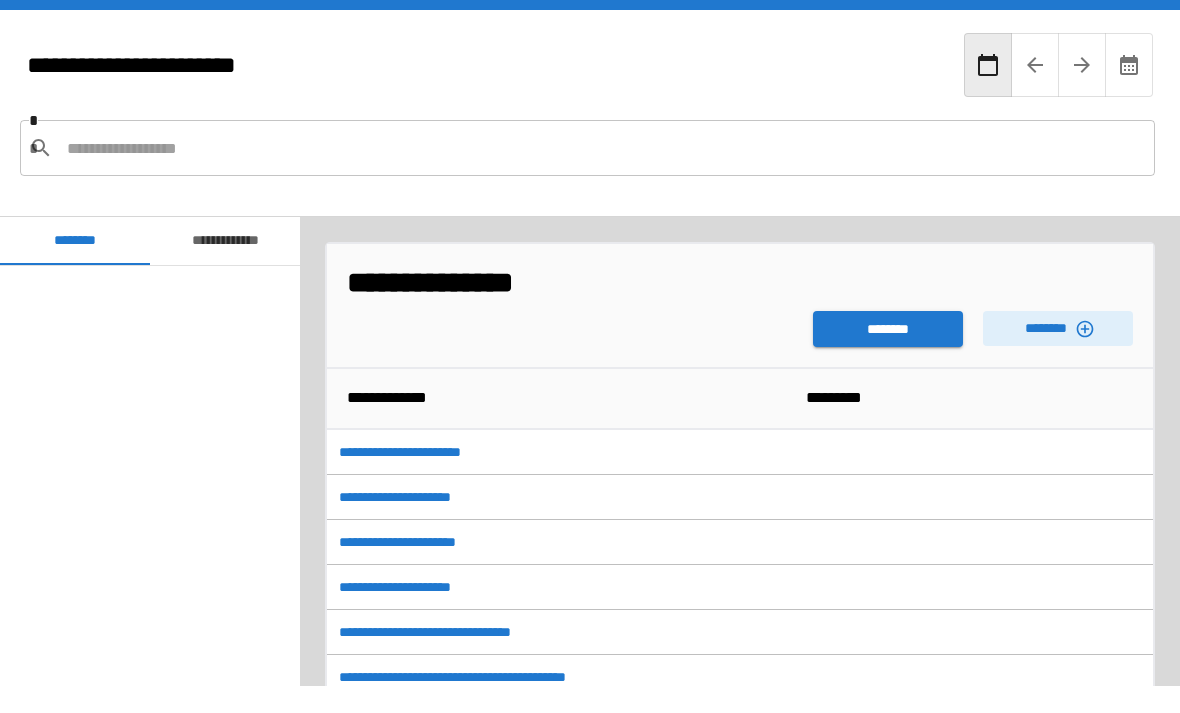 scroll, scrollTop: 64, scrollLeft: 0, axis: vertical 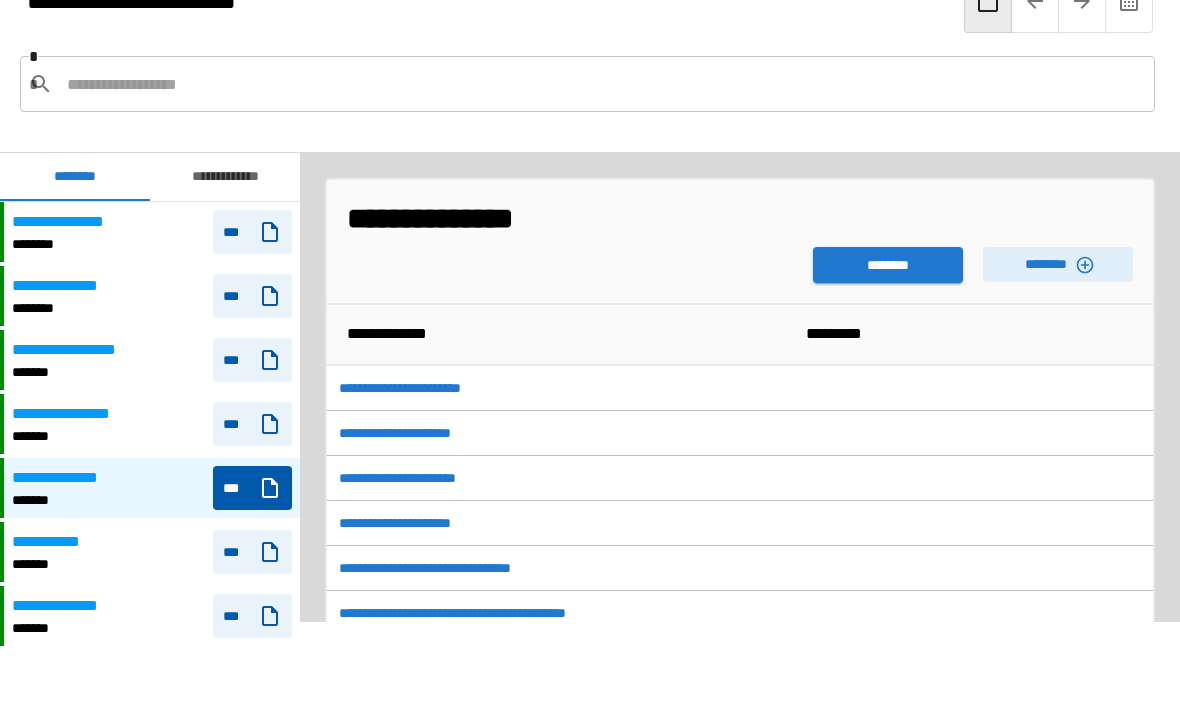 click on "********" at bounding box center (888, 265) 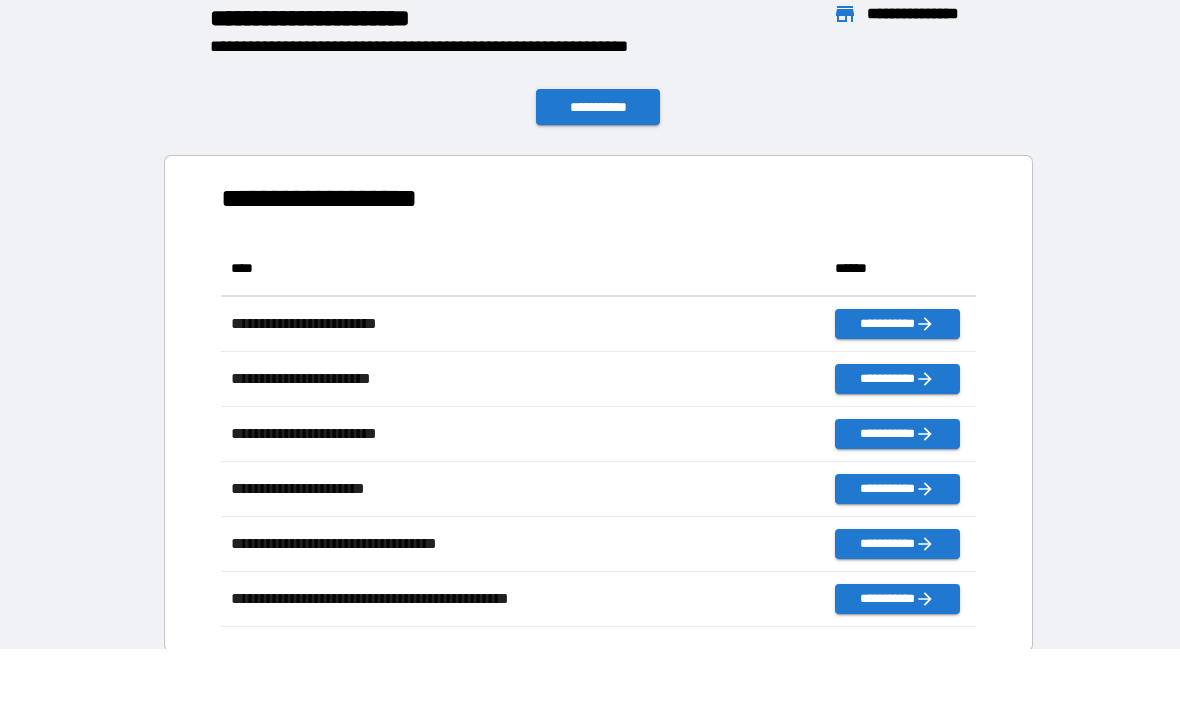 scroll, scrollTop: 1, scrollLeft: 1, axis: both 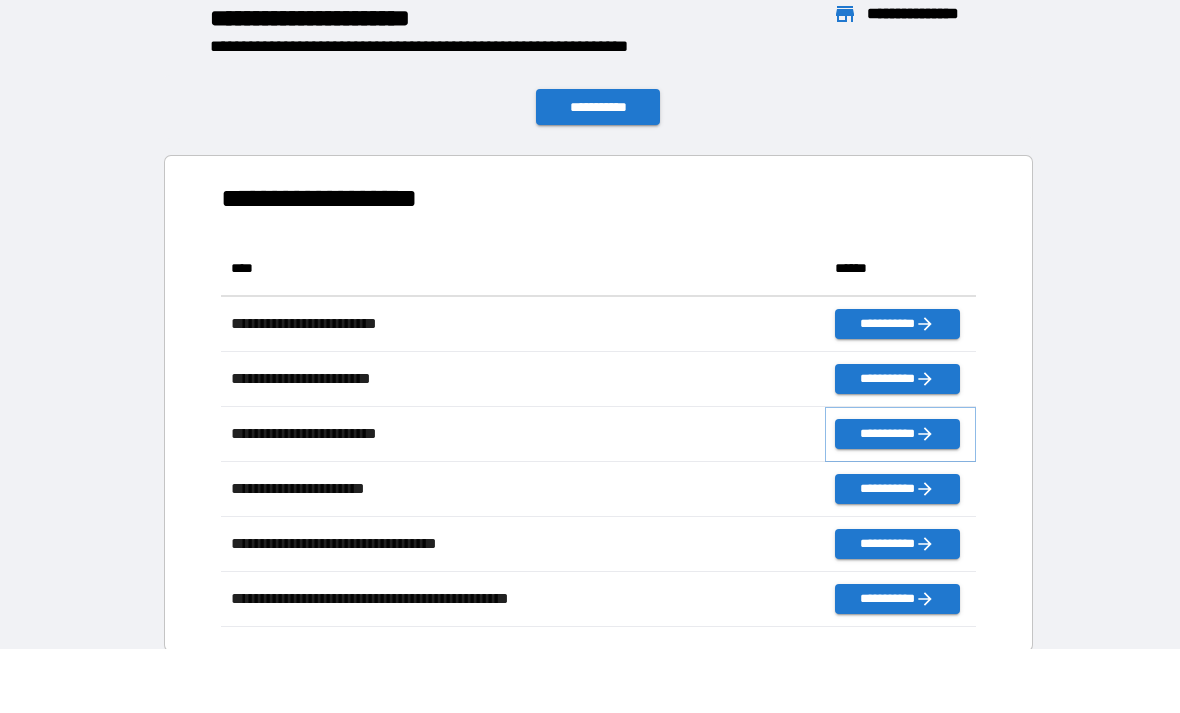 click 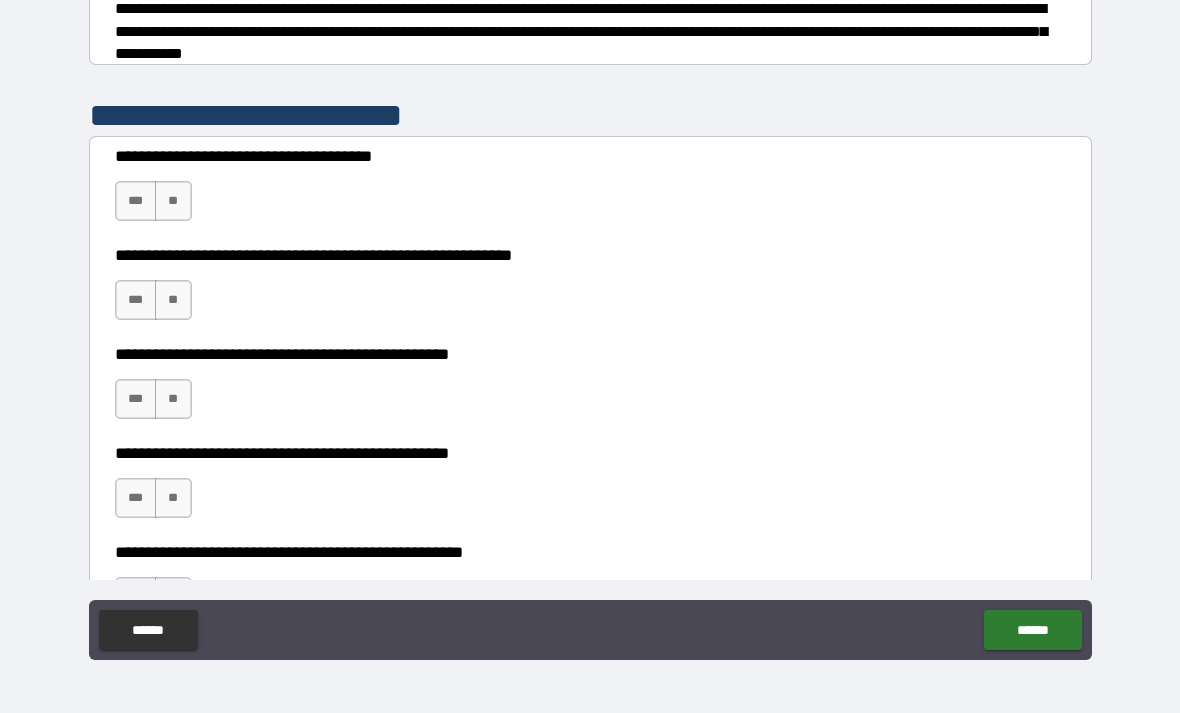 scroll, scrollTop: 324, scrollLeft: 0, axis: vertical 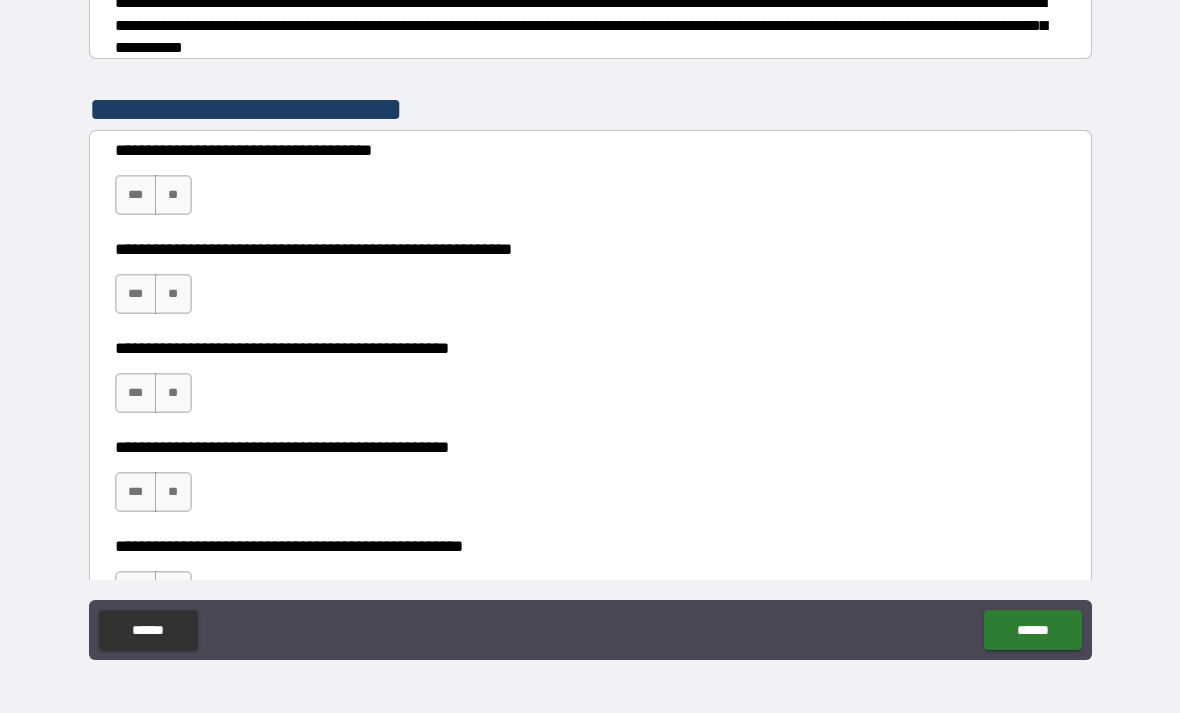 click on "**" at bounding box center (173, 195) 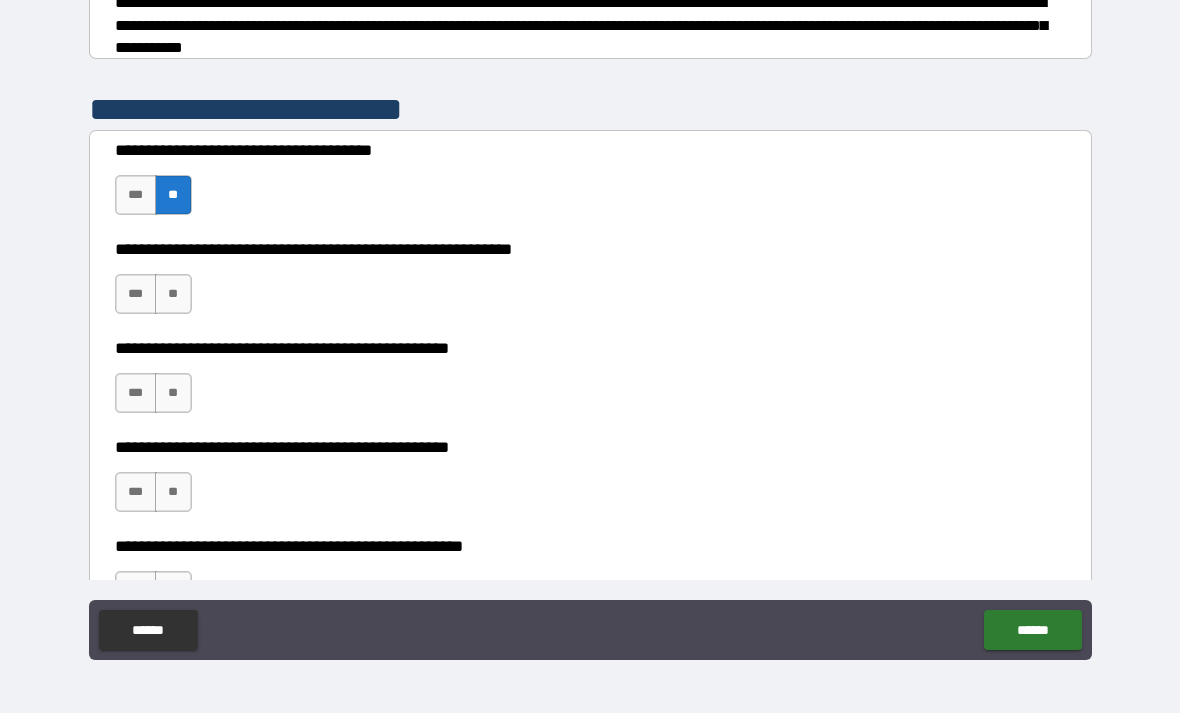 click on "**" at bounding box center [173, 393] 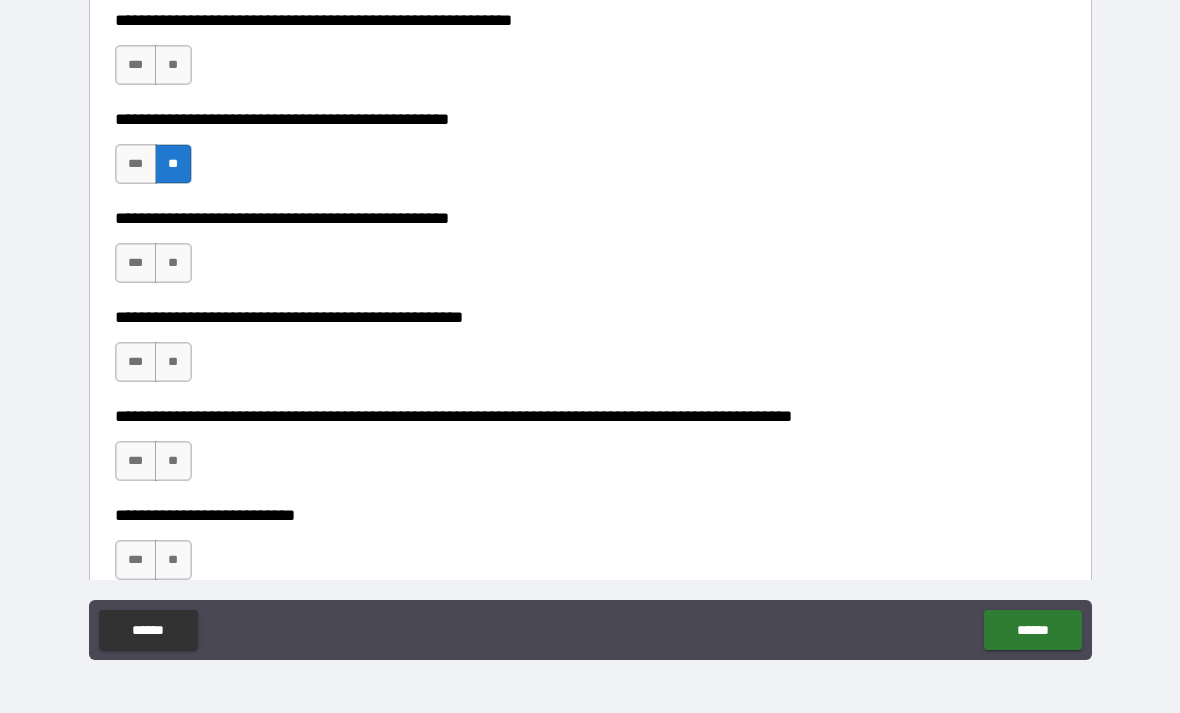scroll, scrollTop: 549, scrollLeft: 0, axis: vertical 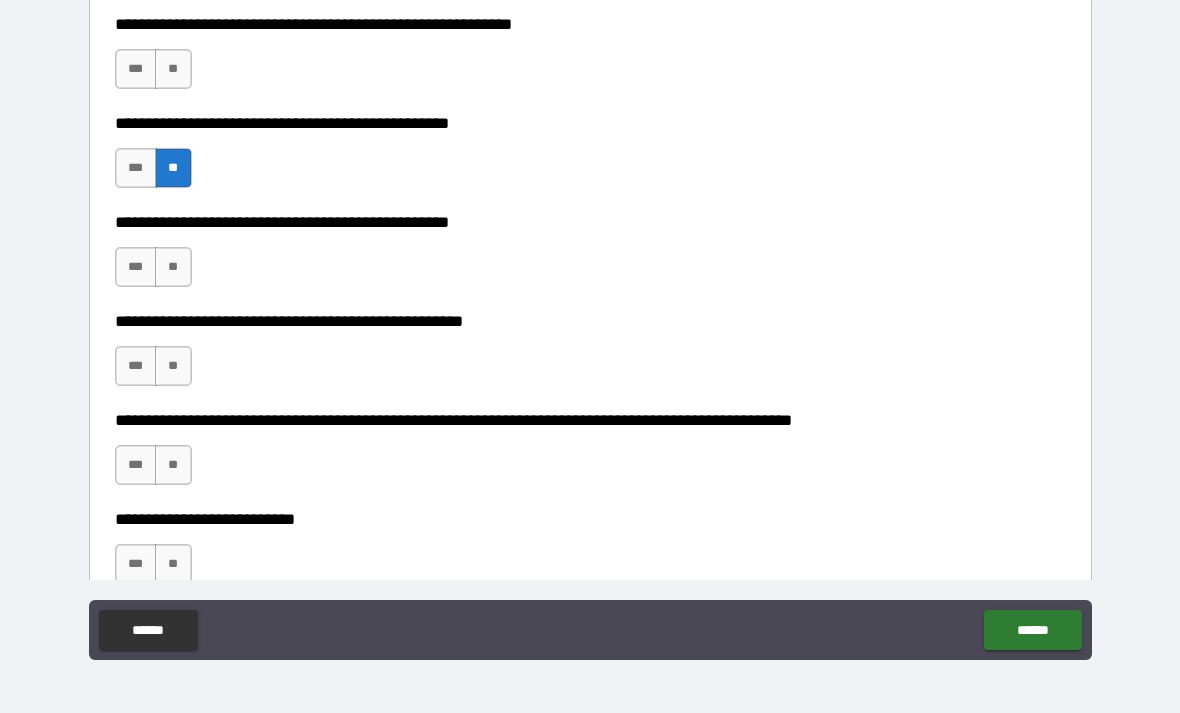click on "***" at bounding box center (136, 267) 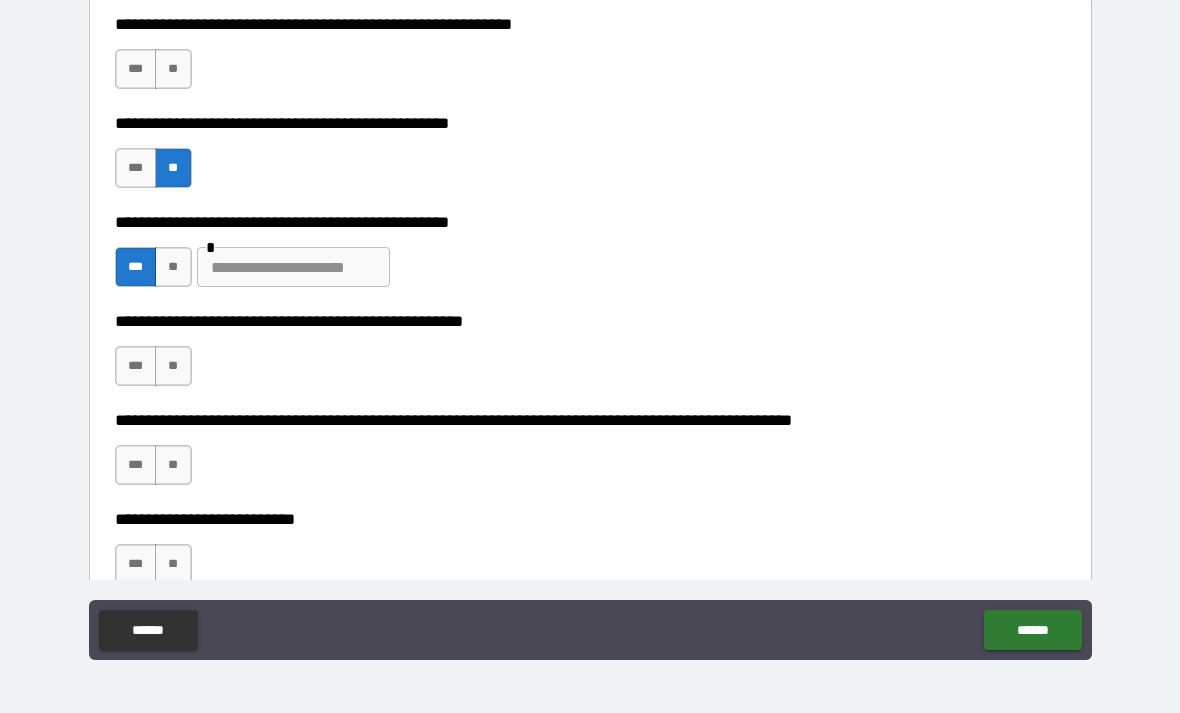 click on "**" at bounding box center (173, 366) 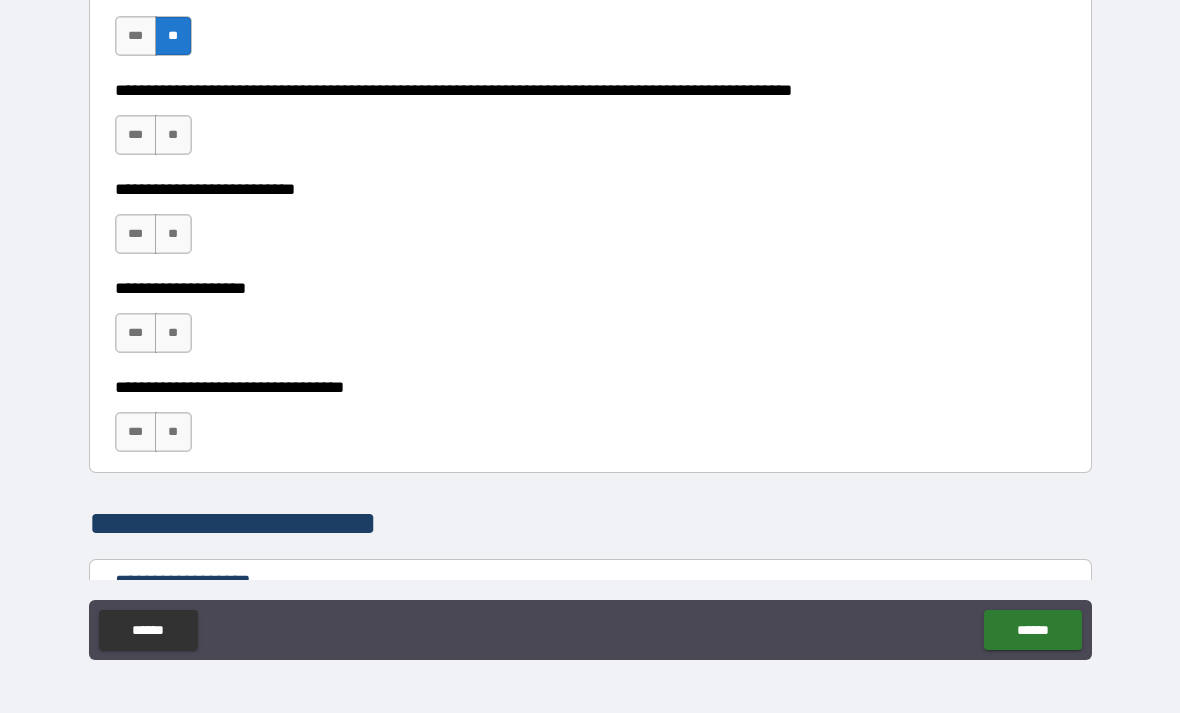 scroll, scrollTop: 881, scrollLeft: 0, axis: vertical 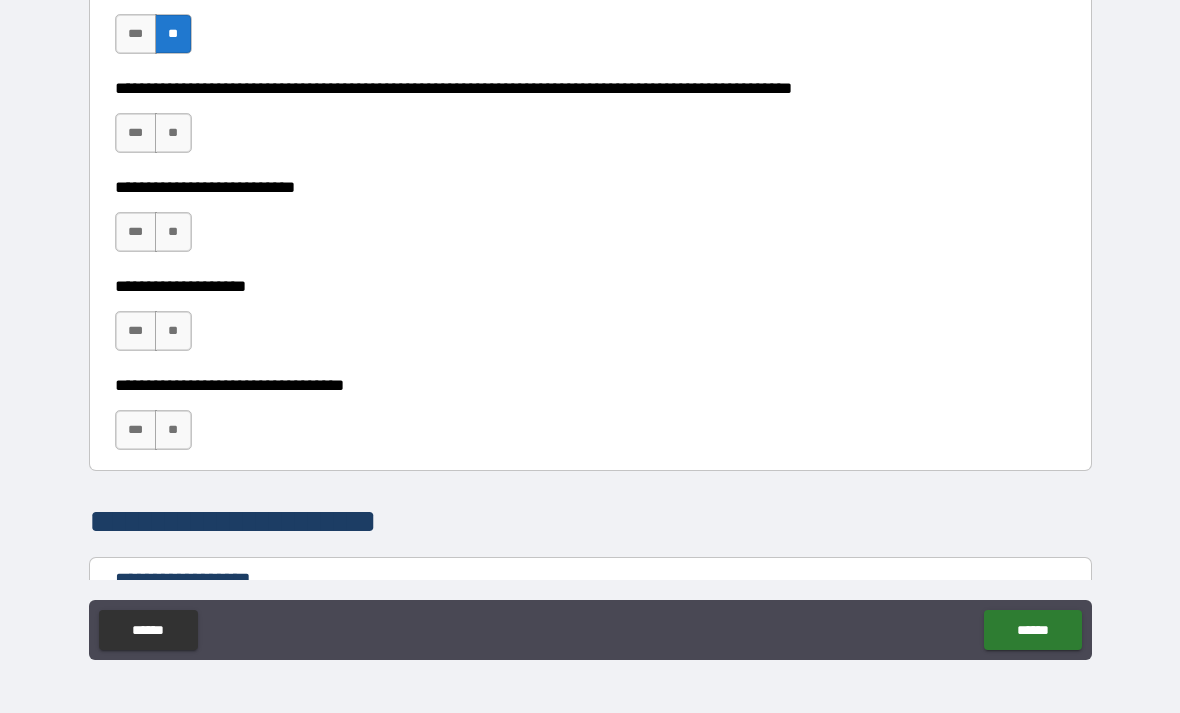 click on "**" at bounding box center (173, 133) 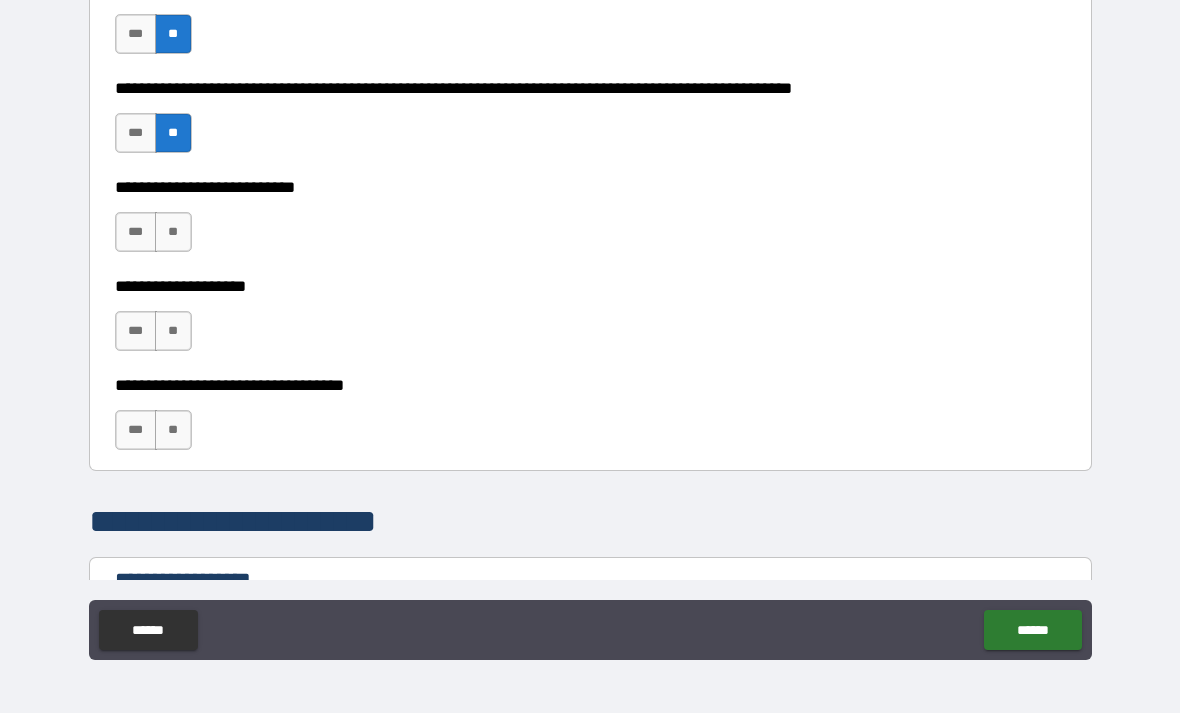 scroll, scrollTop: 882, scrollLeft: 0, axis: vertical 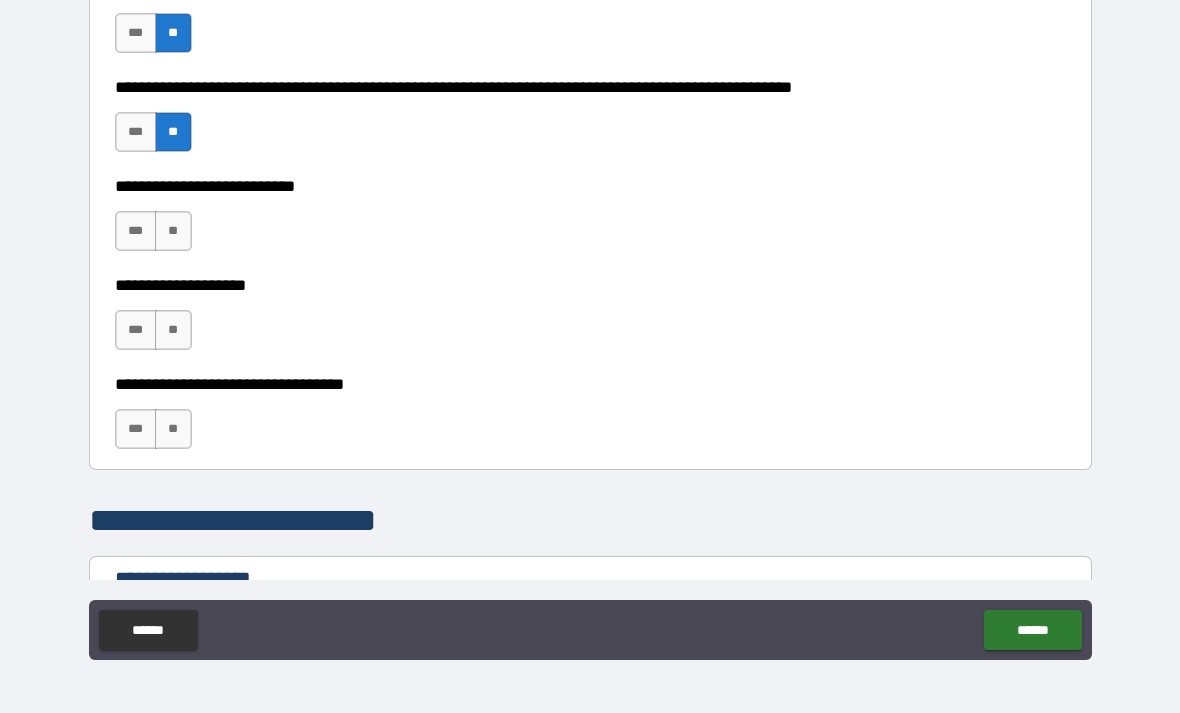 click on "**" at bounding box center (173, 231) 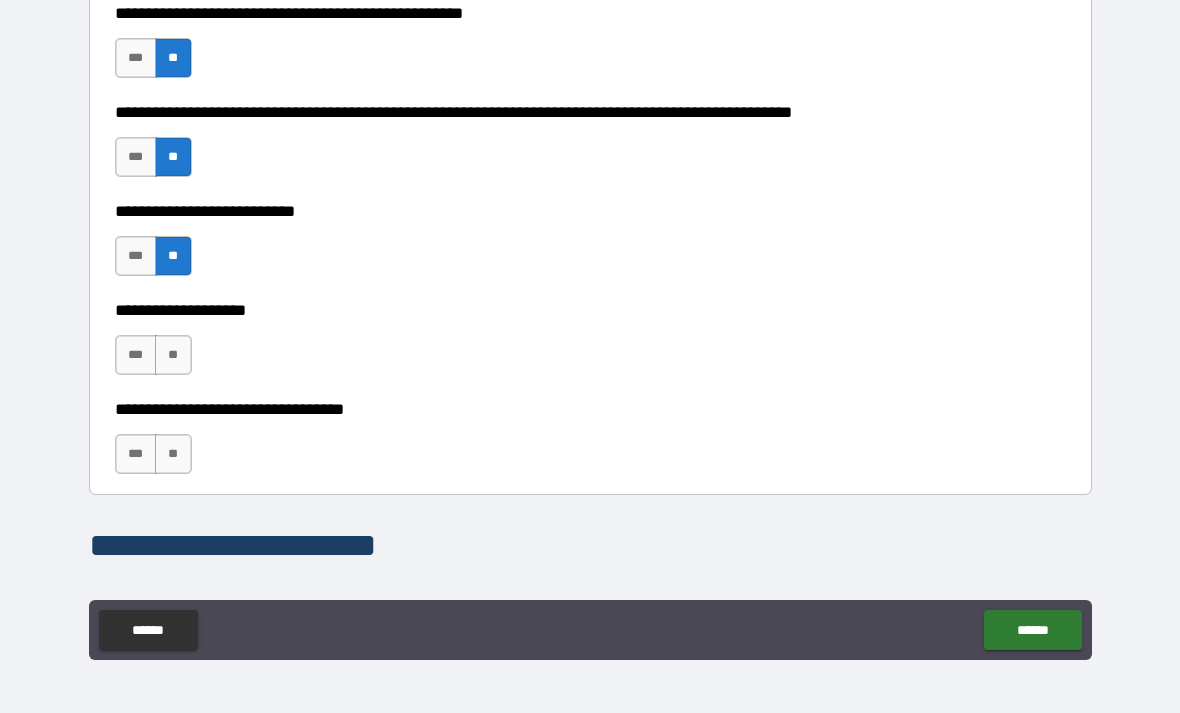 scroll, scrollTop: 909, scrollLeft: 0, axis: vertical 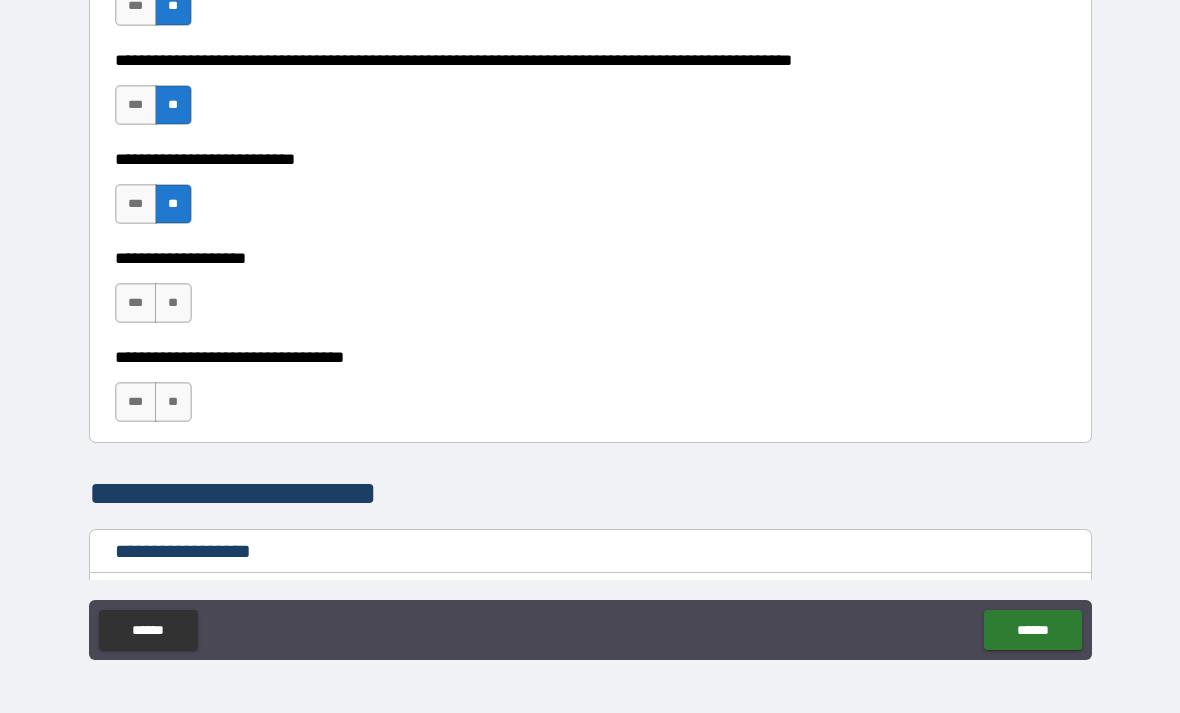 click on "**" at bounding box center [173, 303] 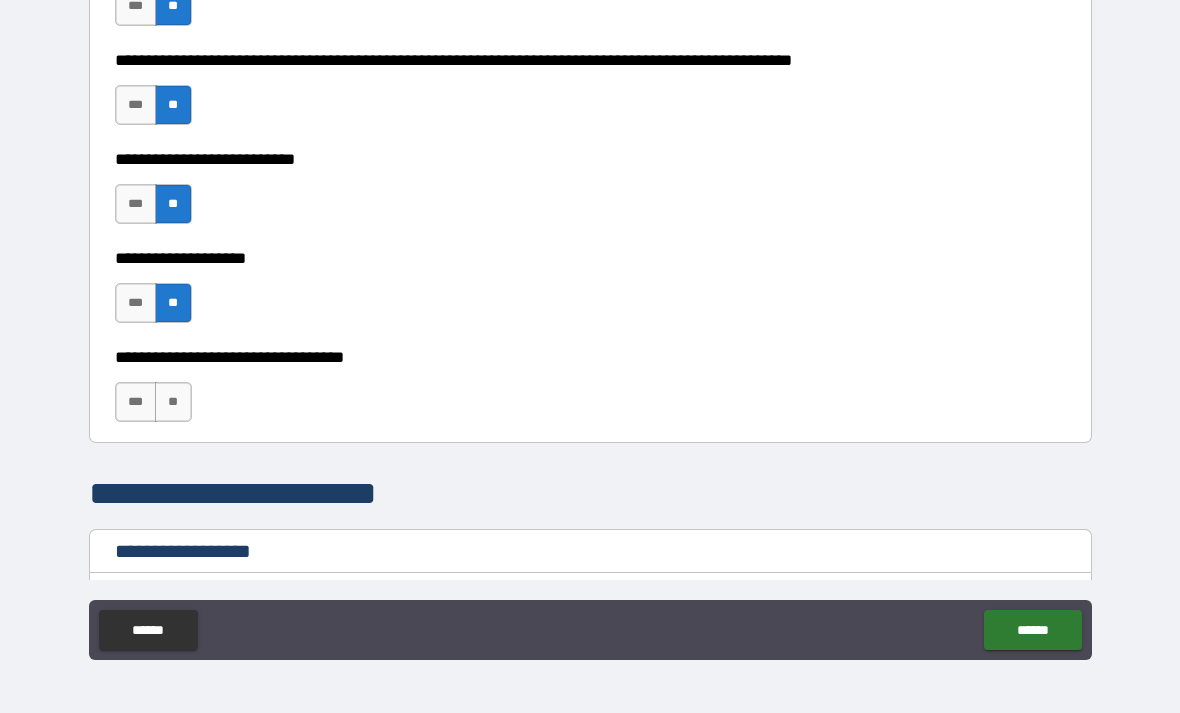 click on "**" at bounding box center [173, 402] 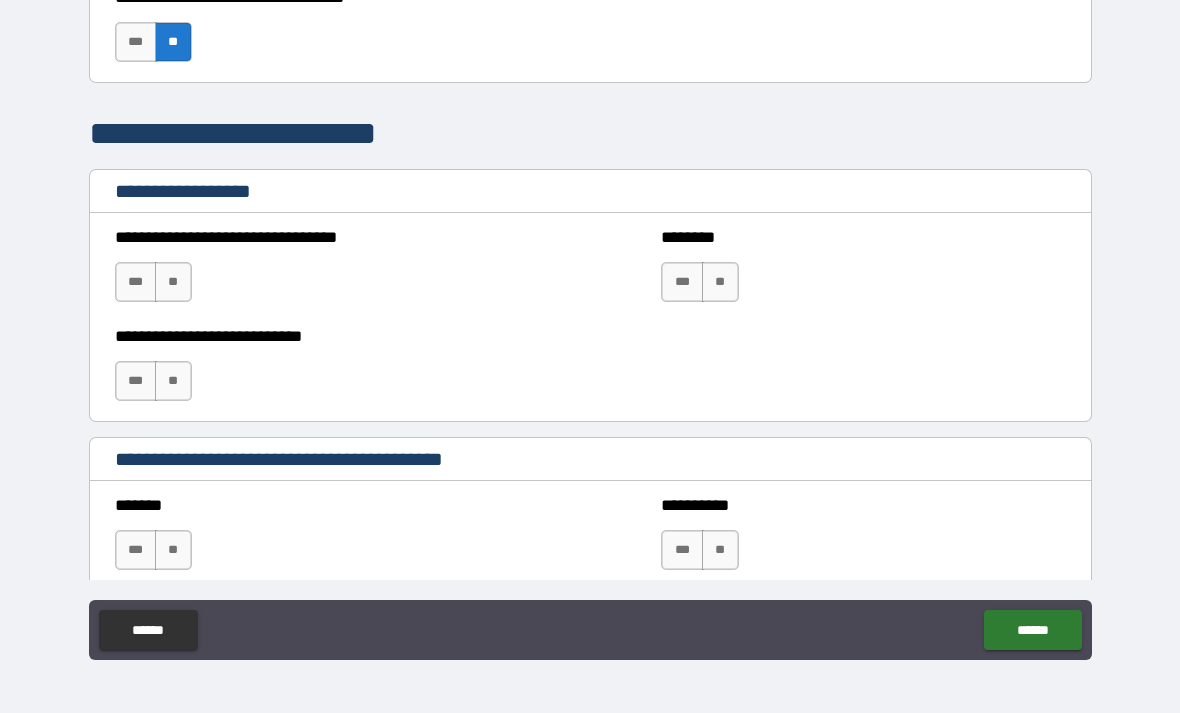 scroll, scrollTop: 1264, scrollLeft: 0, axis: vertical 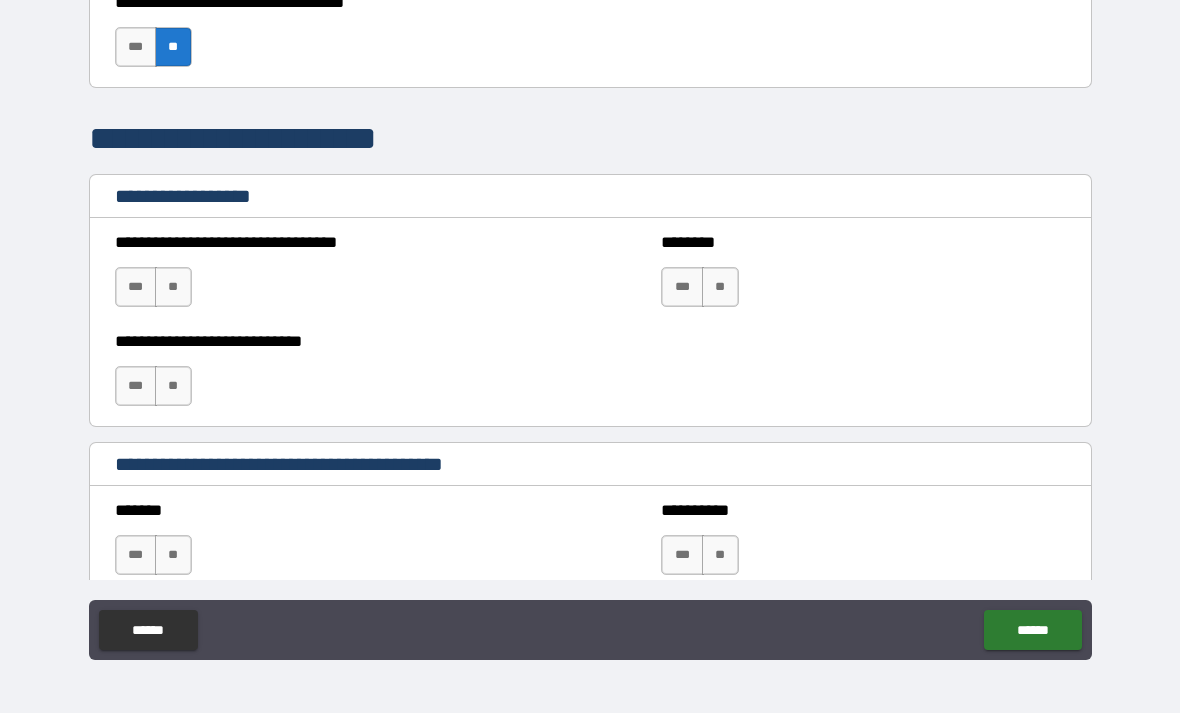 click on "**" at bounding box center [173, 287] 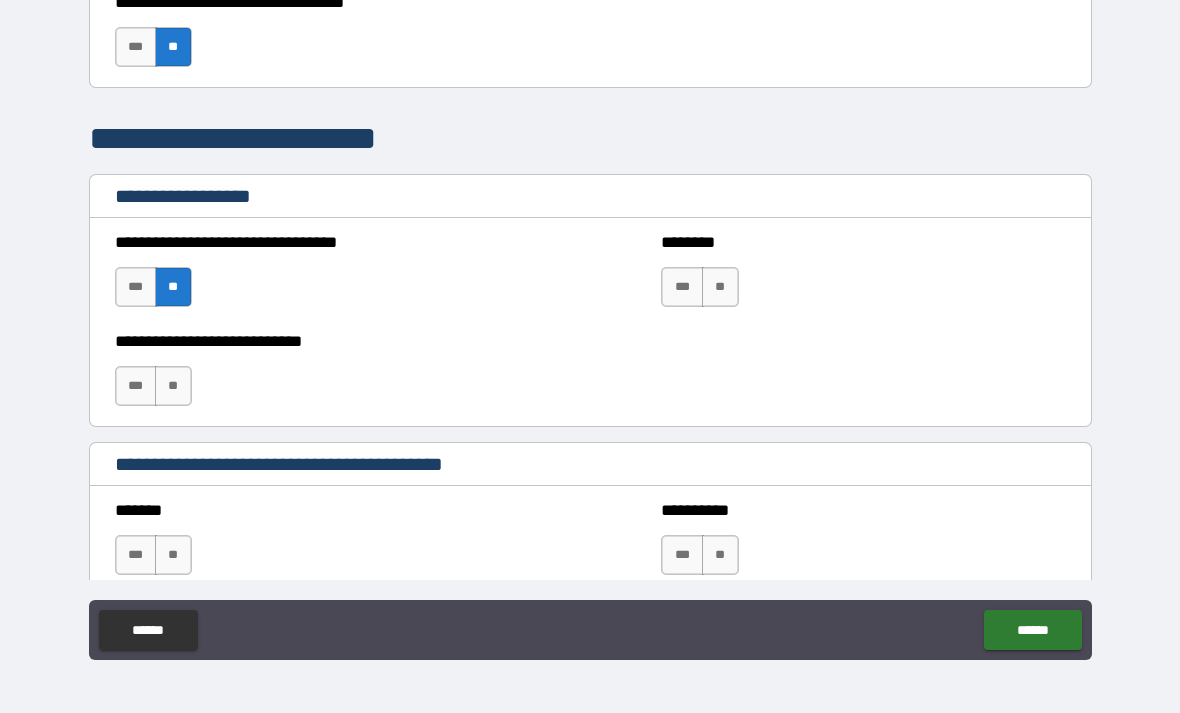 click on "**" at bounding box center (173, 386) 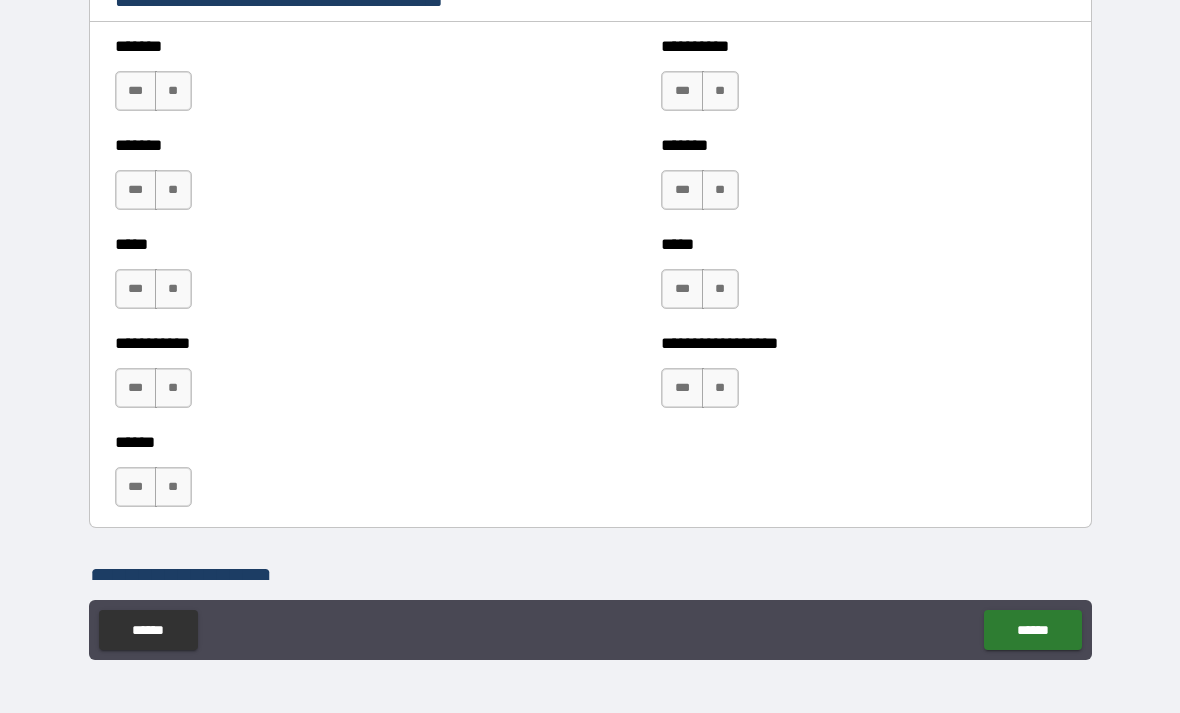 scroll, scrollTop: 1730, scrollLeft: 0, axis: vertical 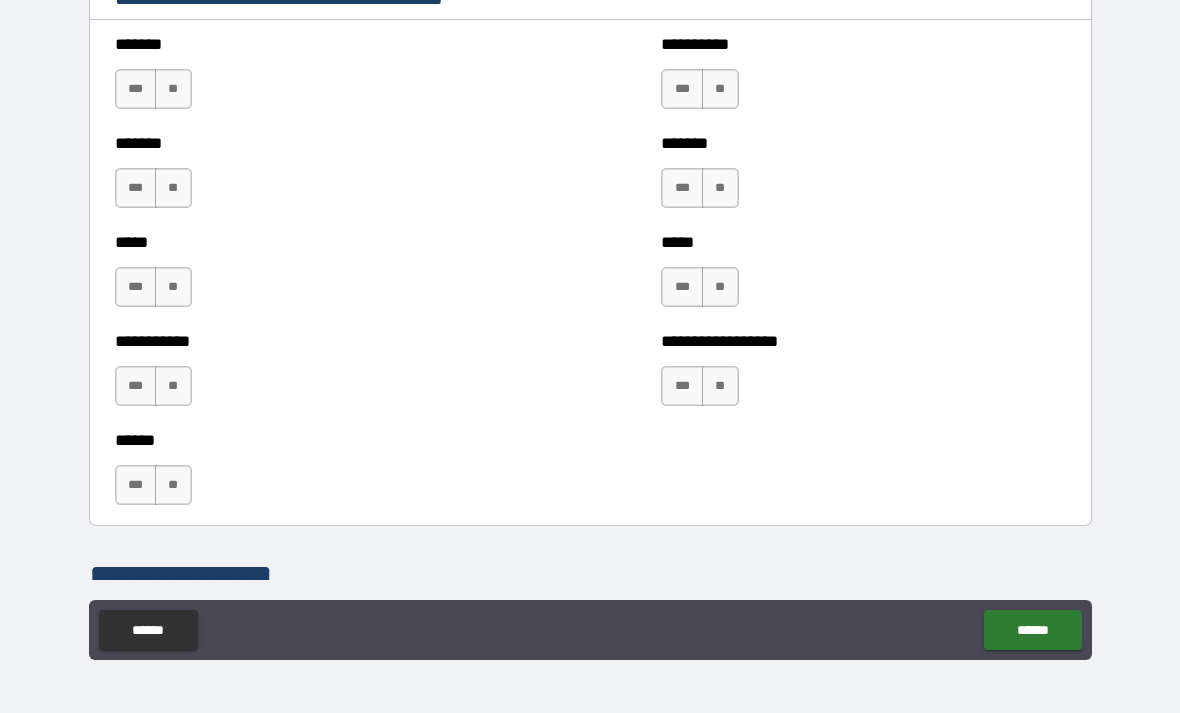 click on "**" at bounding box center [173, 89] 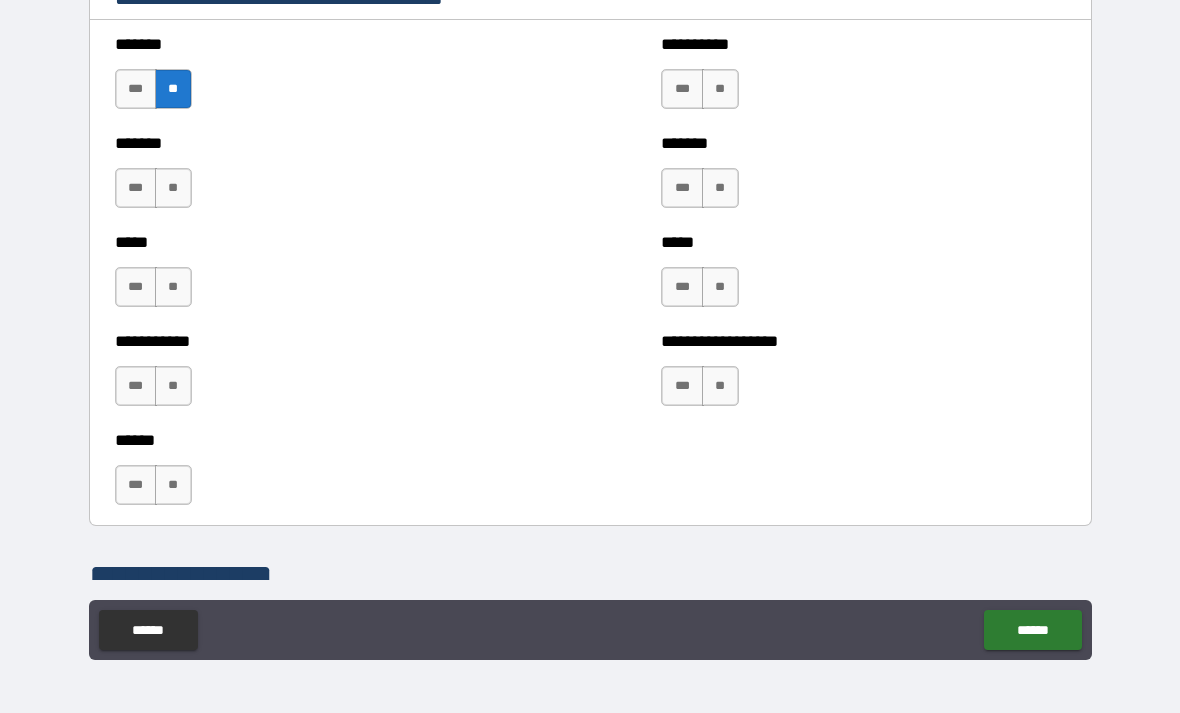click on "**" at bounding box center [173, 188] 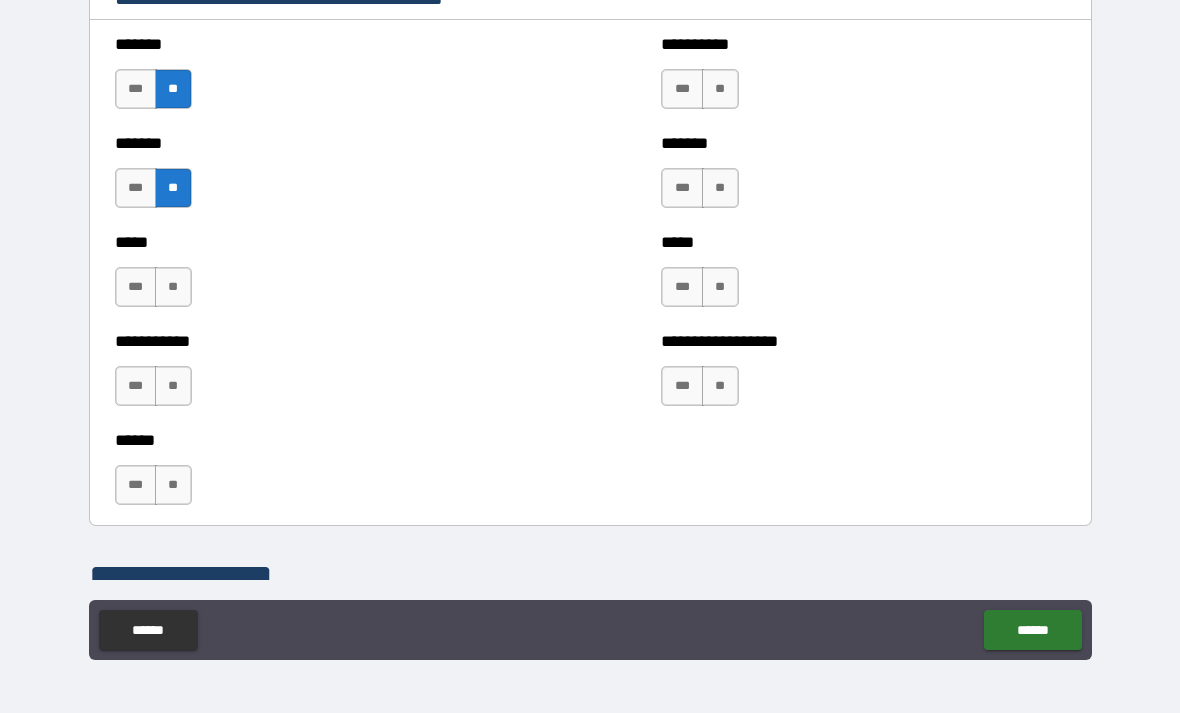 click on "**" at bounding box center (173, 287) 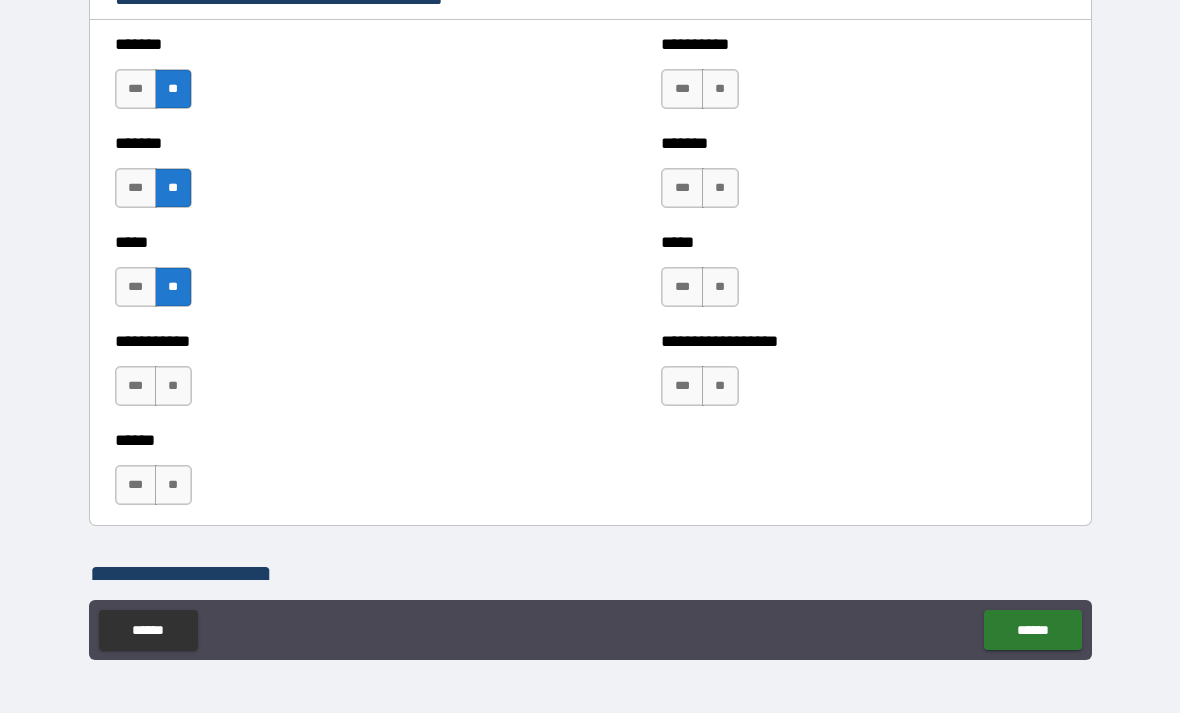 click on "**" at bounding box center (173, 386) 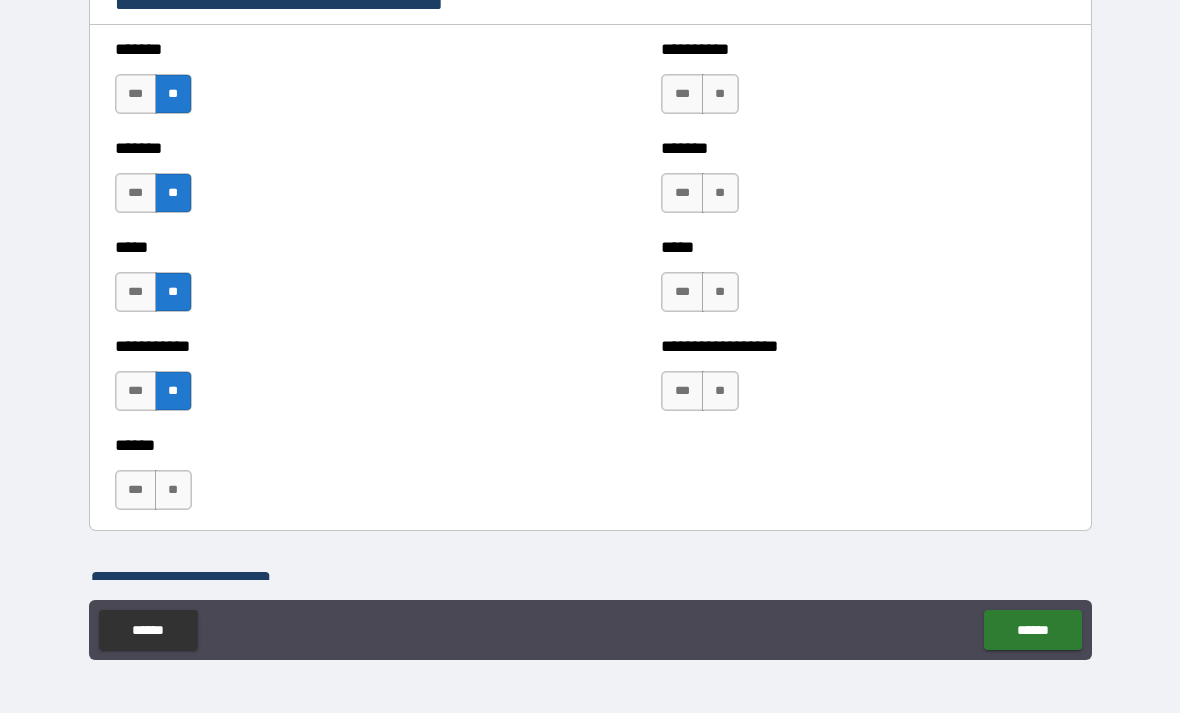 scroll, scrollTop: 1717, scrollLeft: 0, axis: vertical 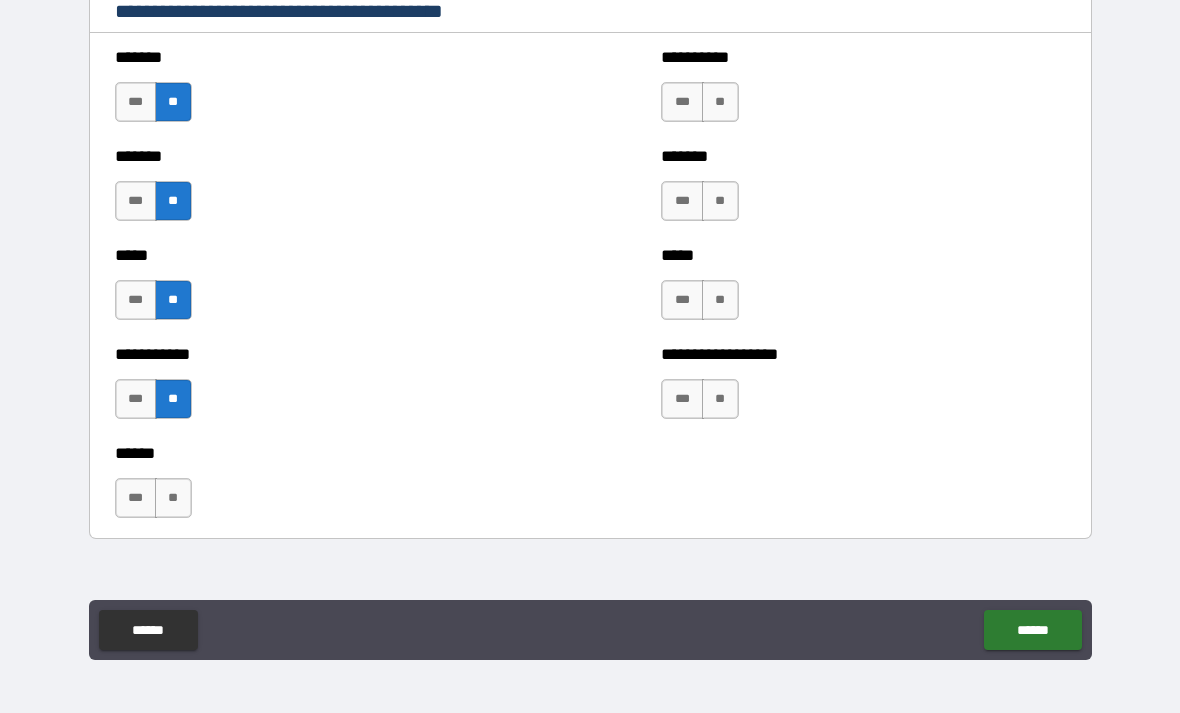 click on "**" at bounding box center [720, 102] 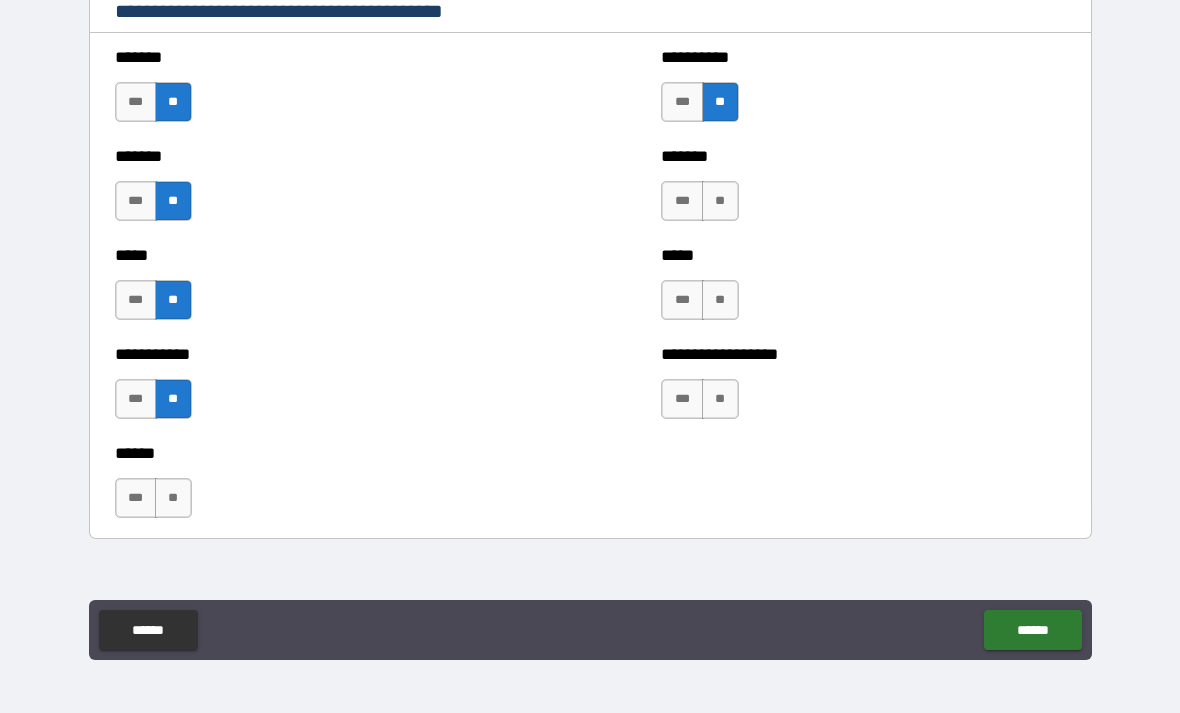 click on "**" at bounding box center (720, 201) 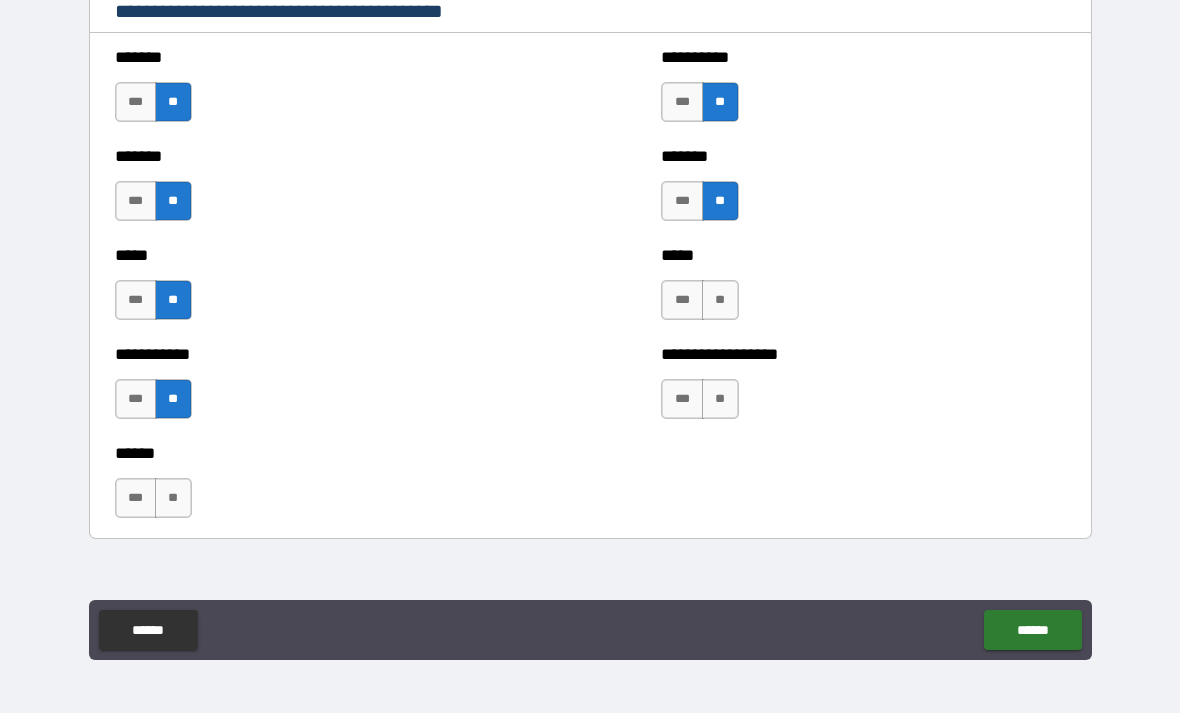 click on "***" at bounding box center (682, 300) 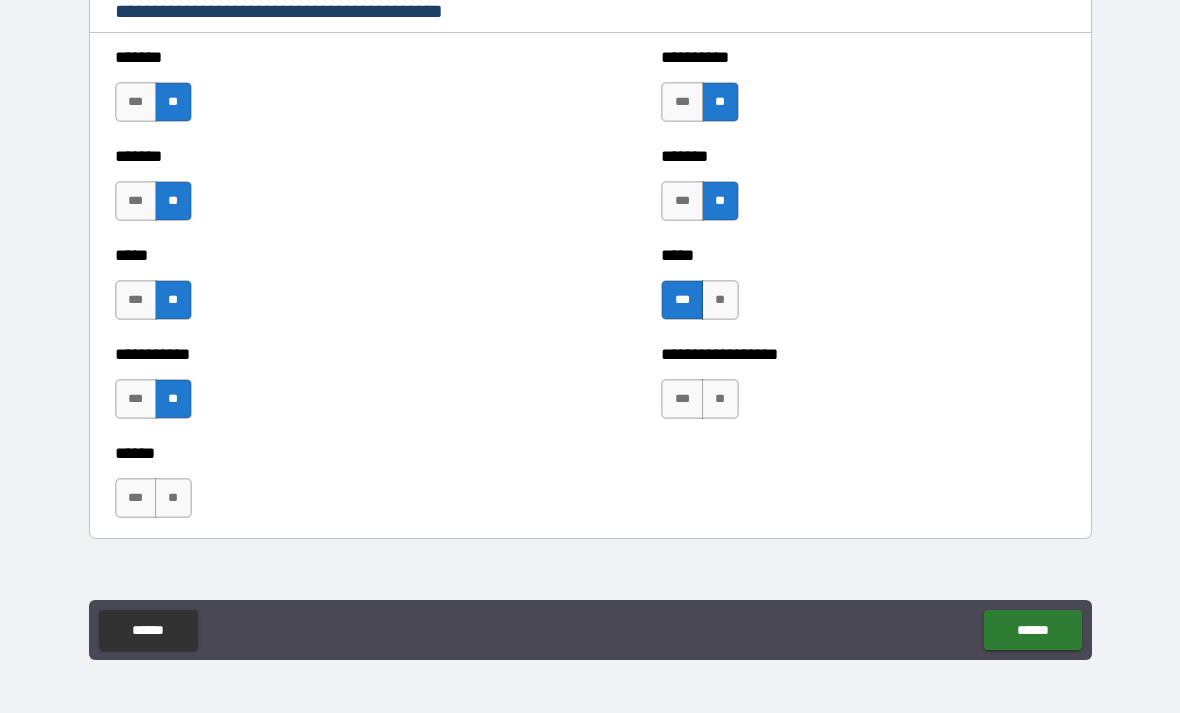 click on "**" at bounding box center [720, 399] 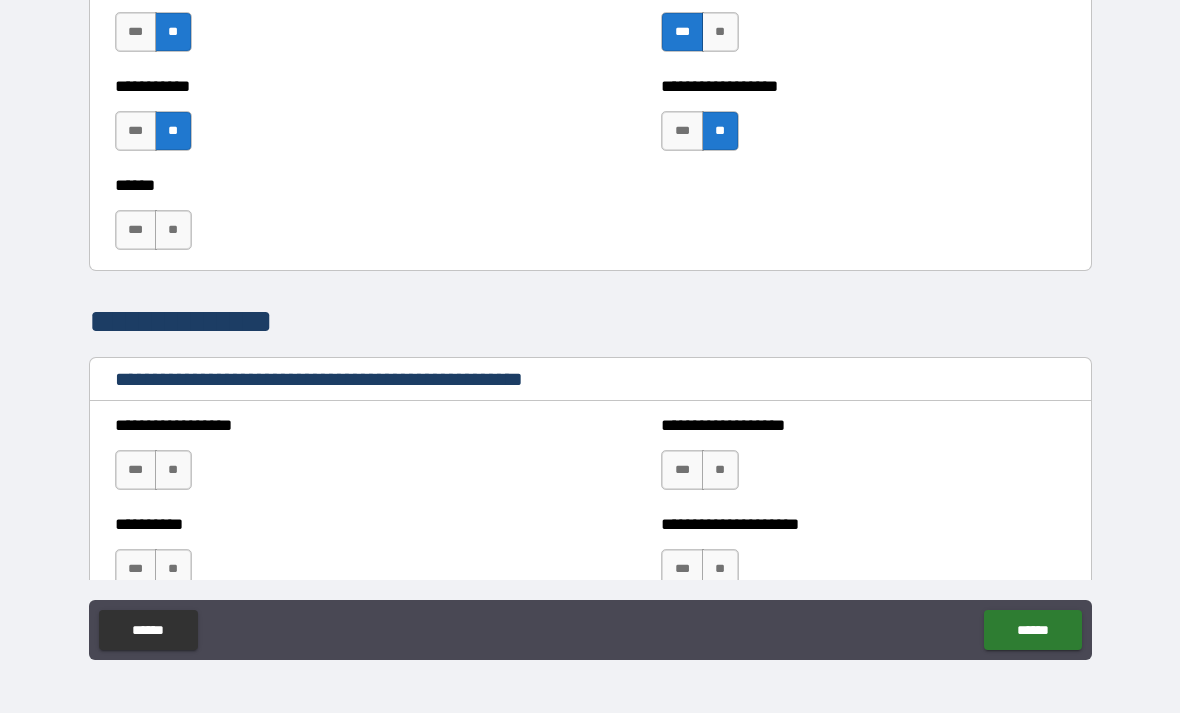 scroll, scrollTop: 1986, scrollLeft: 0, axis: vertical 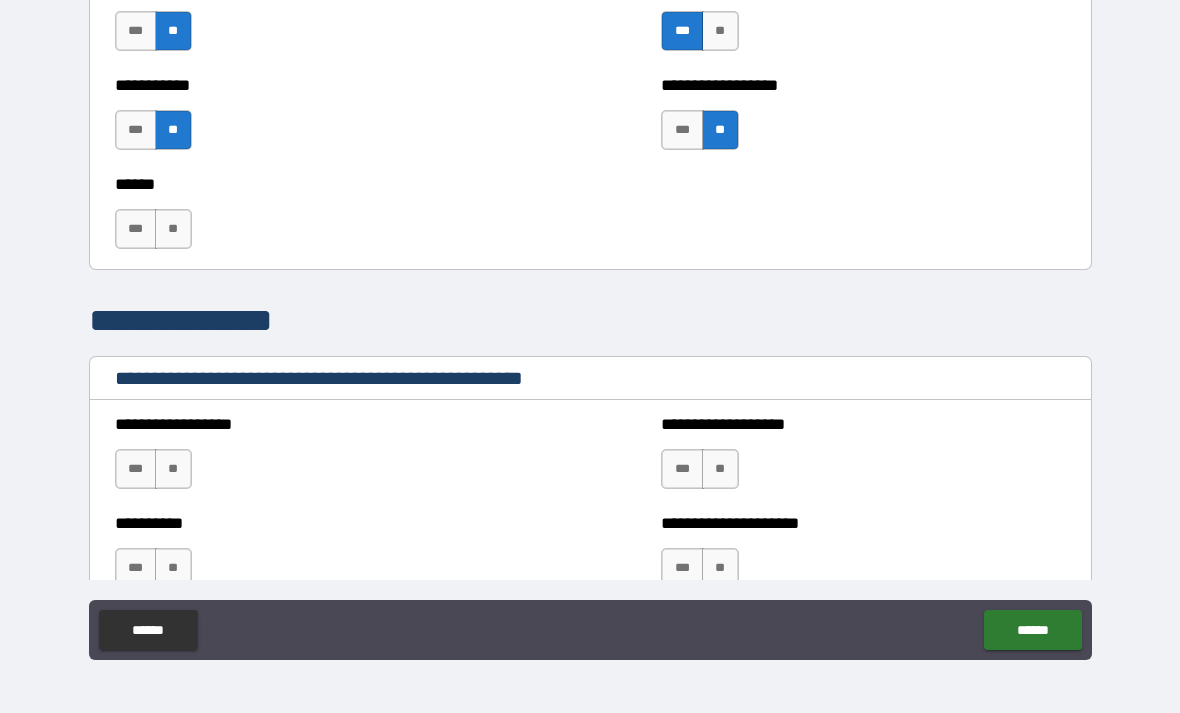 click on "***" at bounding box center (136, 229) 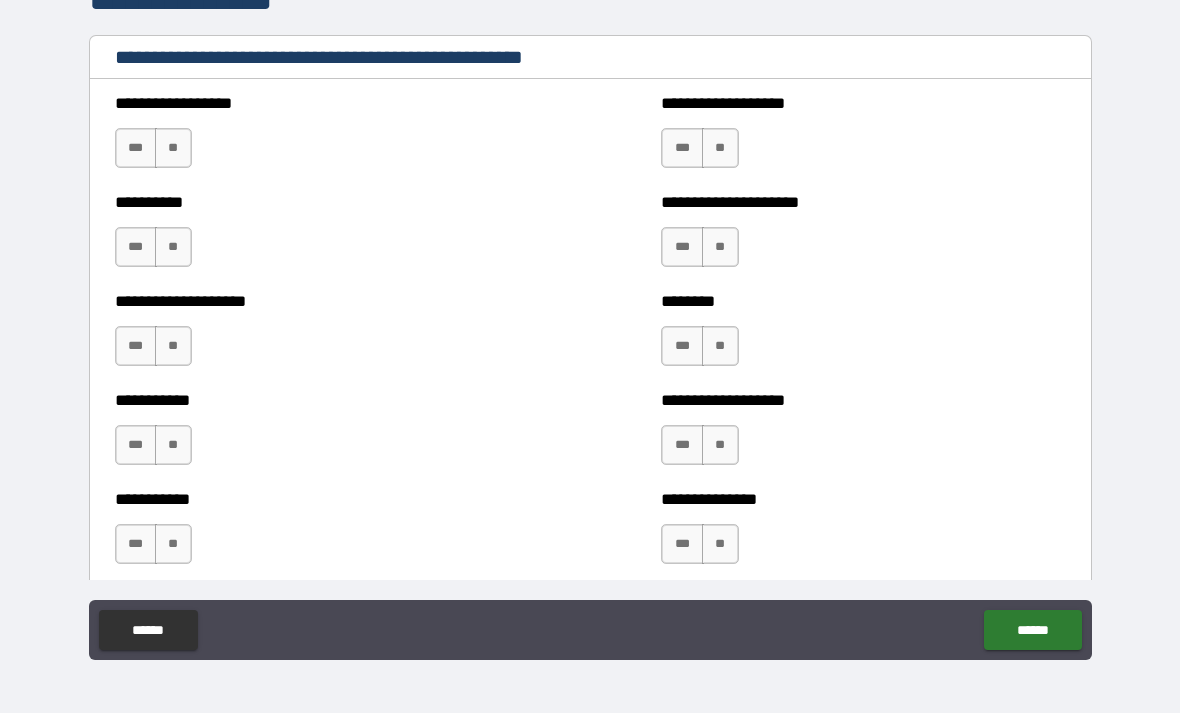 scroll, scrollTop: 2302, scrollLeft: 0, axis: vertical 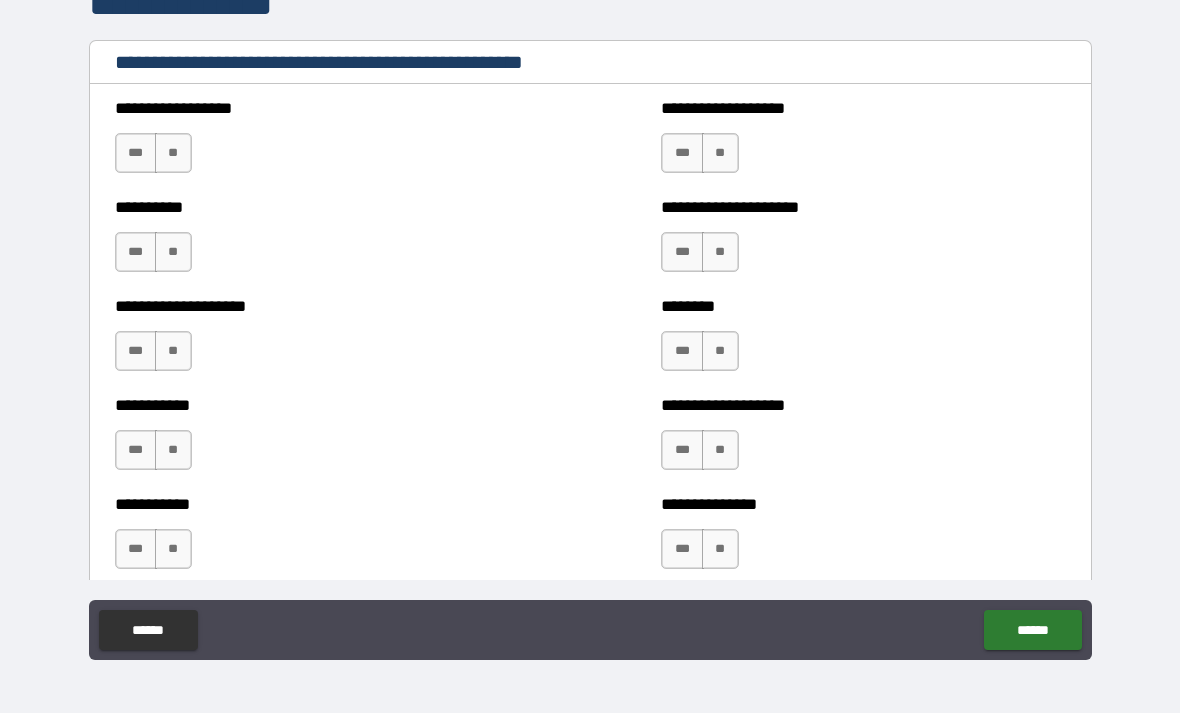 click on "**" at bounding box center (173, 153) 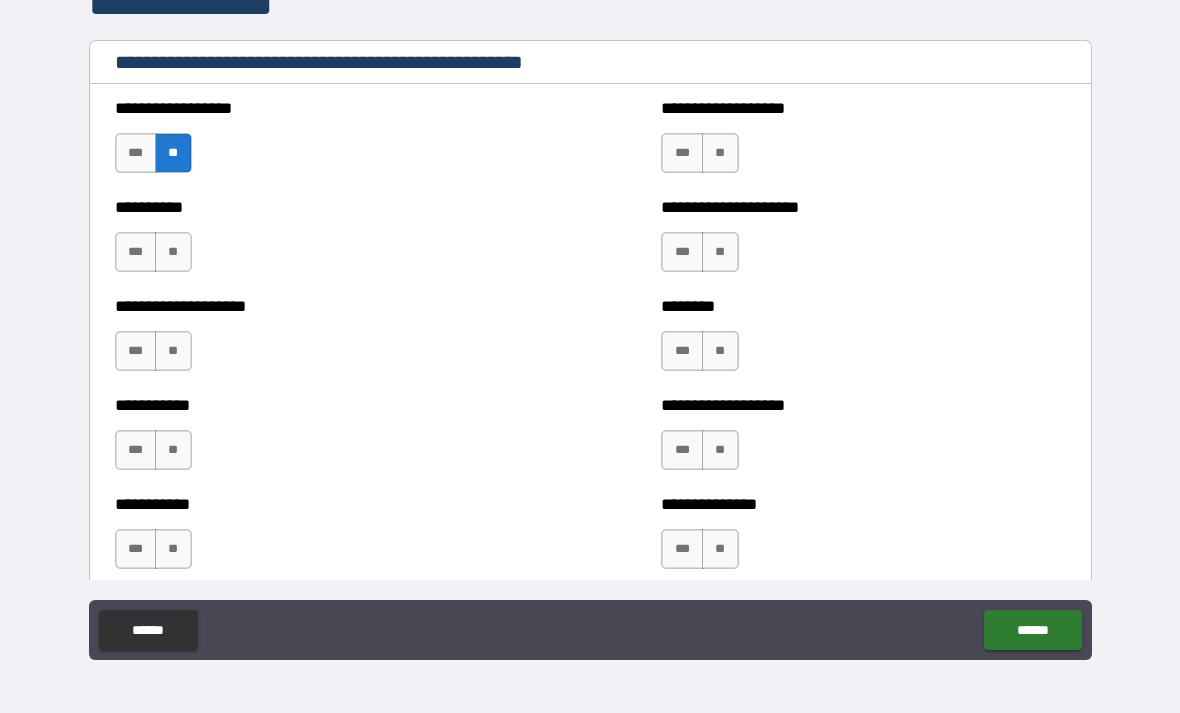 click on "**" at bounding box center [173, 252] 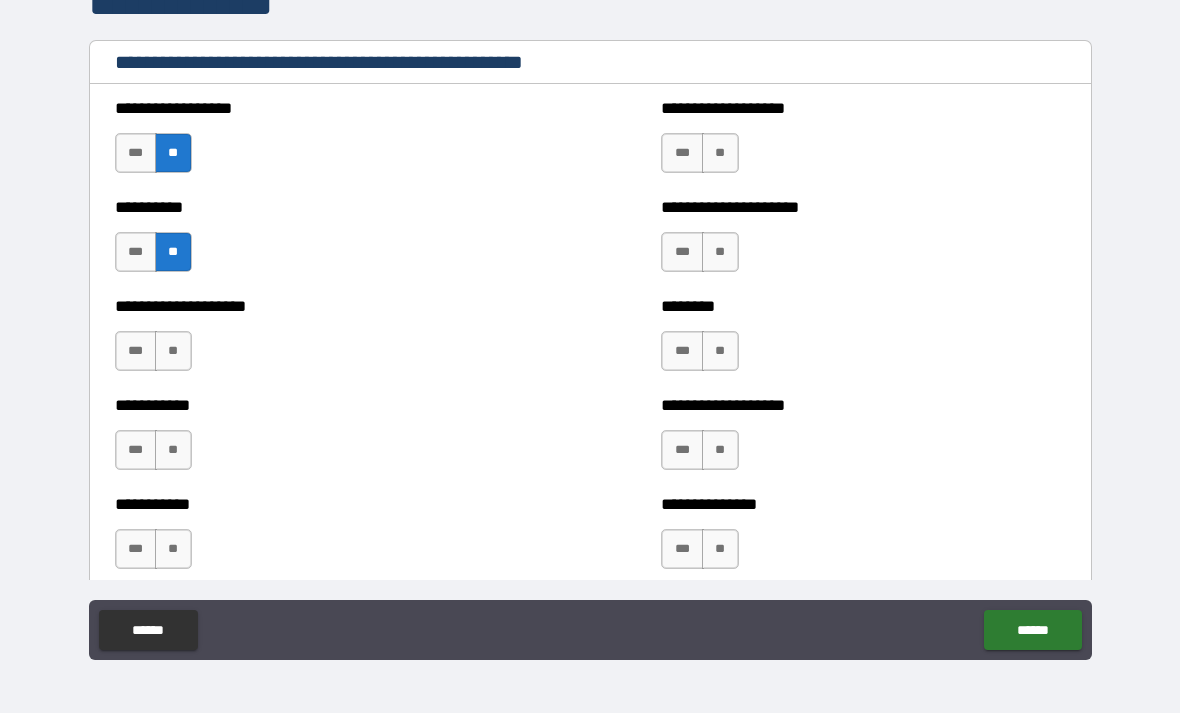 click on "**" at bounding box center (173, 351) 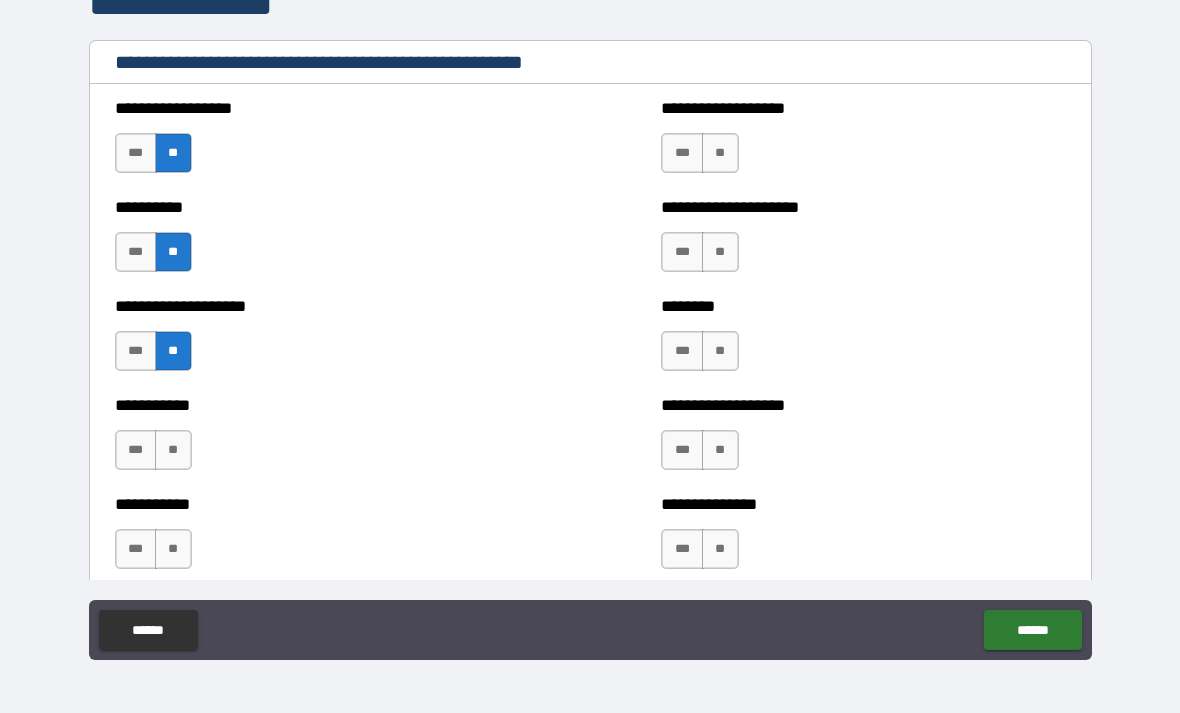 click on "**" at bounding box center (173, 450) 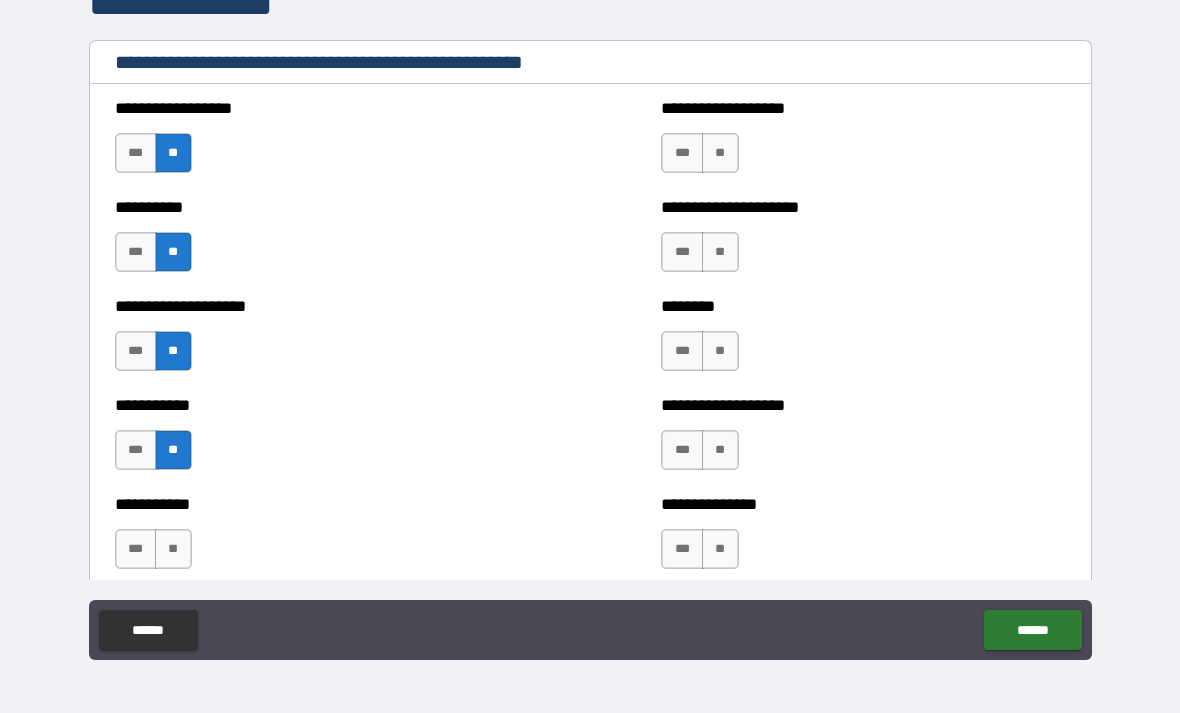 click on "**" at bounding box center (173, 549) 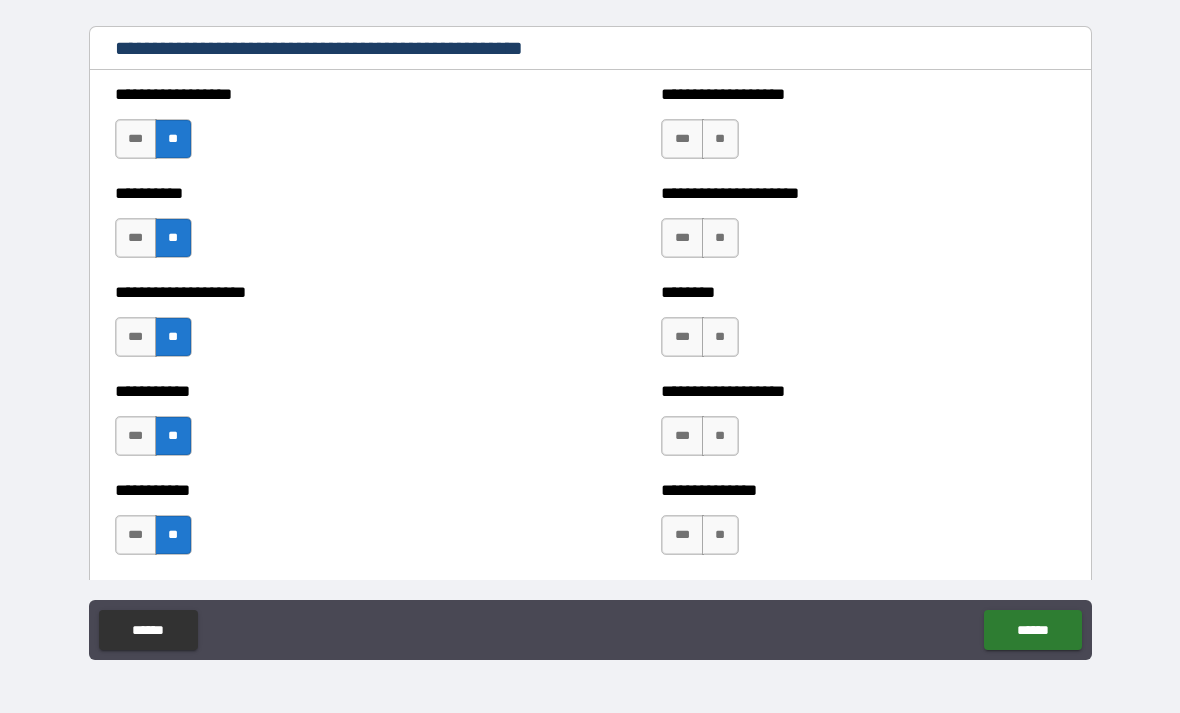 scroll, scrollTop: 2304, scrollLeft: 0, axis: vertical 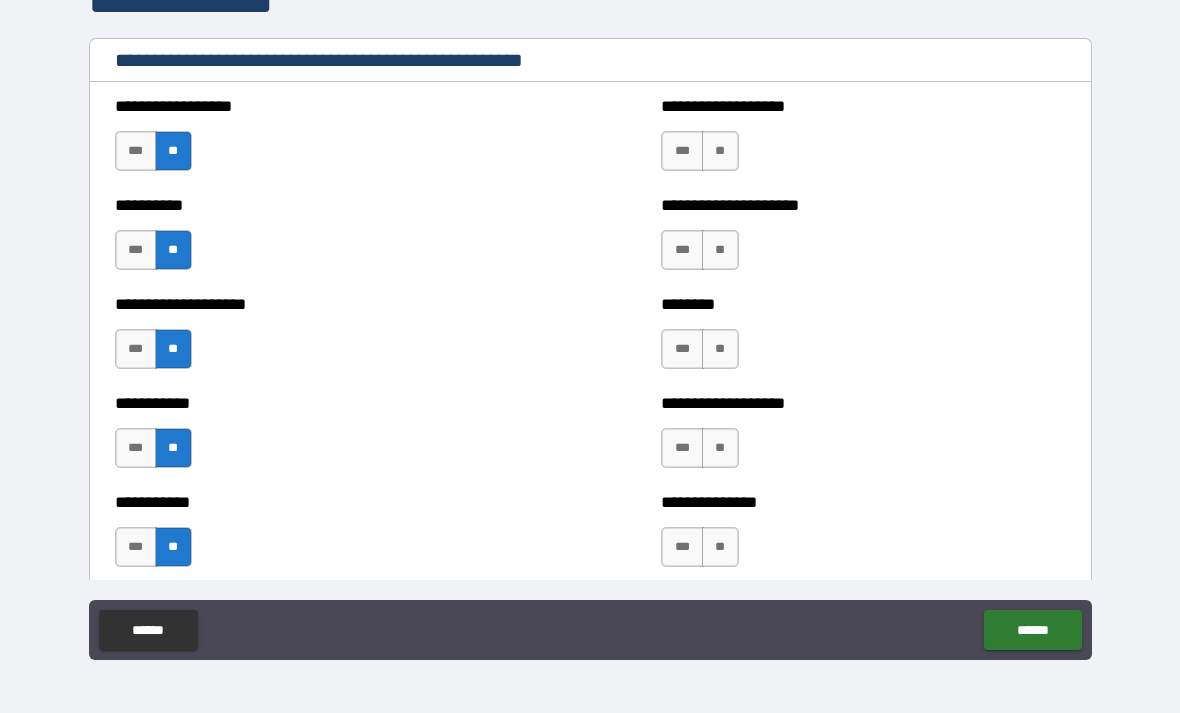click on "**" at bounding box center [720, 151] 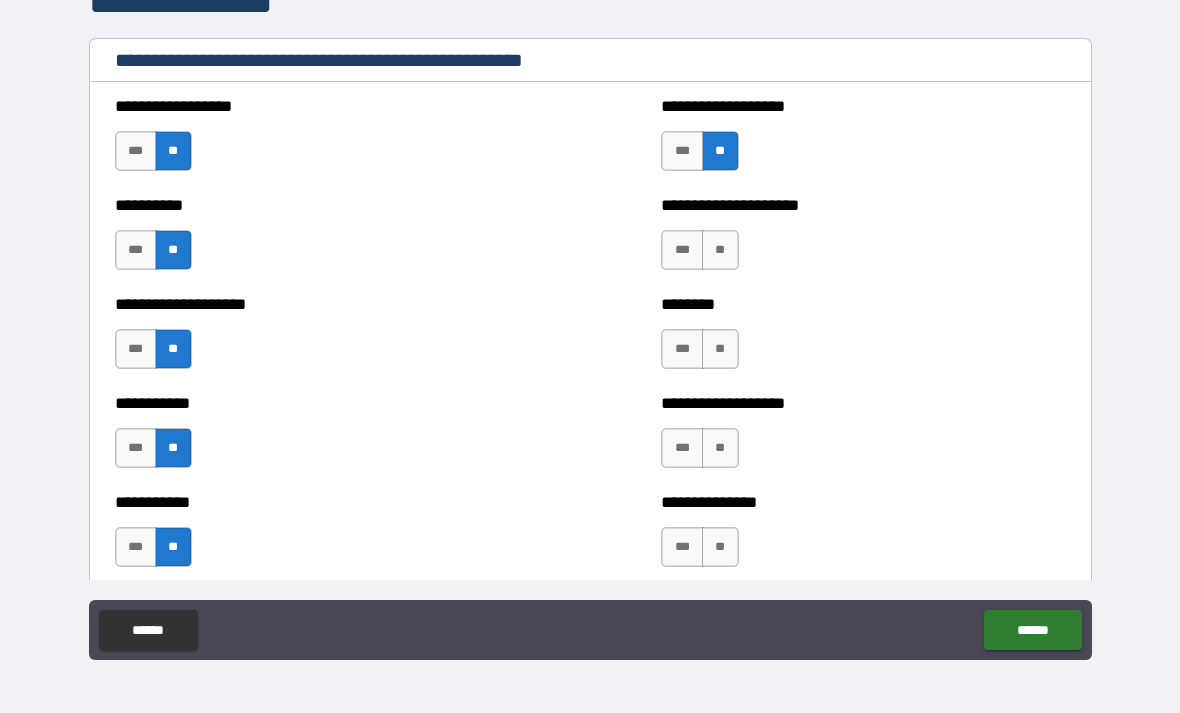 click on "**" at bounding box center [720, 349] 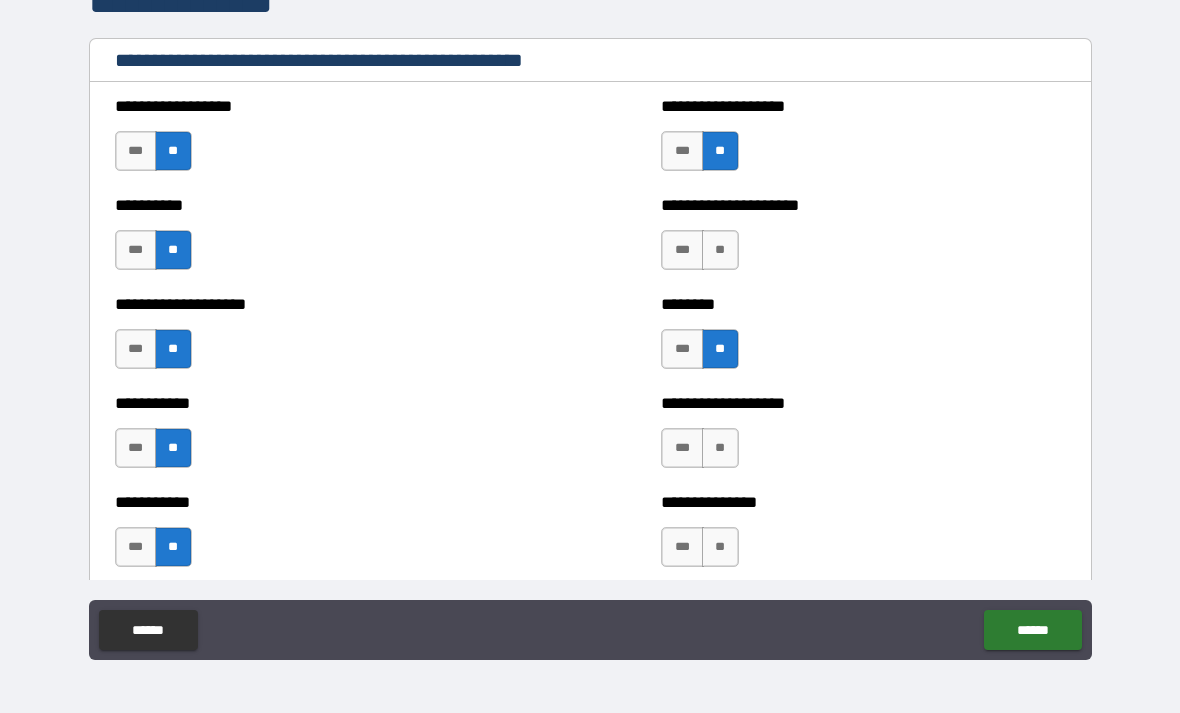 click on "**" at bounding box center [720, 448] 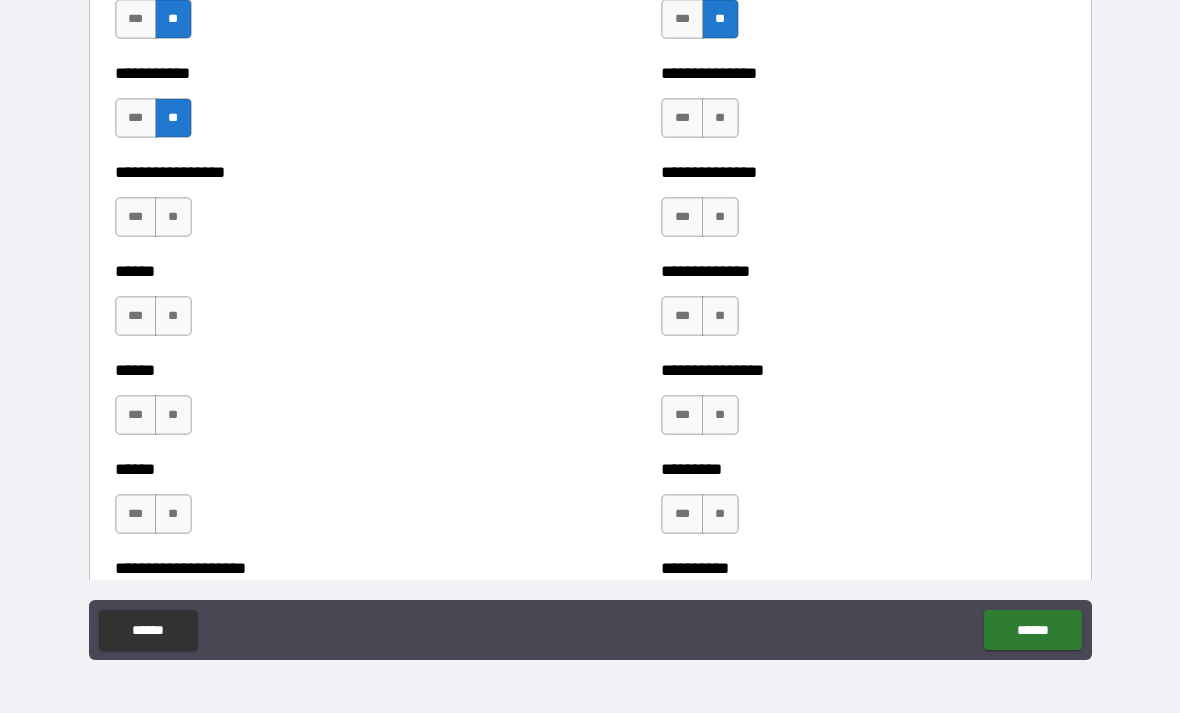 scroll, scrollTop: 2739, scrollLeft: 0, axis: vertical 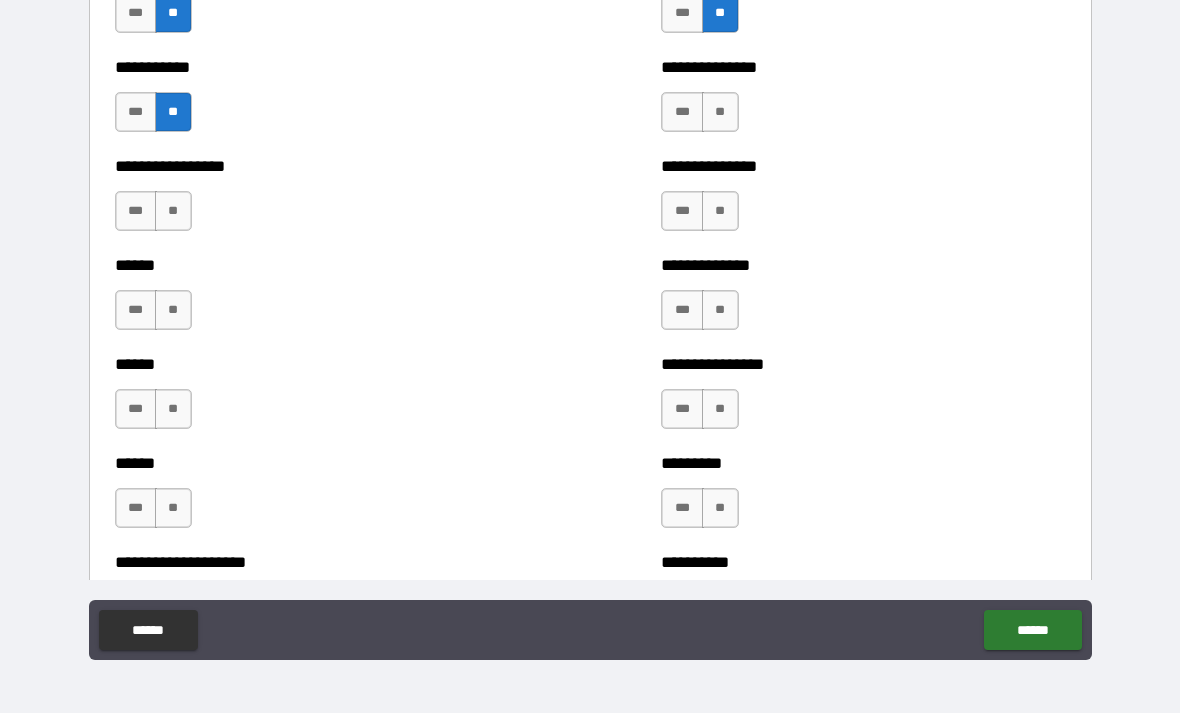 click on "**" at bounding box center [720, 112] 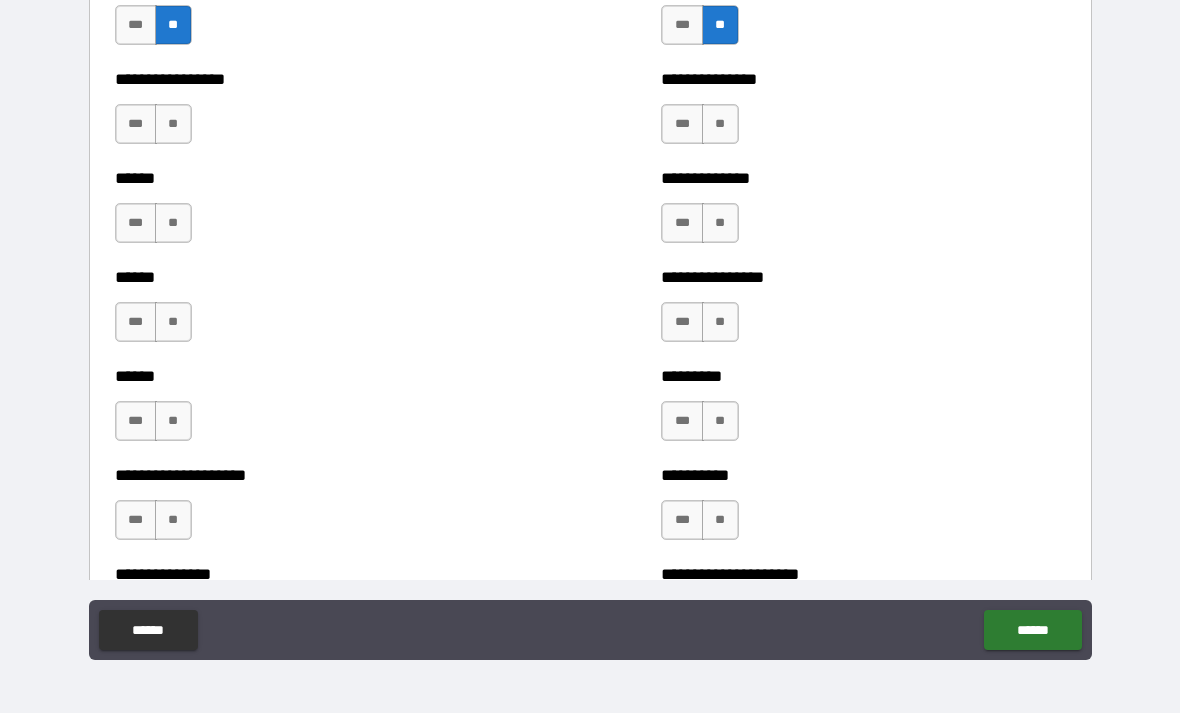 scroll, scrollTop: 2821, scrollLeft: 0, axis: vertical 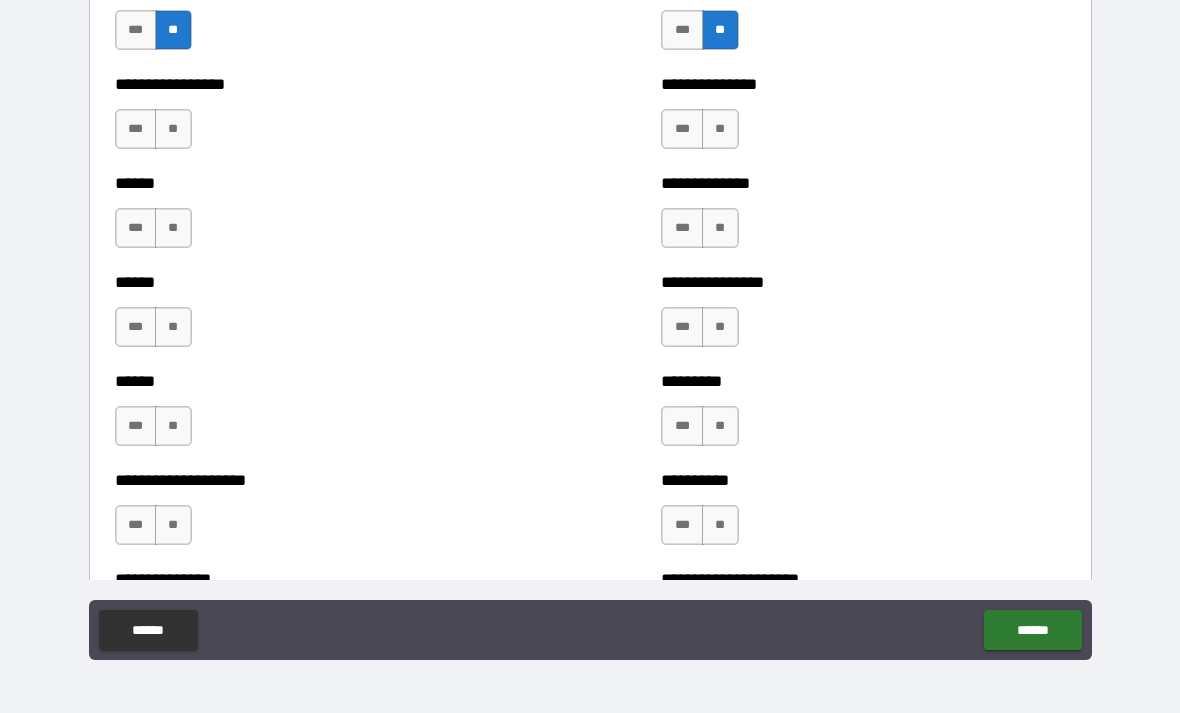 click on "**" at bounding box center [720, 129] 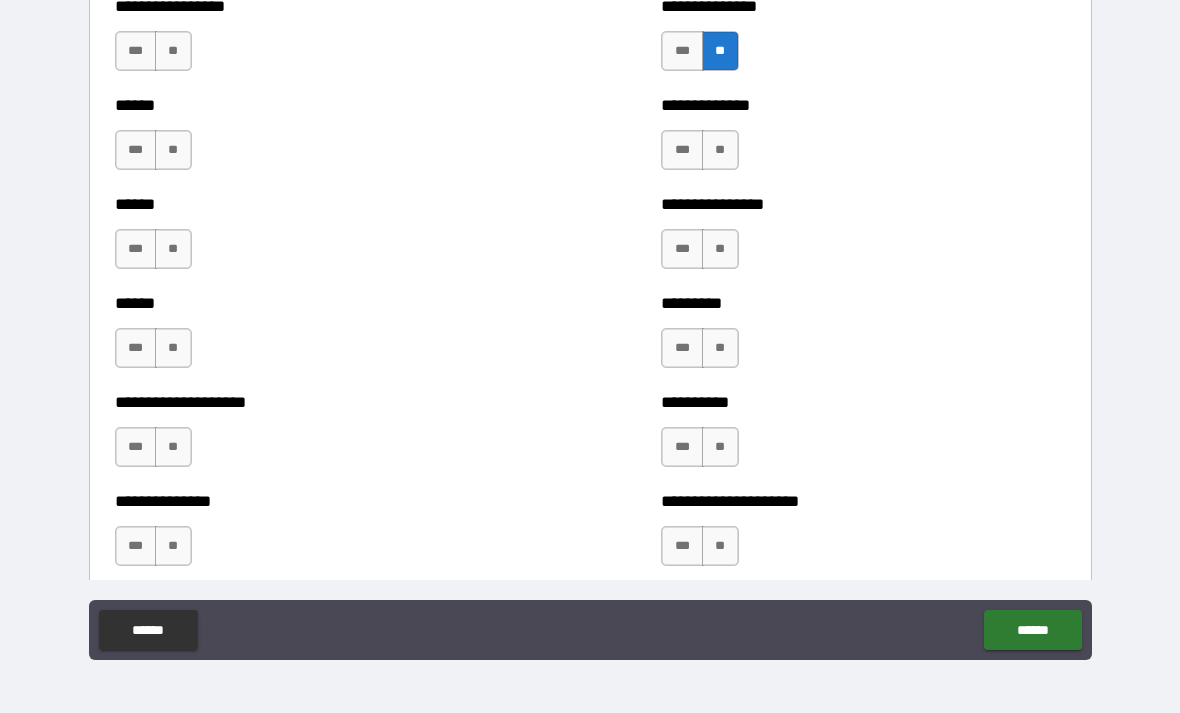 scroll, scrollTop: 2900, scrollLeft: 0, axis: vertical 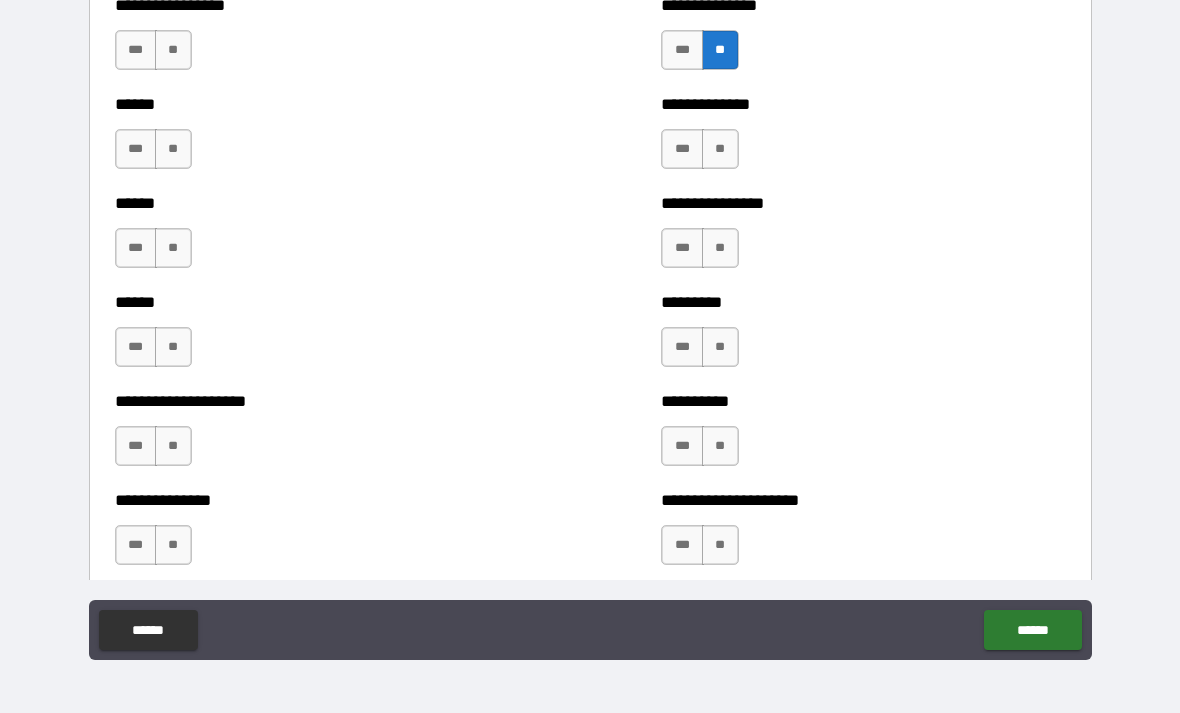 click on "**" at bounding box center [173, 50] 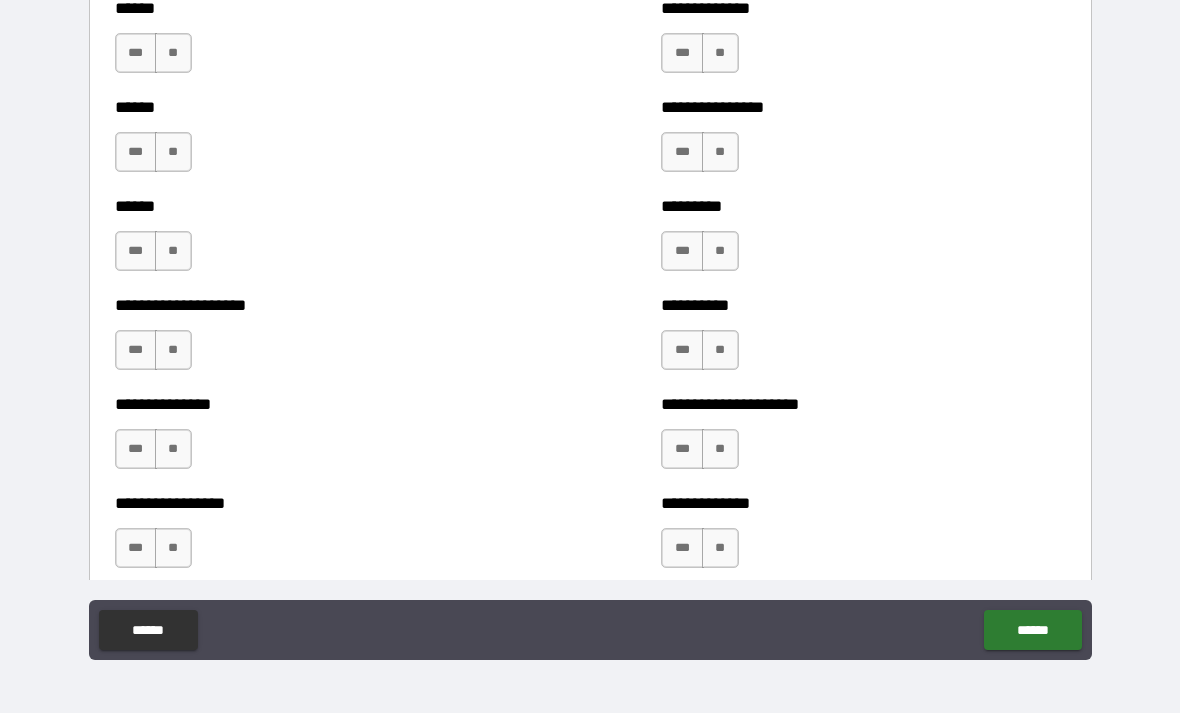 scroll, scrollTop: 2998, scrollLeft: 0, axis: vertical 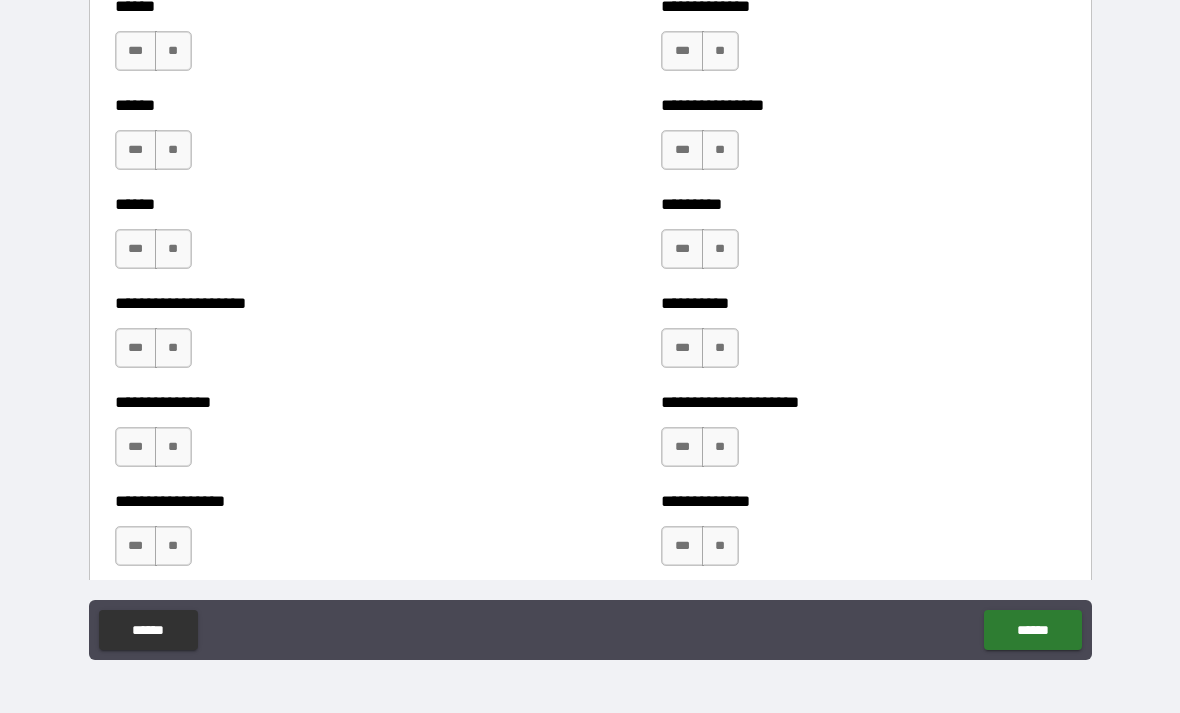 click on "**" at bounding box center (173, 51) 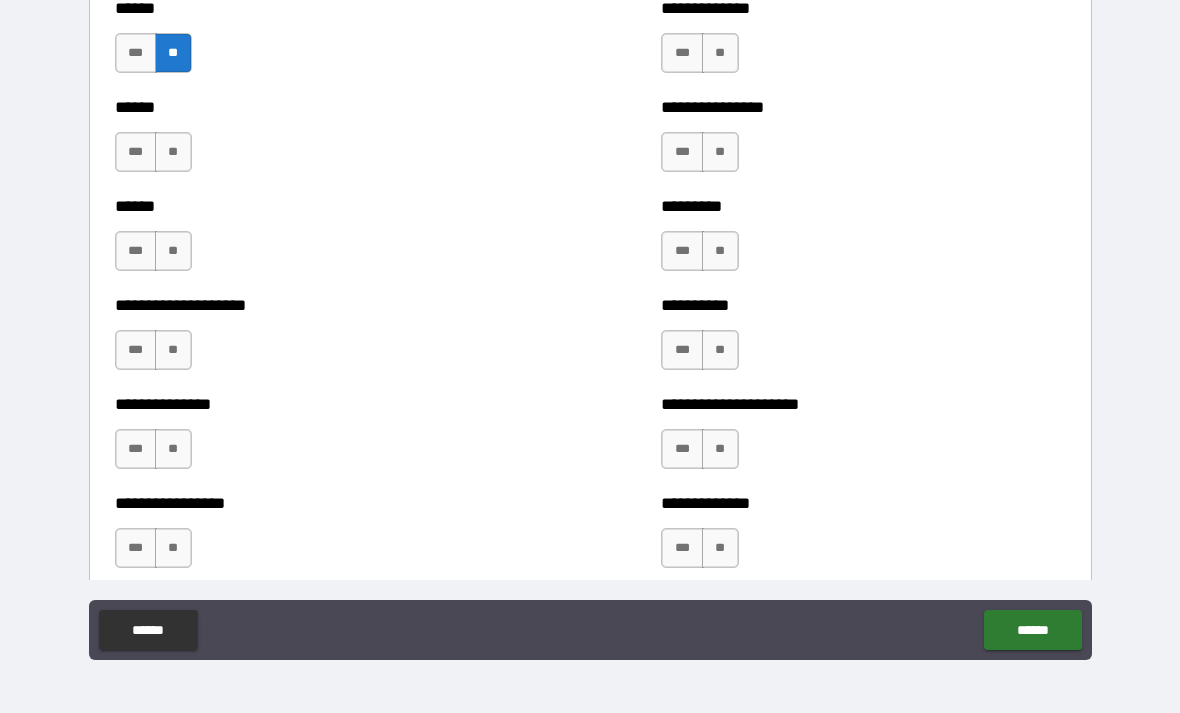 scroll, scrollTop: 3001, scrollLeft: 0, axis: vertical 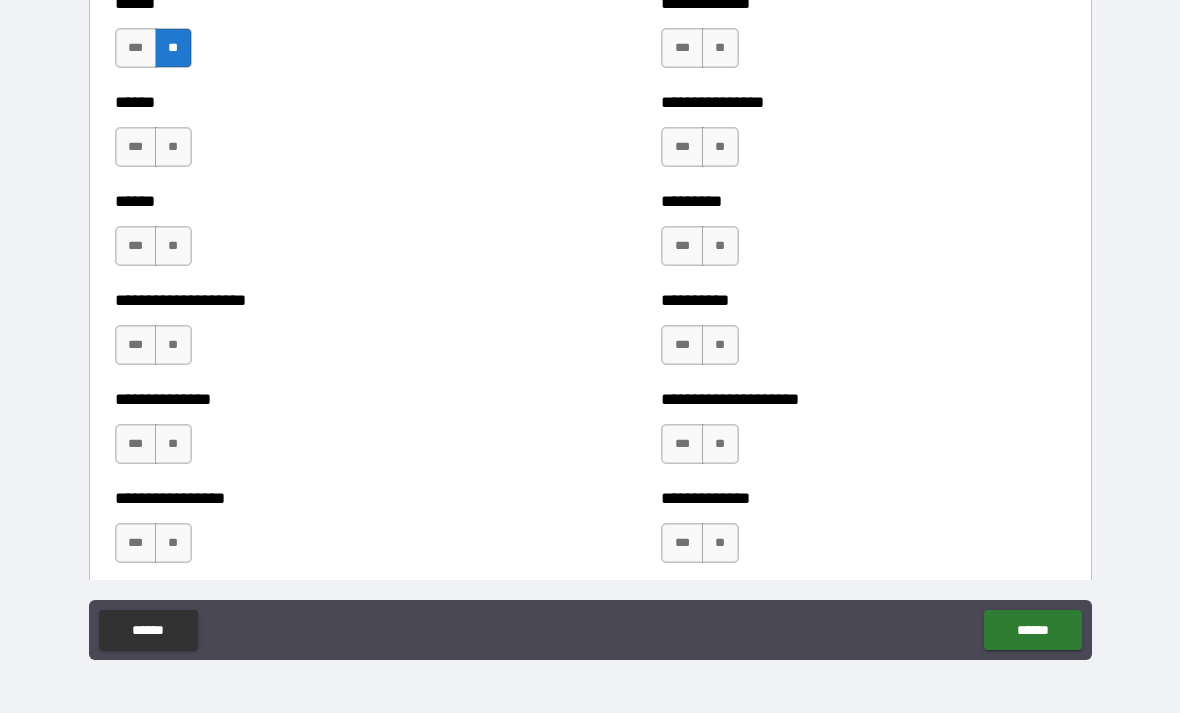 click on "**" at bounding box center (173, 147) 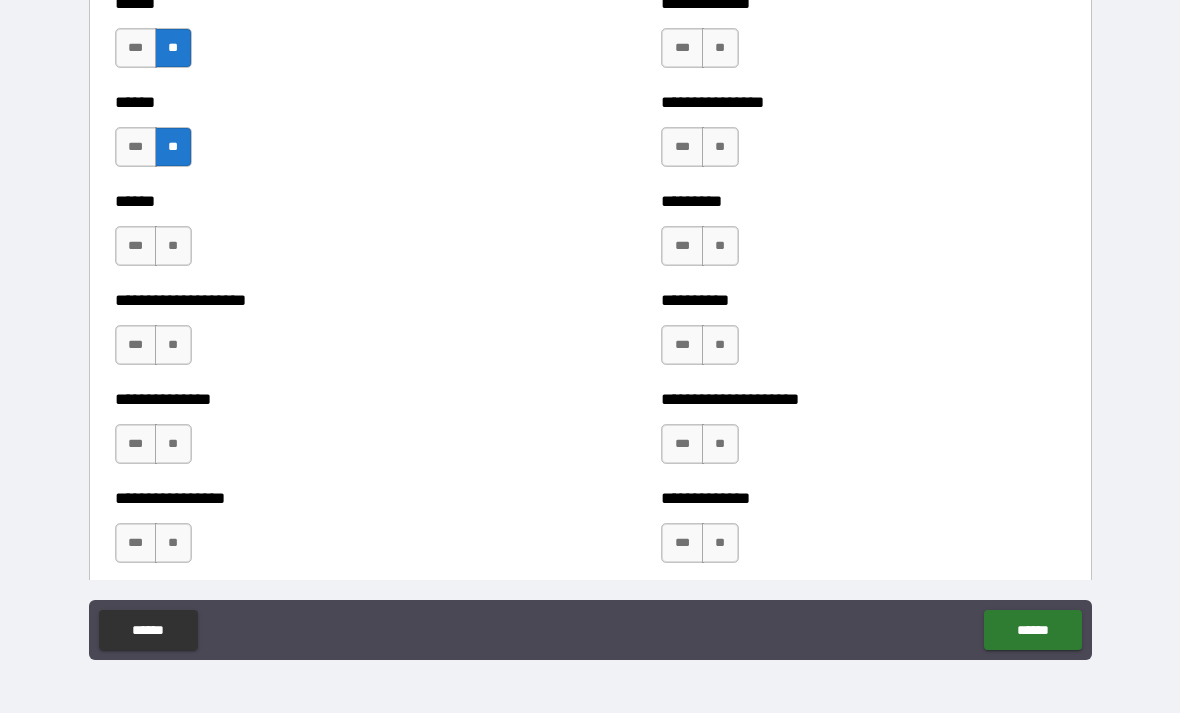 click on "**" at bounding box center (173, 246) 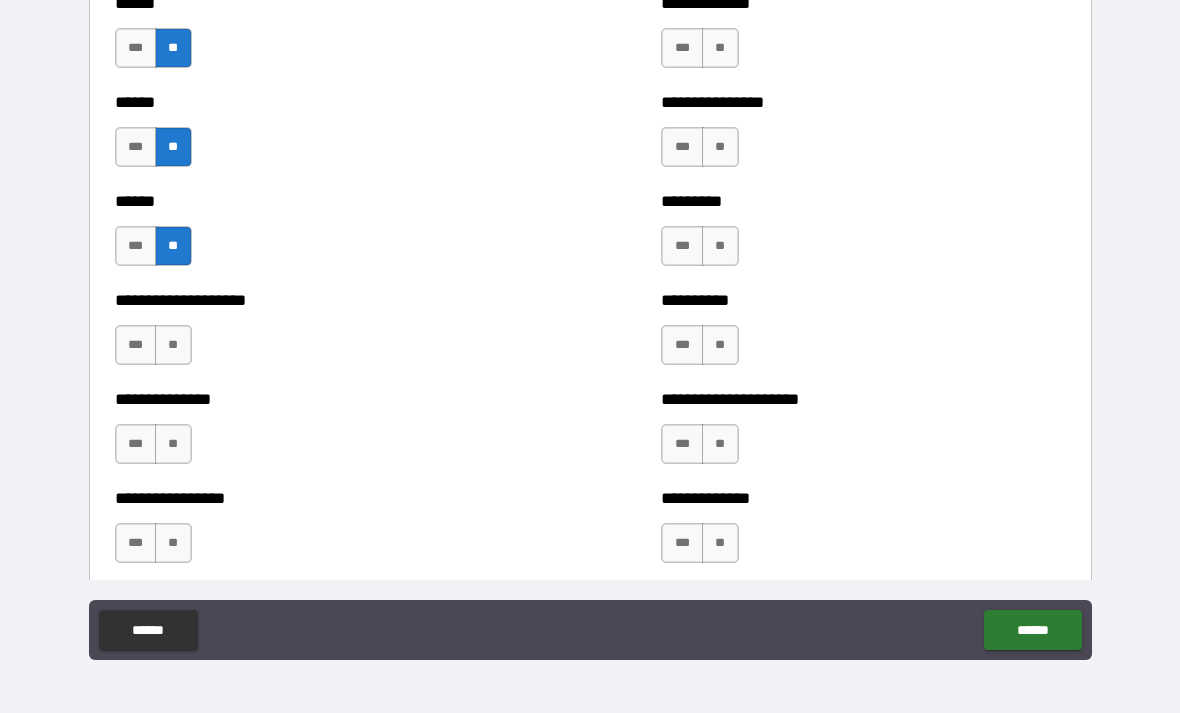 click on "**" at bounding box center [173, 345] 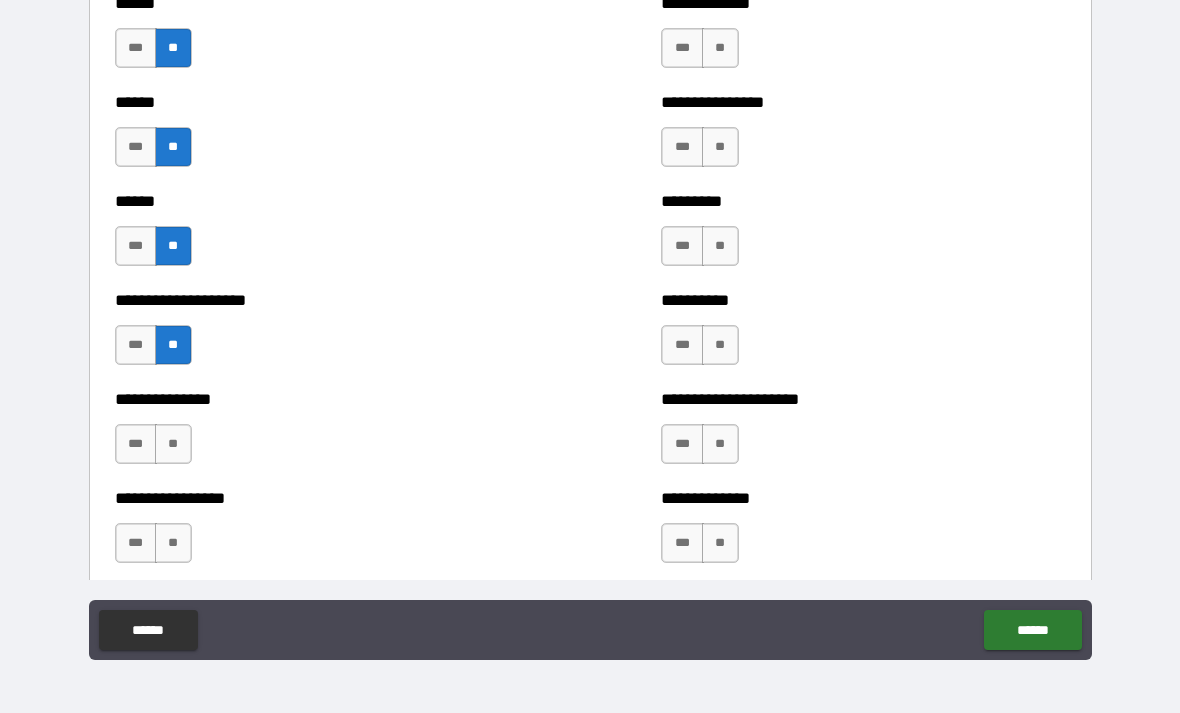 click on "**" at bounding box center [173, 444] 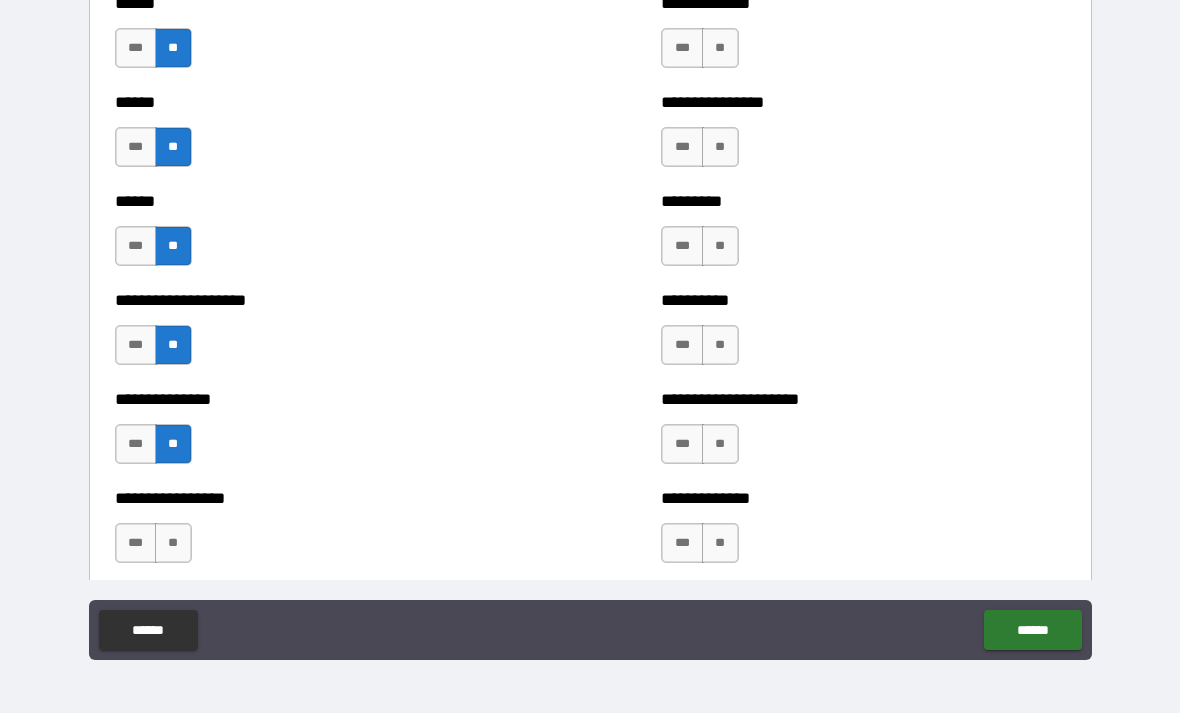 click on "***" at bounding box center (136, 444) 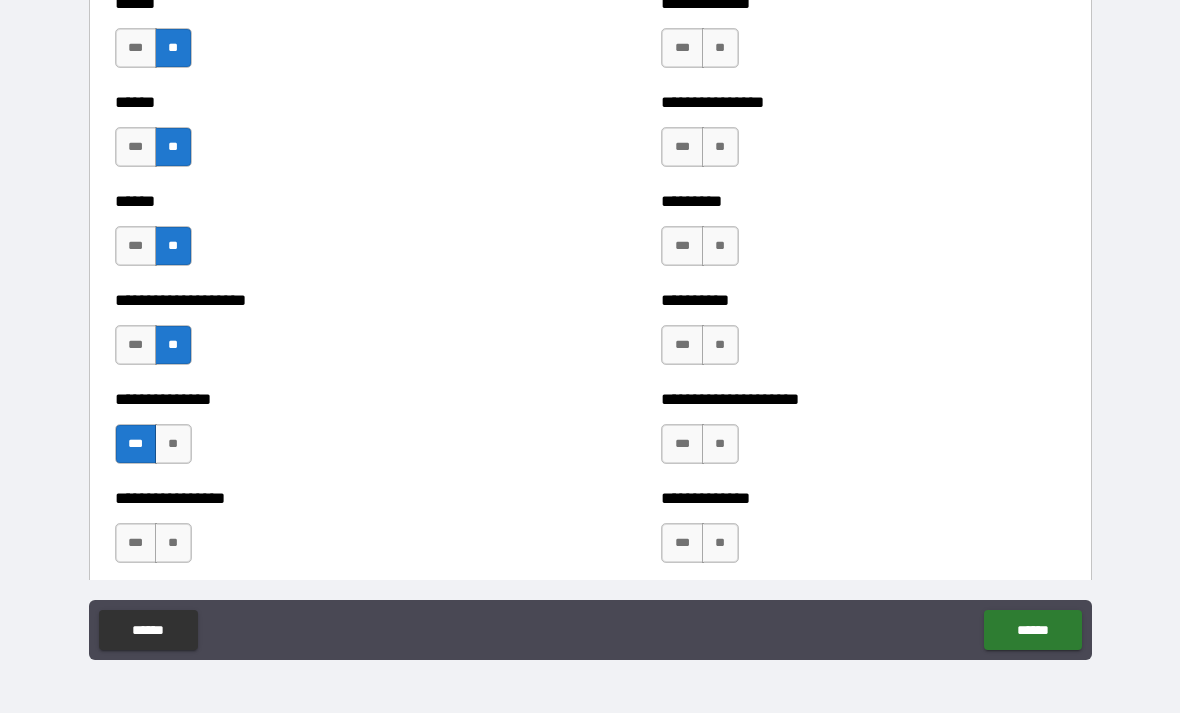 click on "**" at bounding box center (173, 543) 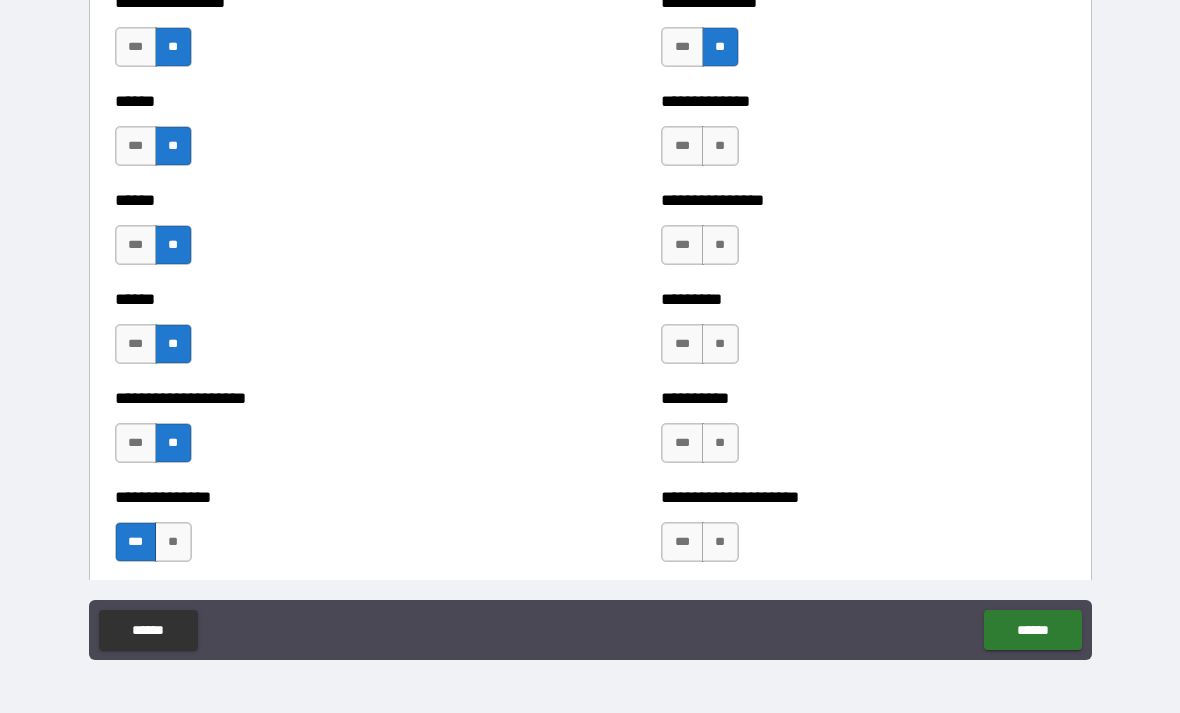 scroll, scrollTop: 2891, scrollLeft: 0, axis: vertical 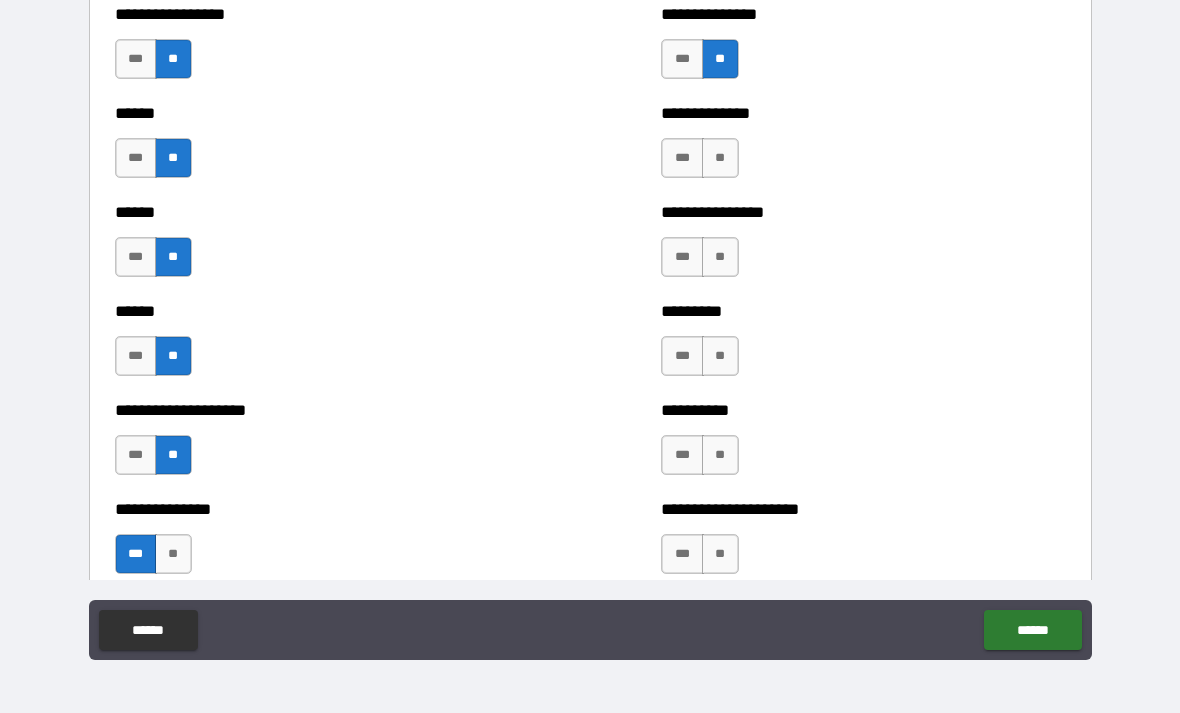 click on "**" at bounding box center [720, 158] 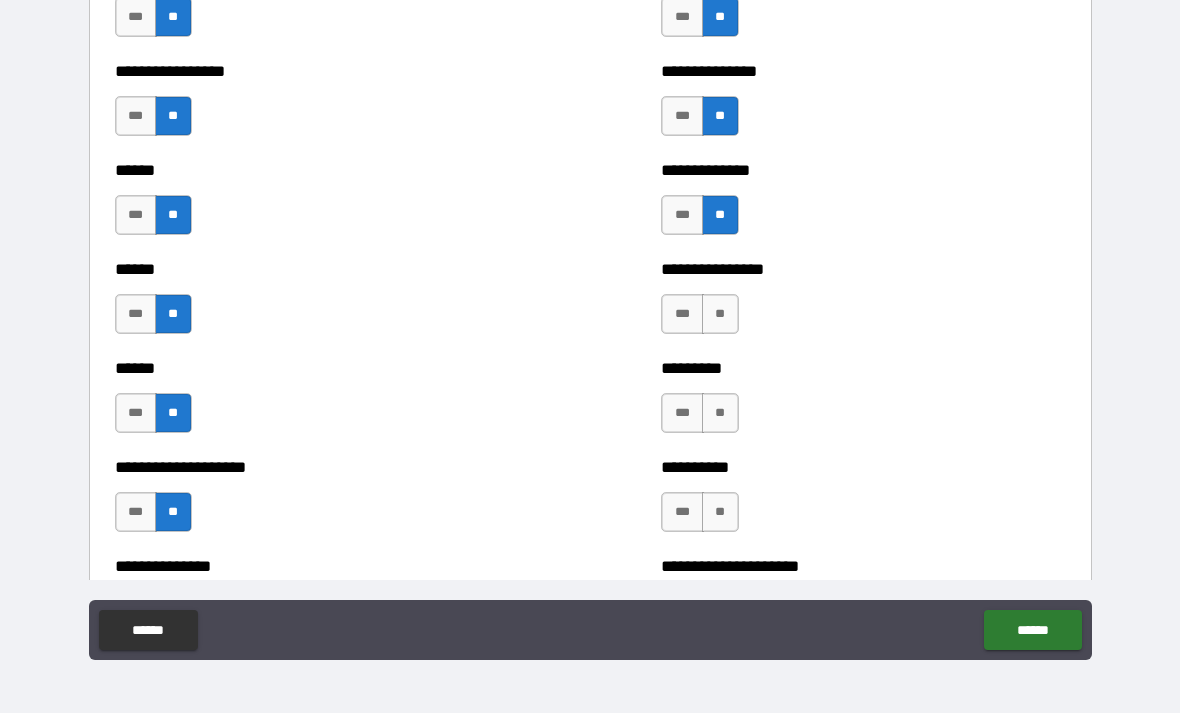 scroll, scrollTop: 2846, scrollLeft: 0, axis: vertical 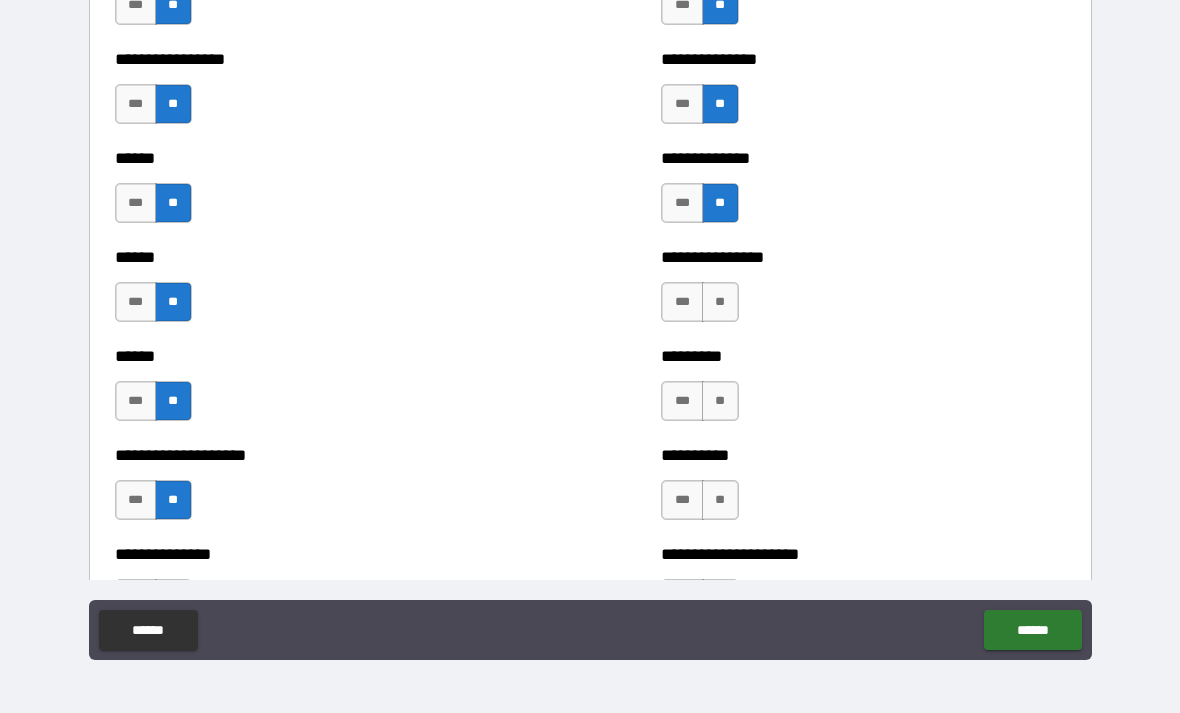 click on "**" at bounding box center [720, 302] 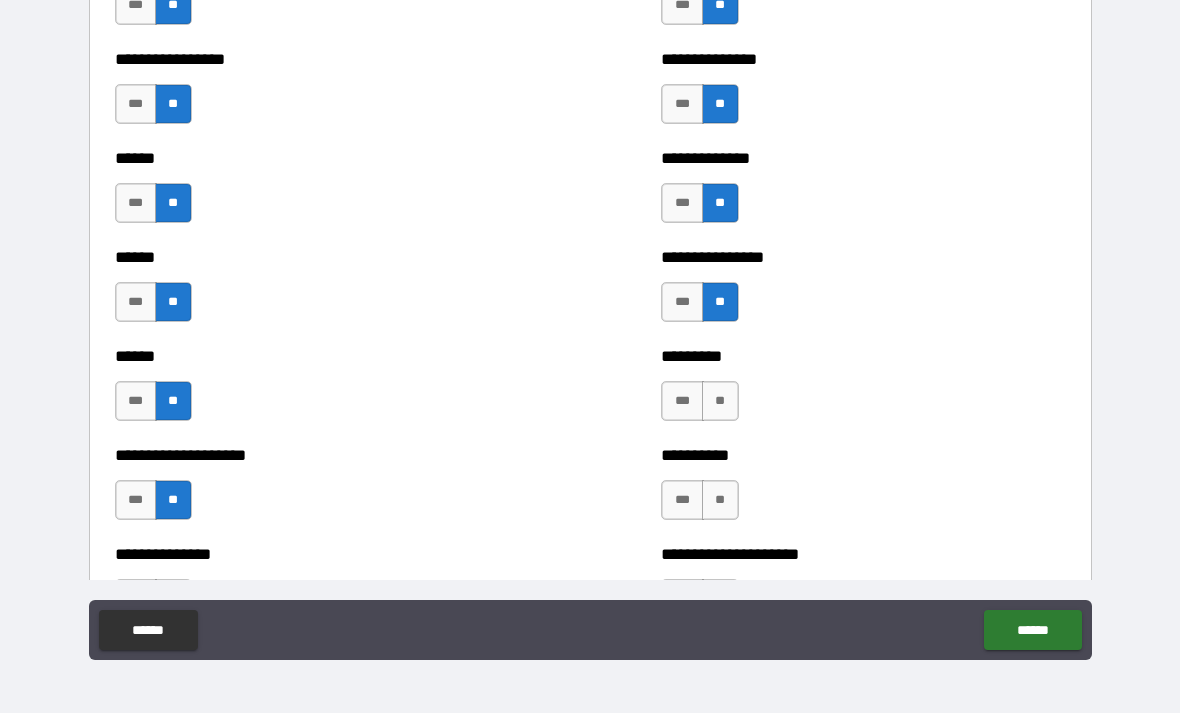 click on "**" at bounding box center [720, 401] 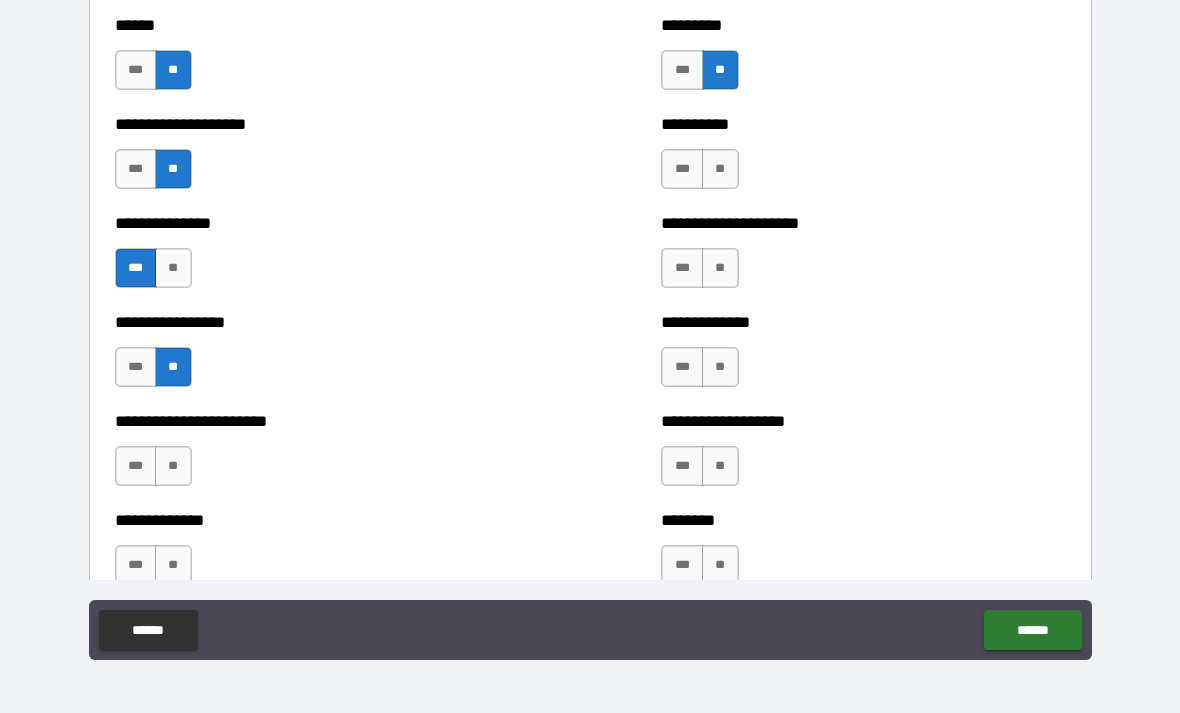 scroll, scrollTop: 3184, scrollLeft: 0, axis: vertical 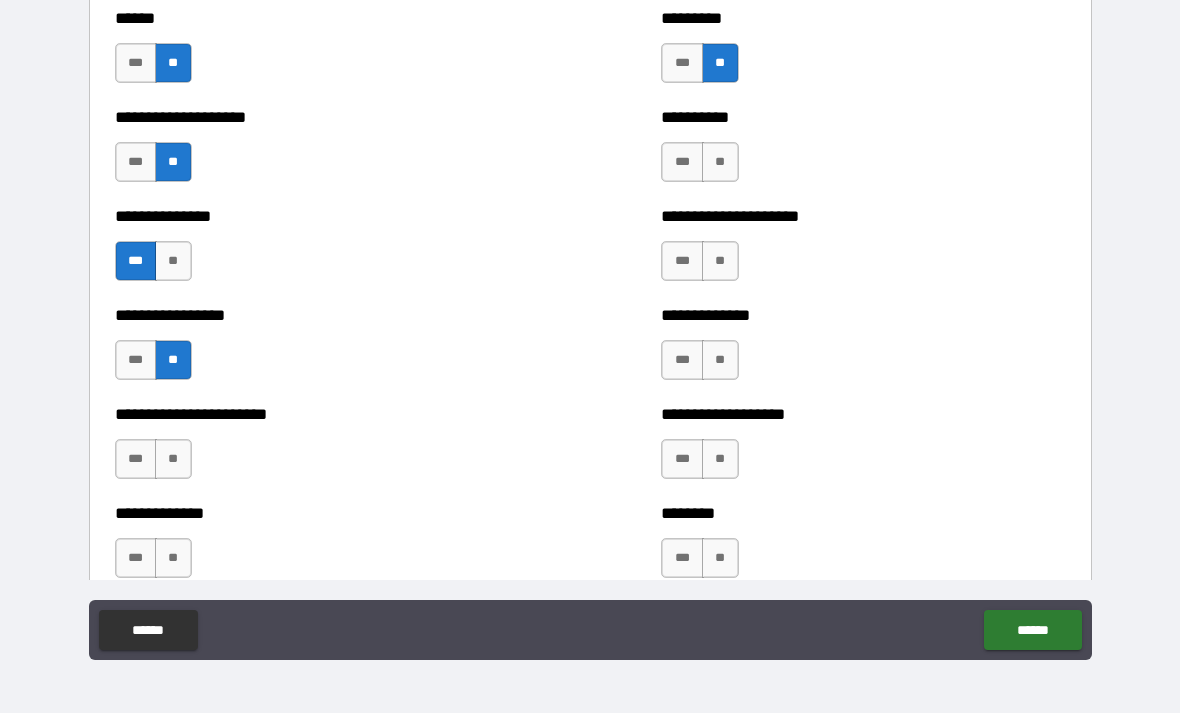 click on "**" at bounding box center [720, 162] 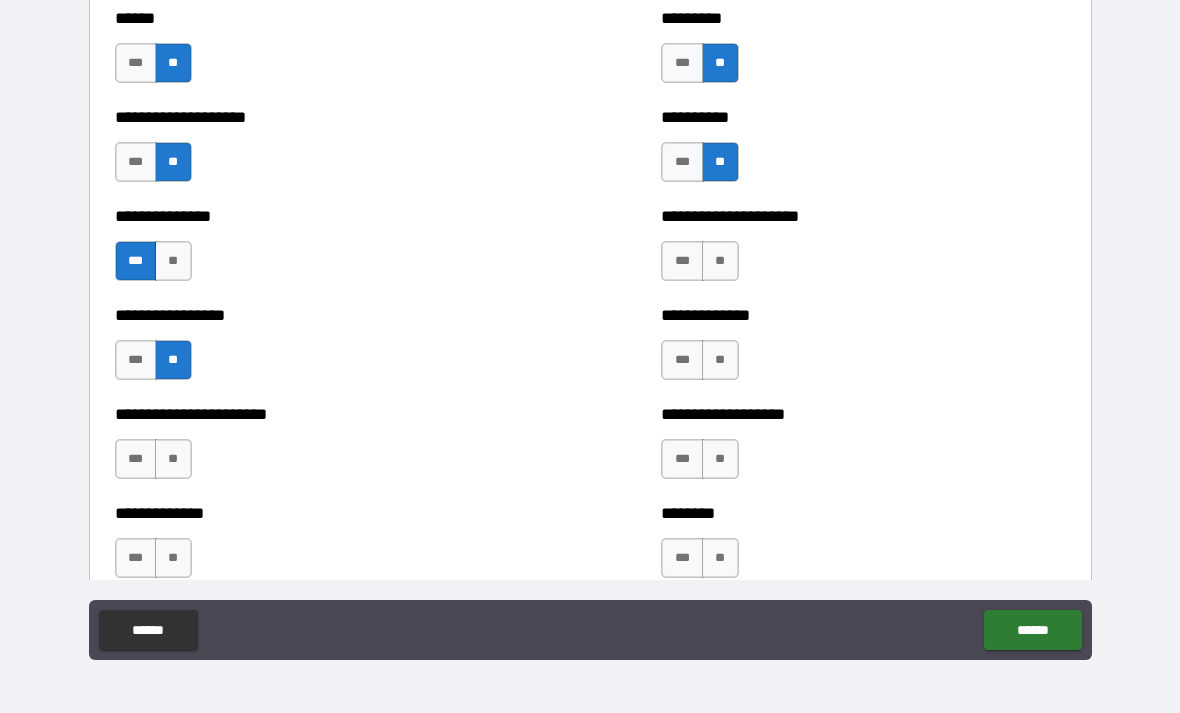 click on "**" at bounding box center (720, 261) 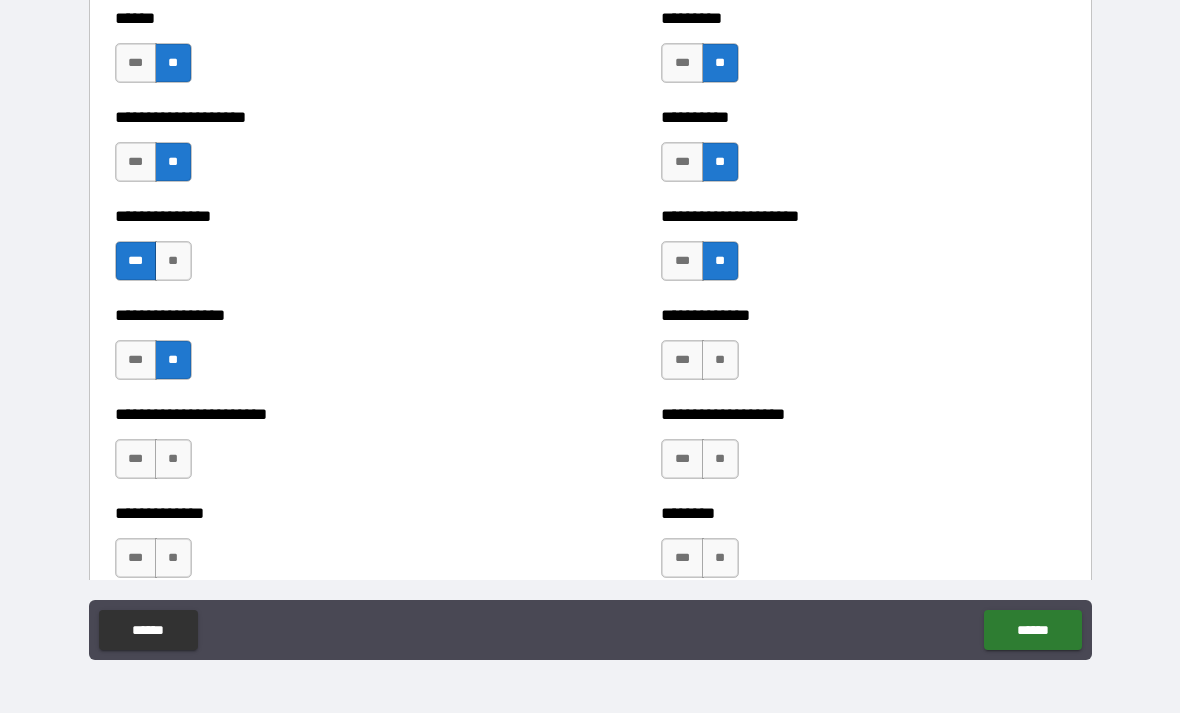 click on "**" at bounding box center [720, 360] 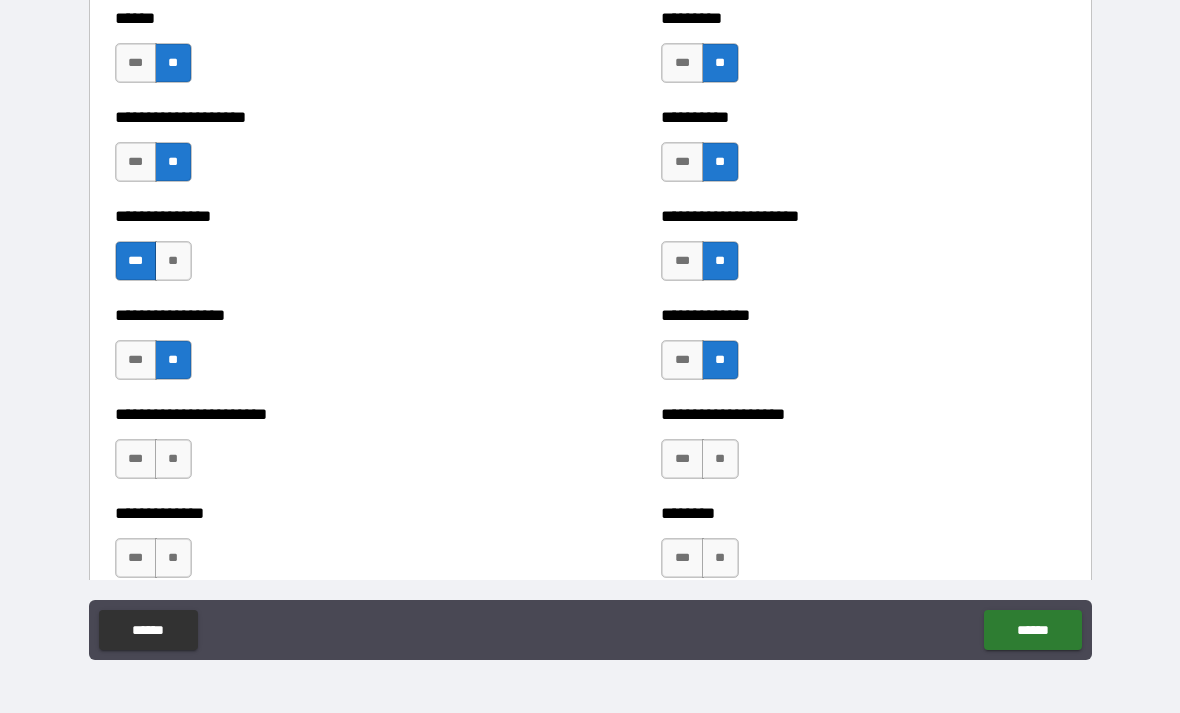 click on "***" at bounding box center [682, 459] 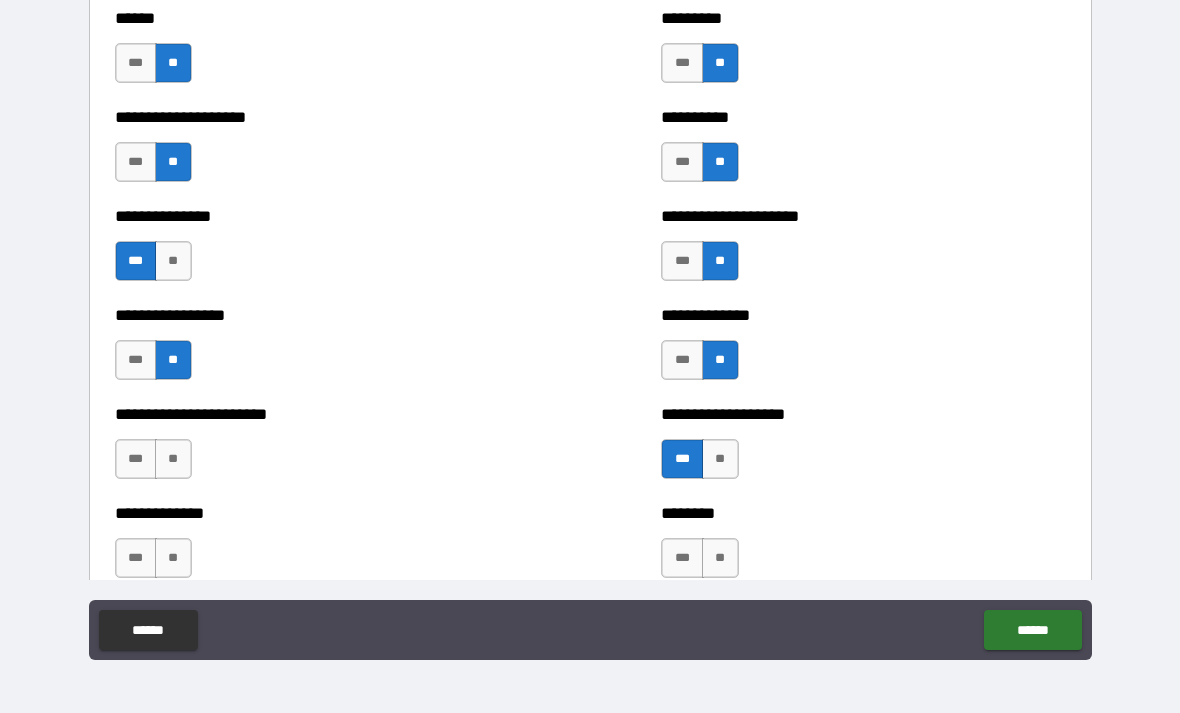 click on "**" at bounding box center [720, 558] 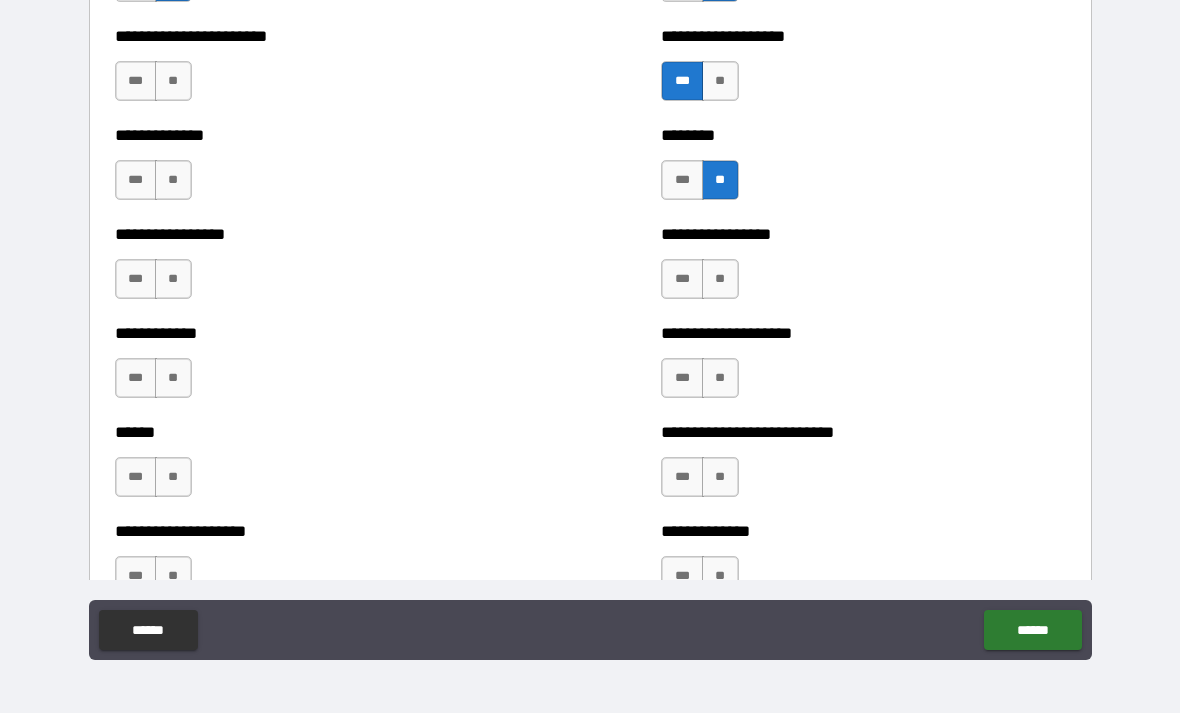 scroll, scrollTop: 3563, scrollLeft: 0, axis: vertical 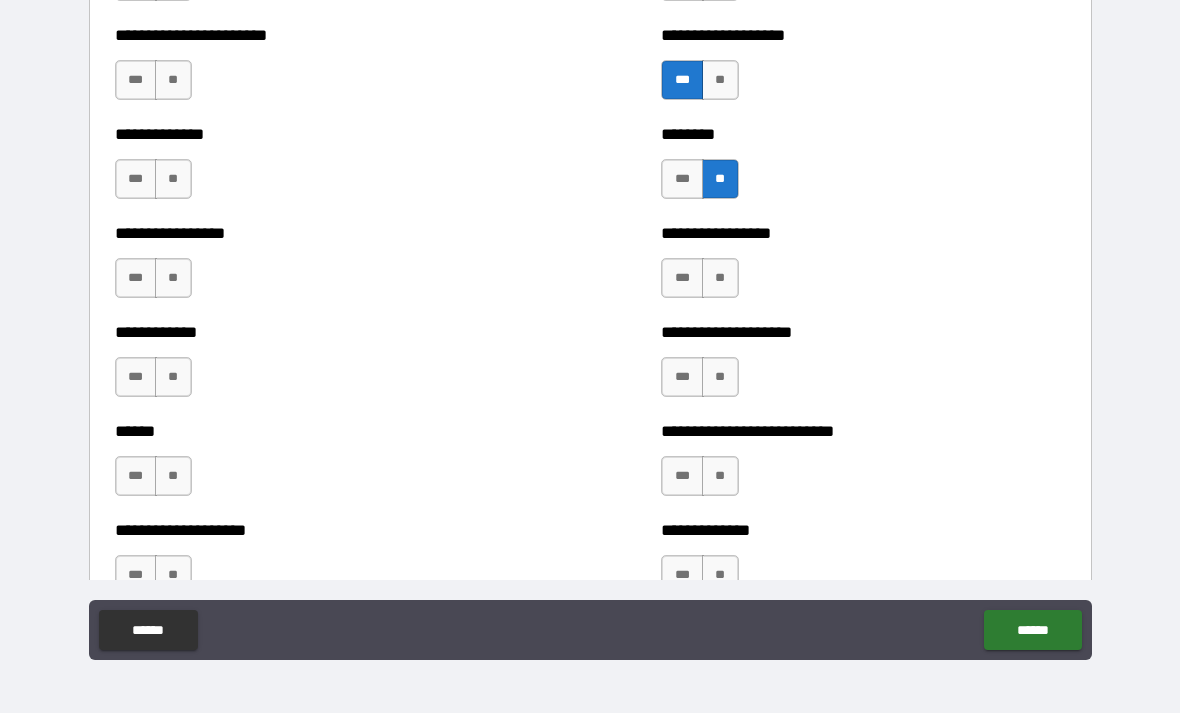 click on "**" at bounding box center [173, 80] 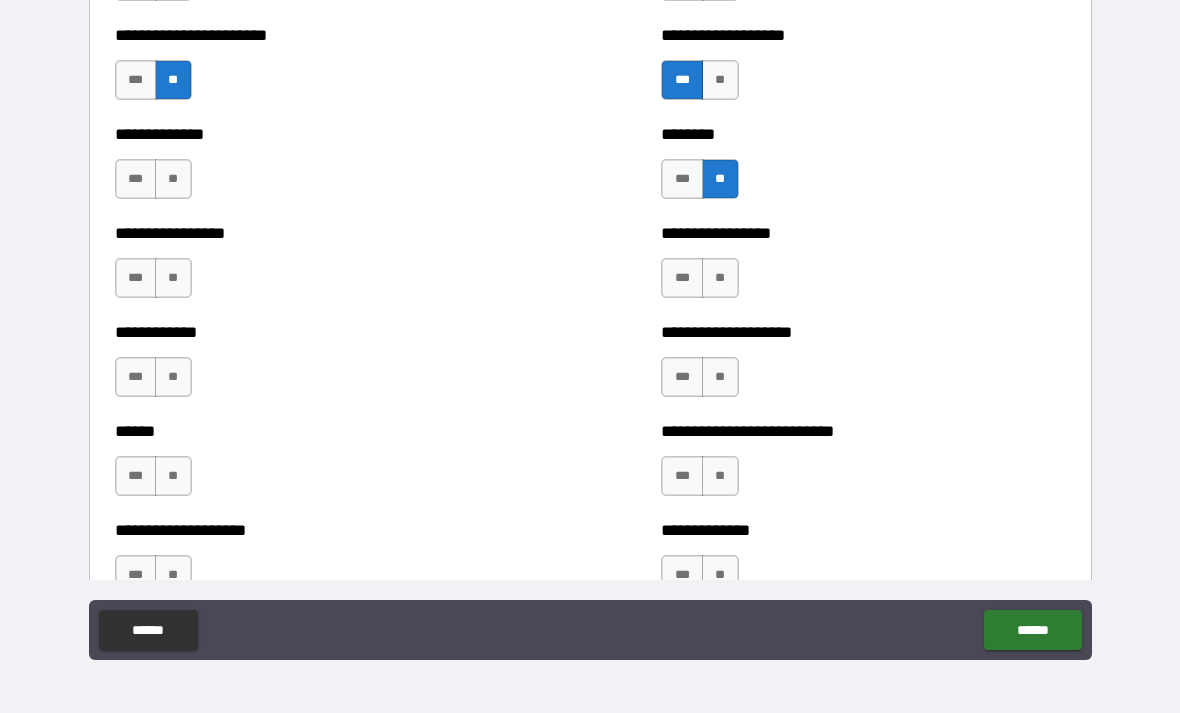 click on "**" at bounding box center [173, 179] 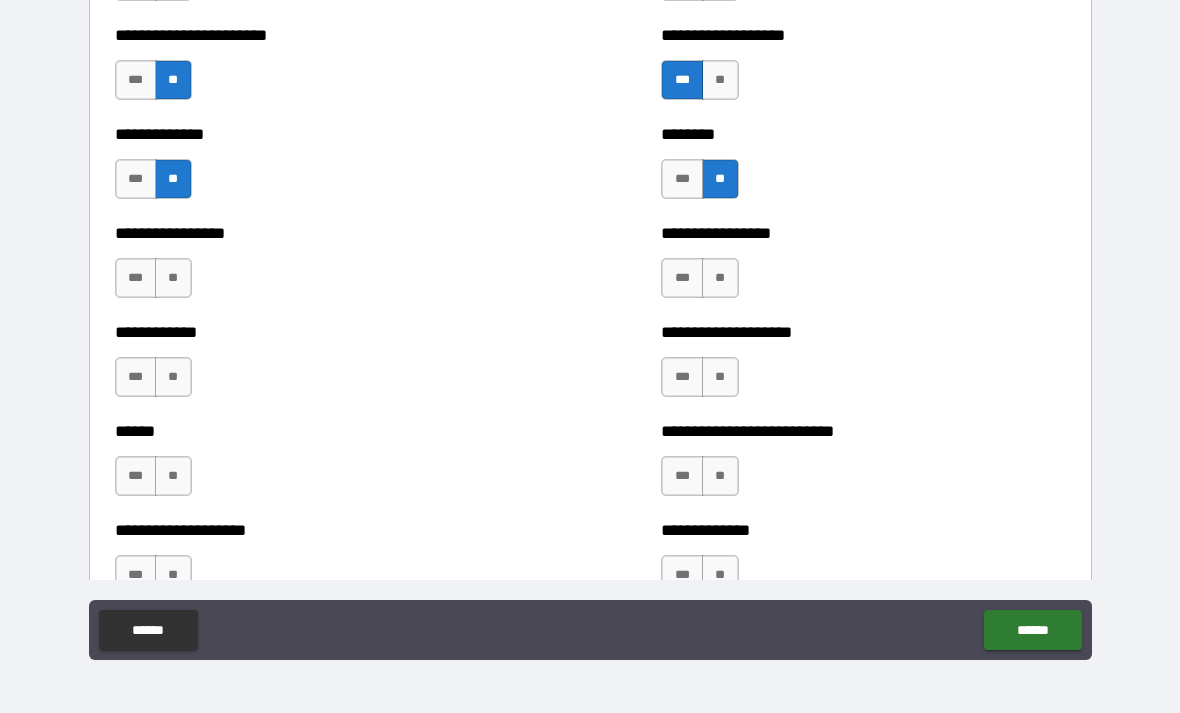 click on "***" at bounding box center (136, 278) 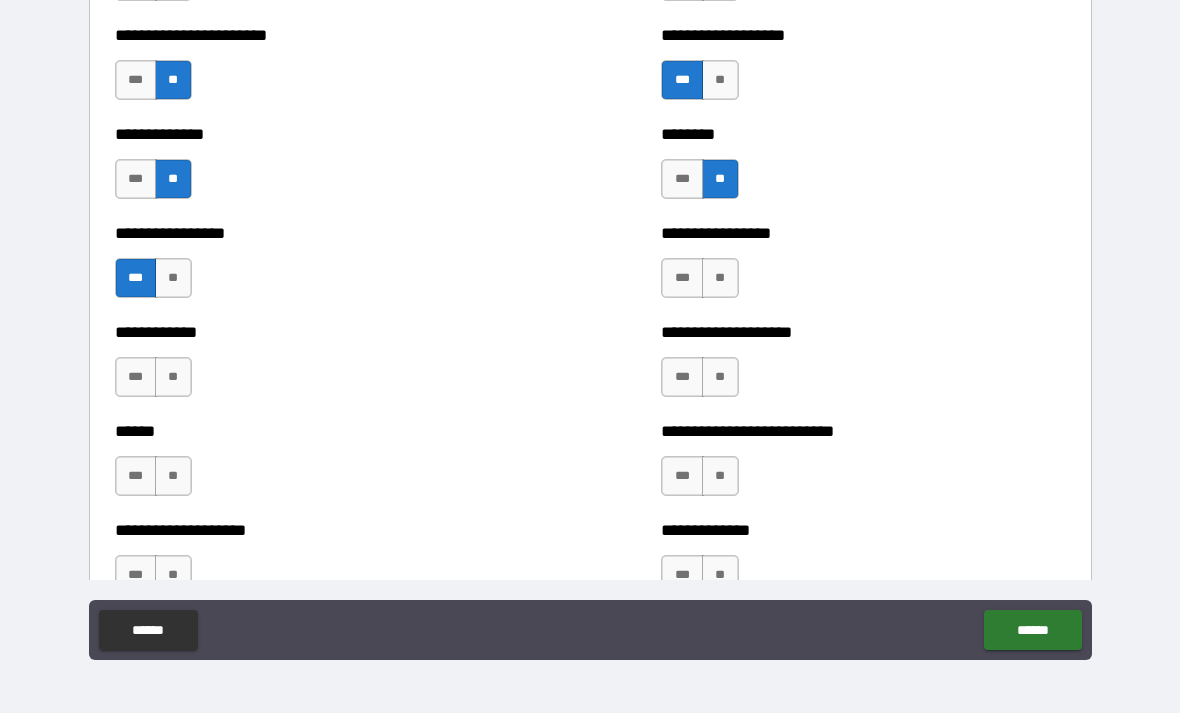 click on "**" at bounding box center (173, 377) 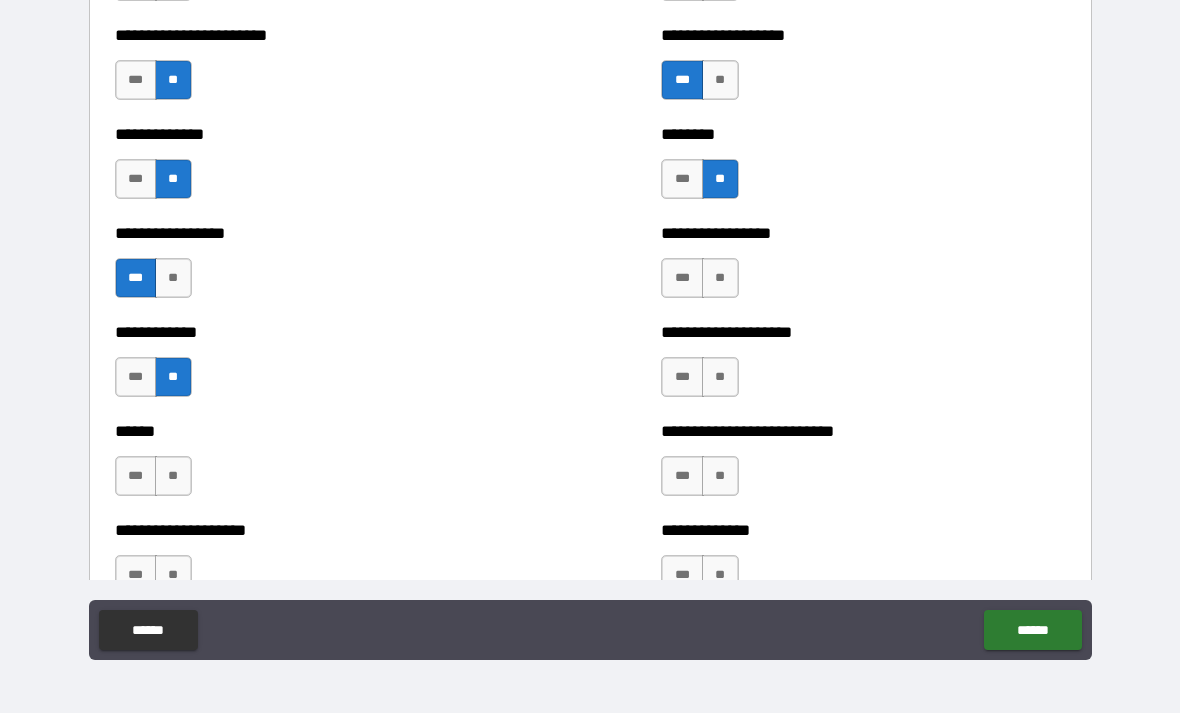 click on "**" at bounding box center [173, 476] 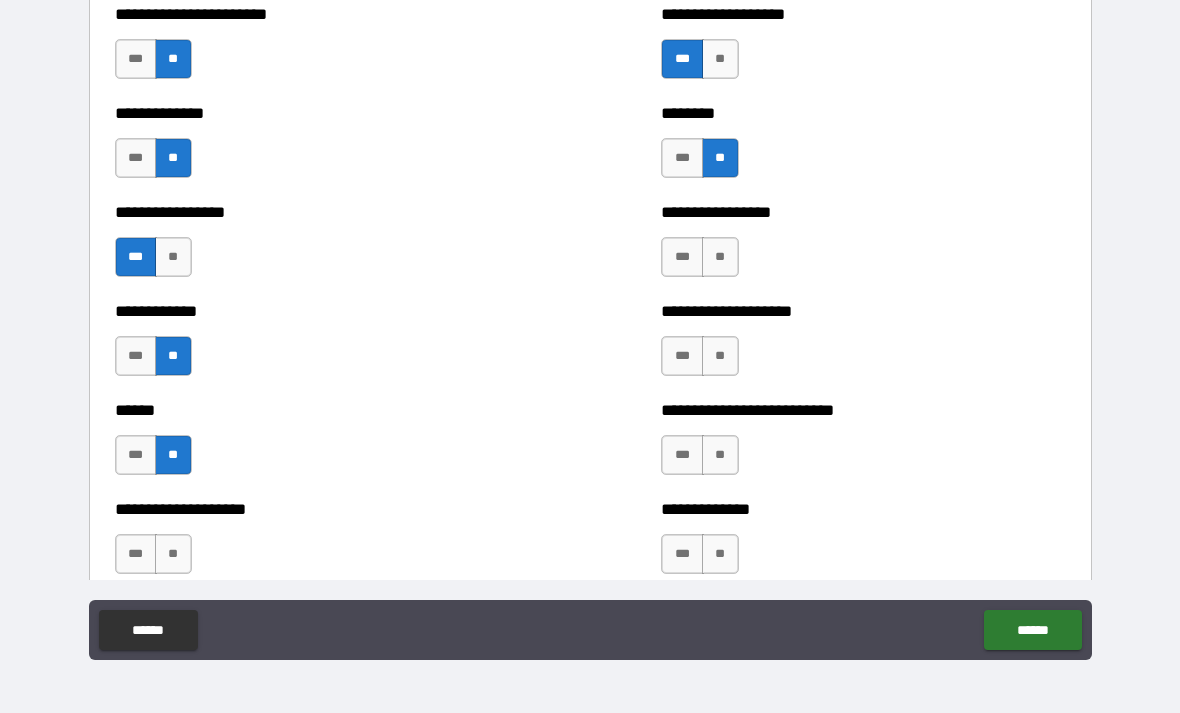 scroll, scrollTop: 3583, scrollLeft: 0, axis: vertical 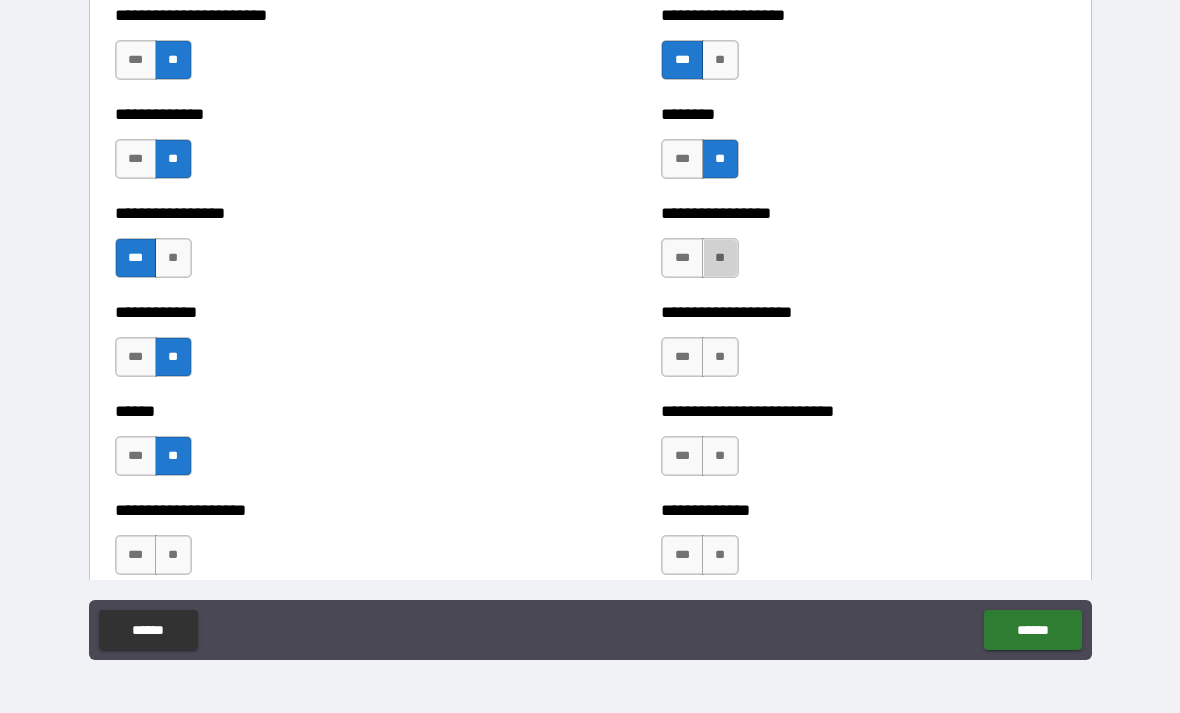 click on "**" at bounding box center (720, 258) 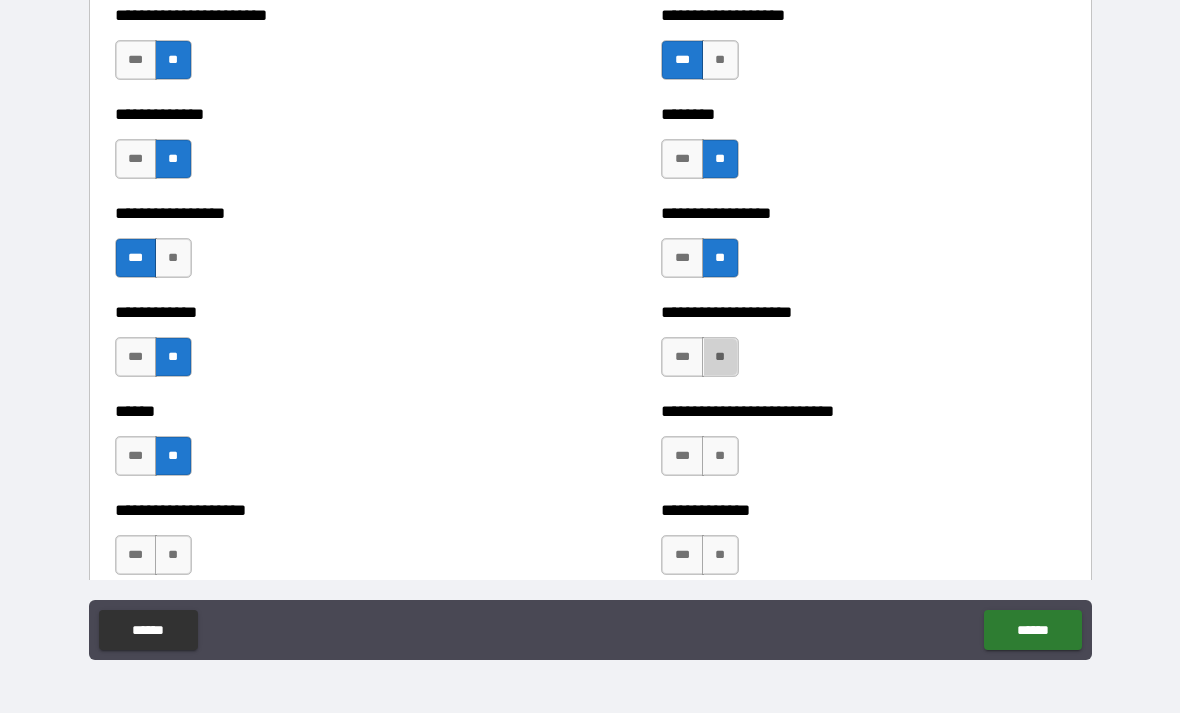 click on "**" at bounding box center [720, 357] 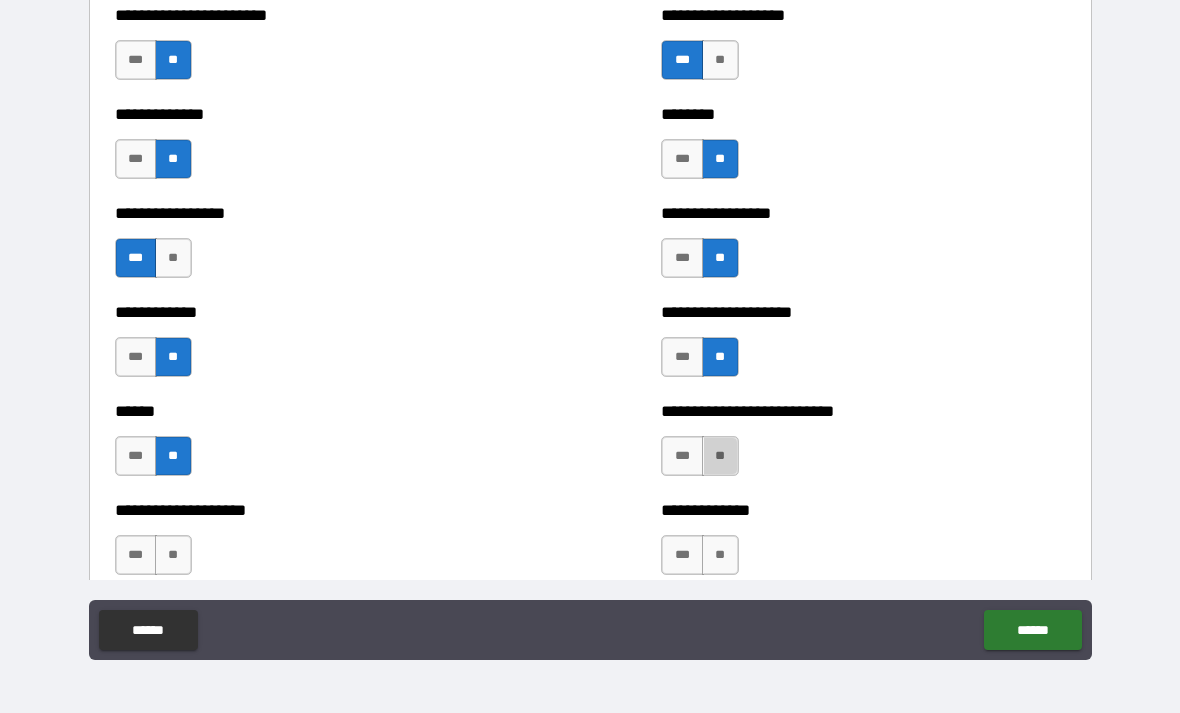 click on "**" at bounding box center [720, 456] 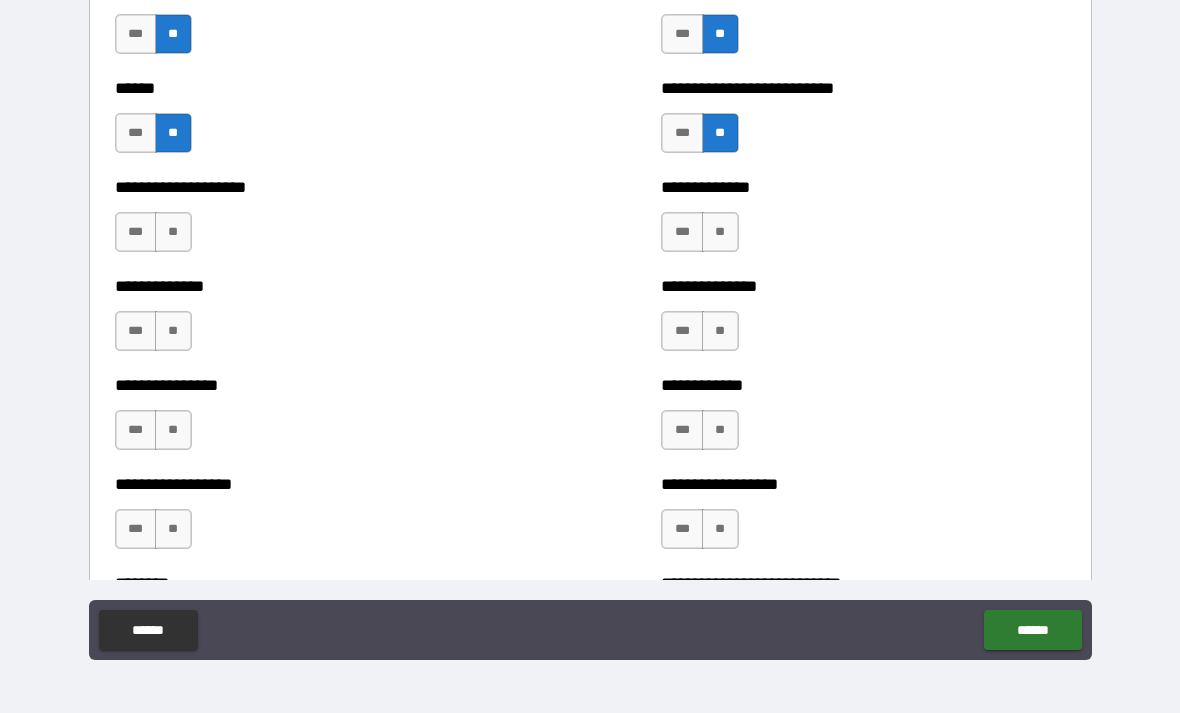 scroll, scrollTop: 3909, scrollLeft: 0, axis: vertical 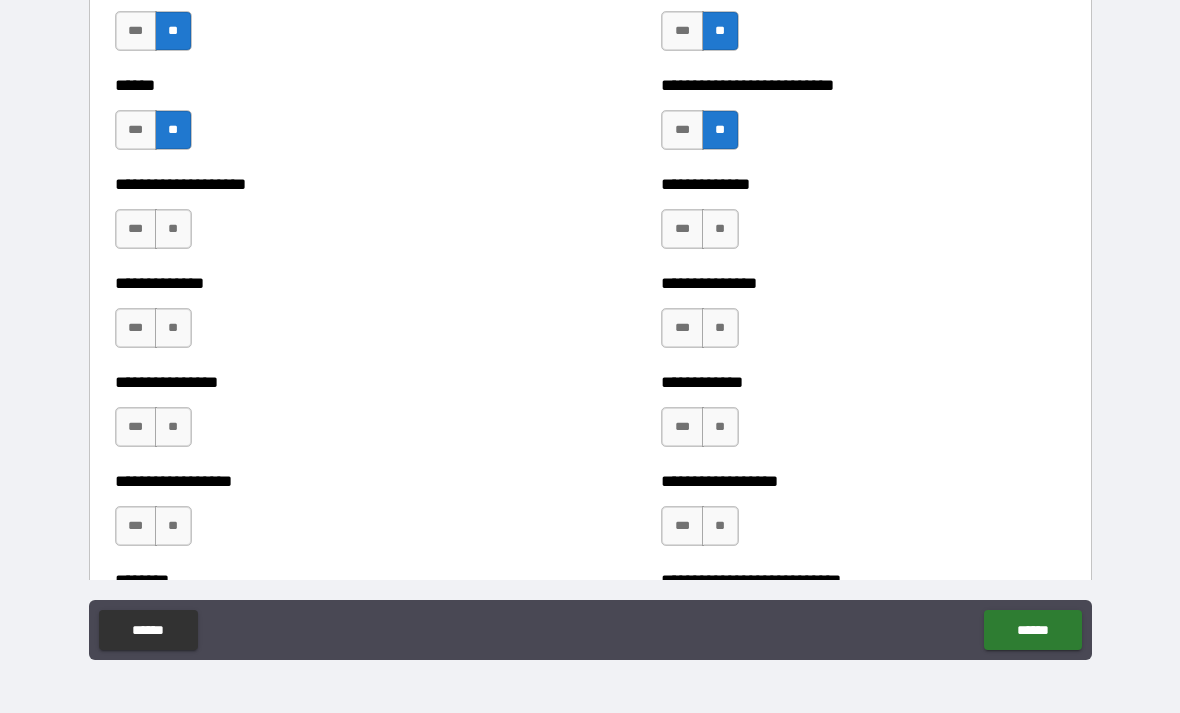 click on "**" at bounding box center (720, 229) 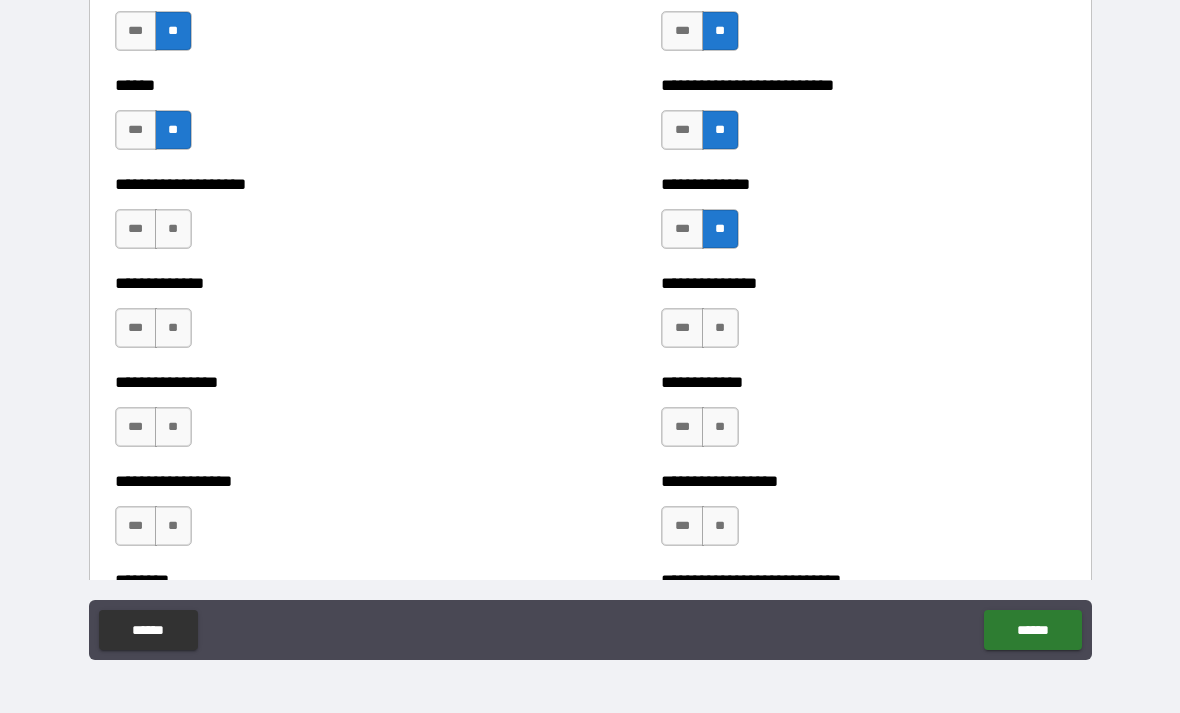 scroll, scrollTop: 3911, scrollLeft: 0, axis: vertical 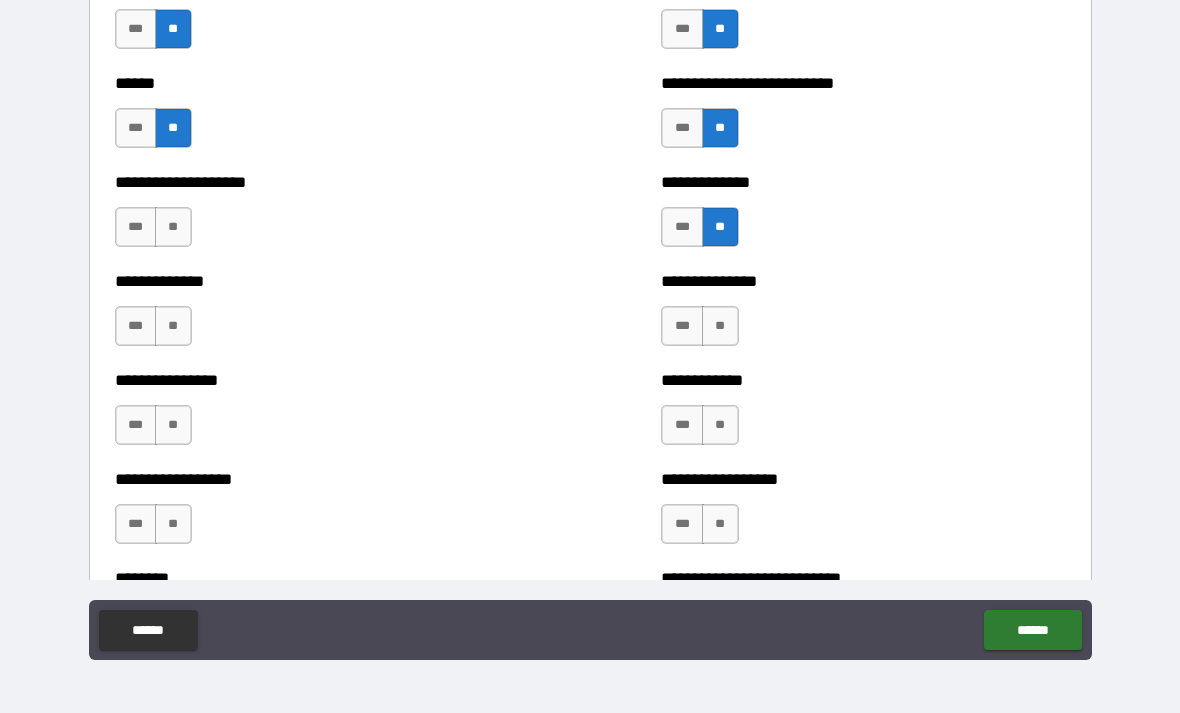 click on "**" at bounding box center [173, 227] 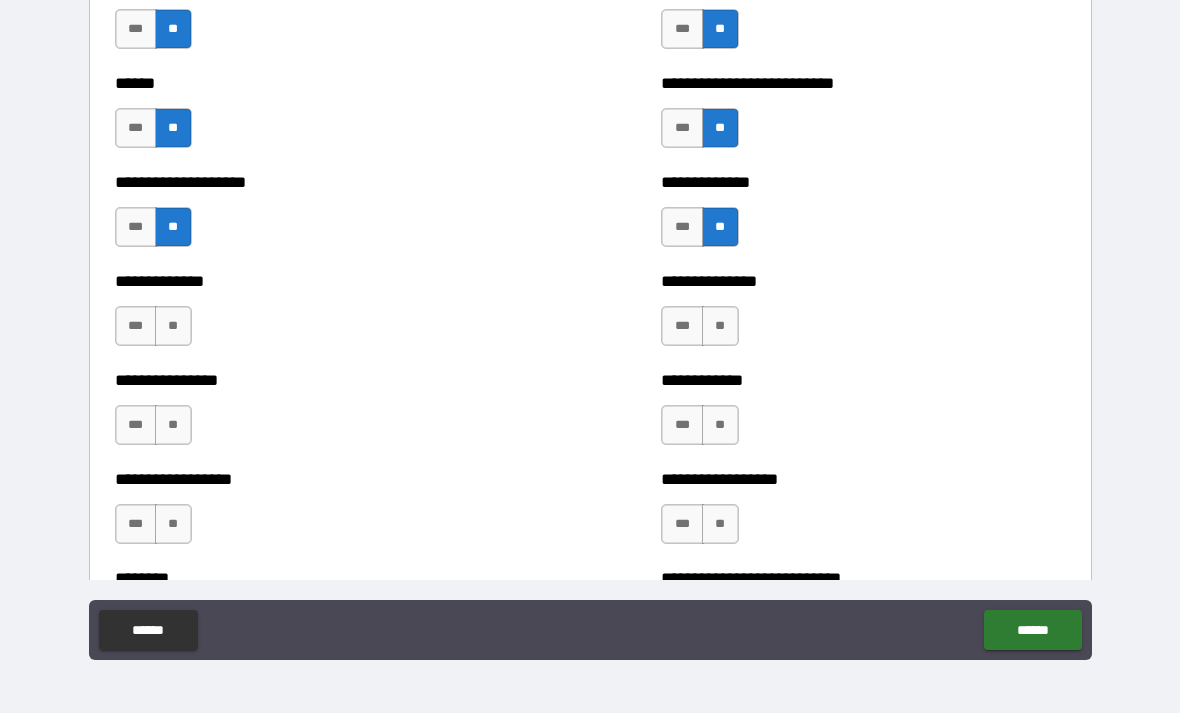 click on "**" at bounding box center [173, 326] 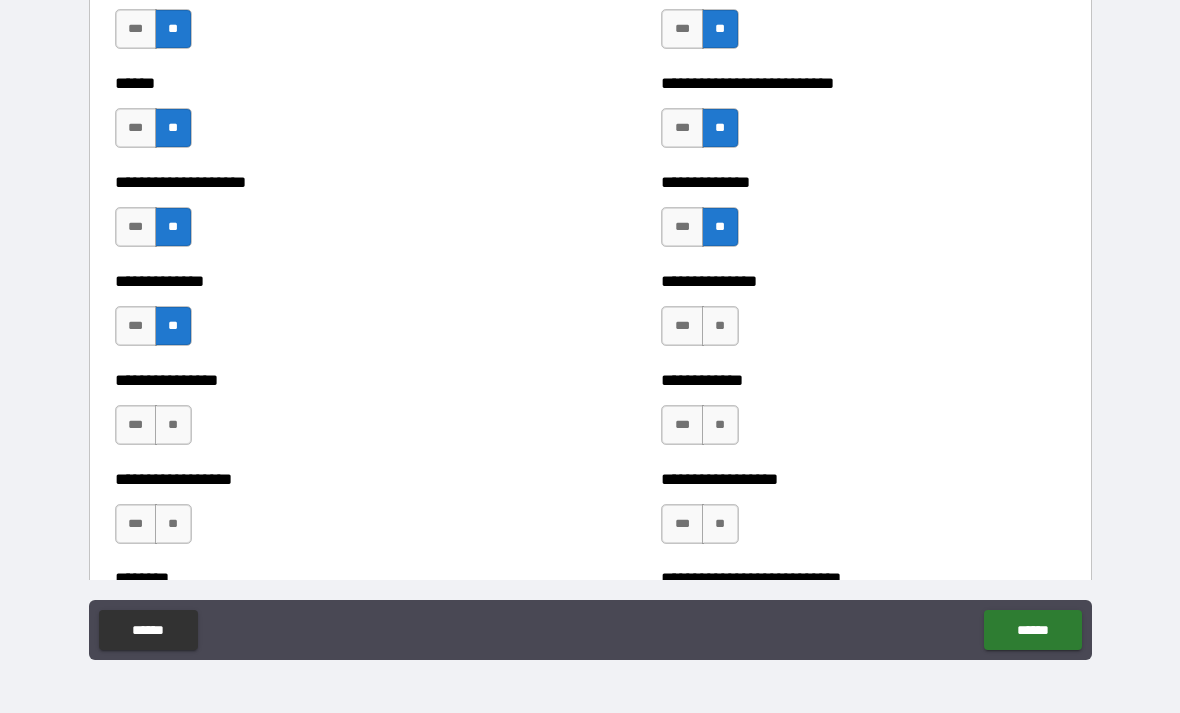 click on "**" at bounding box center [173, 425] 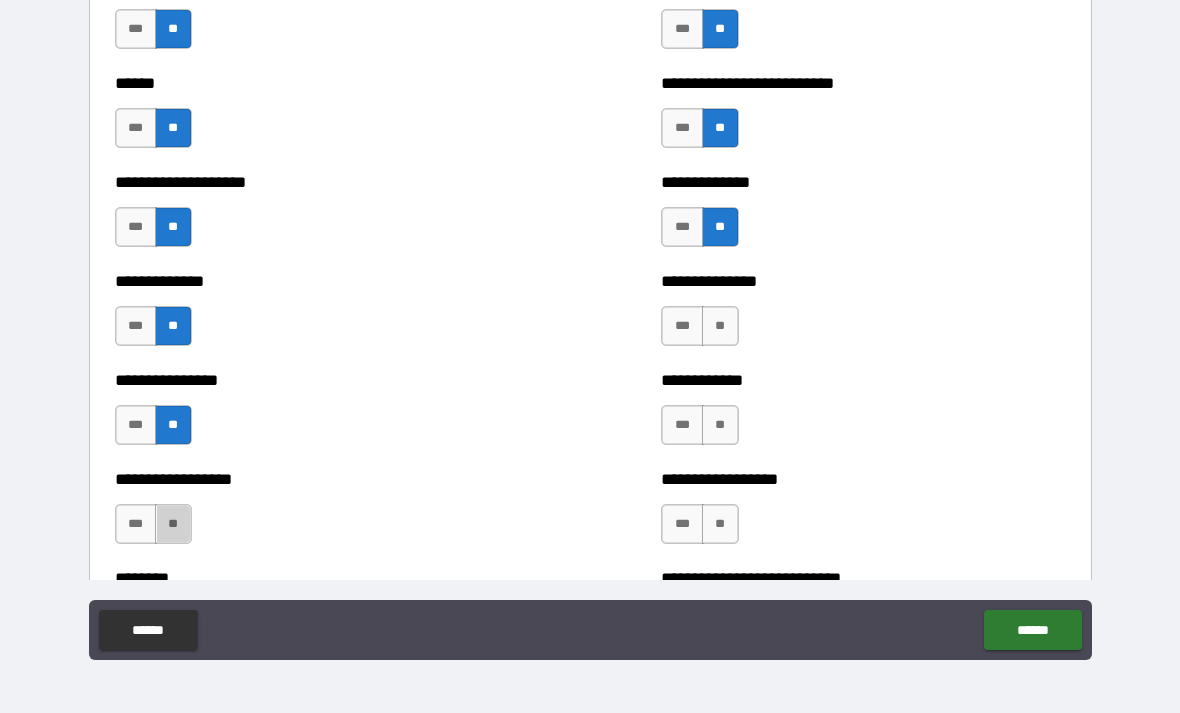 click on "**" at bounding box center [173, 524] 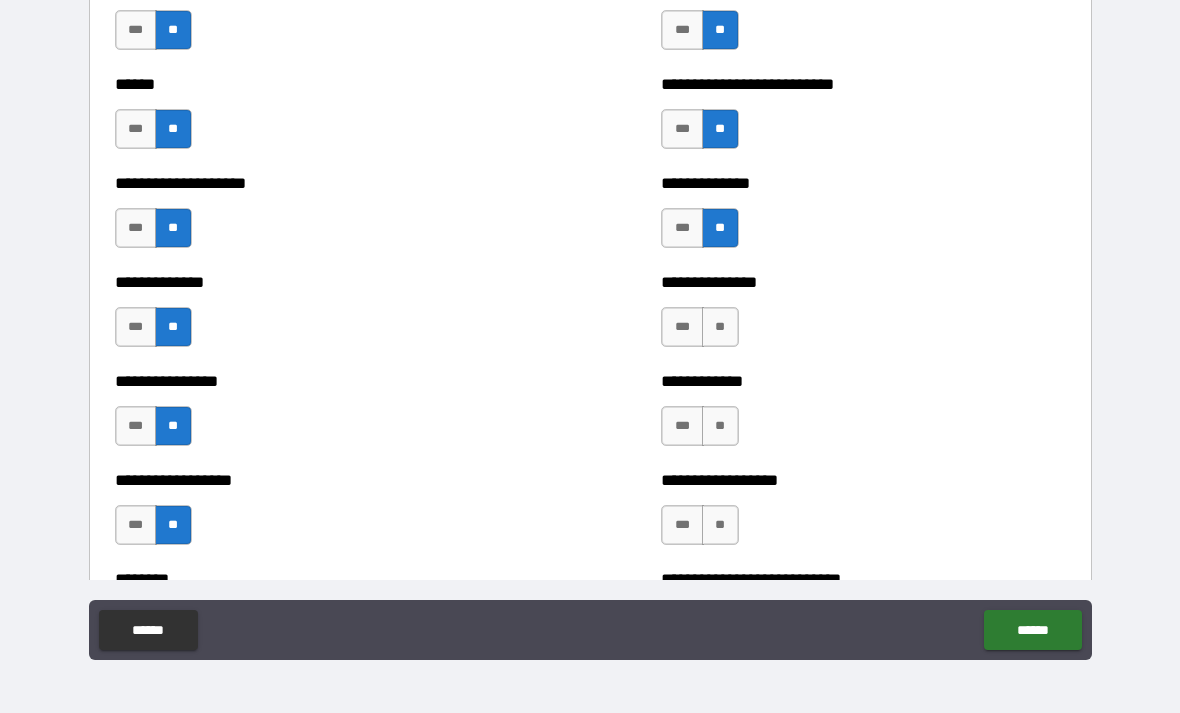 scroll, scrollTop: 3911, scrollLeft: 0, axis: vertical 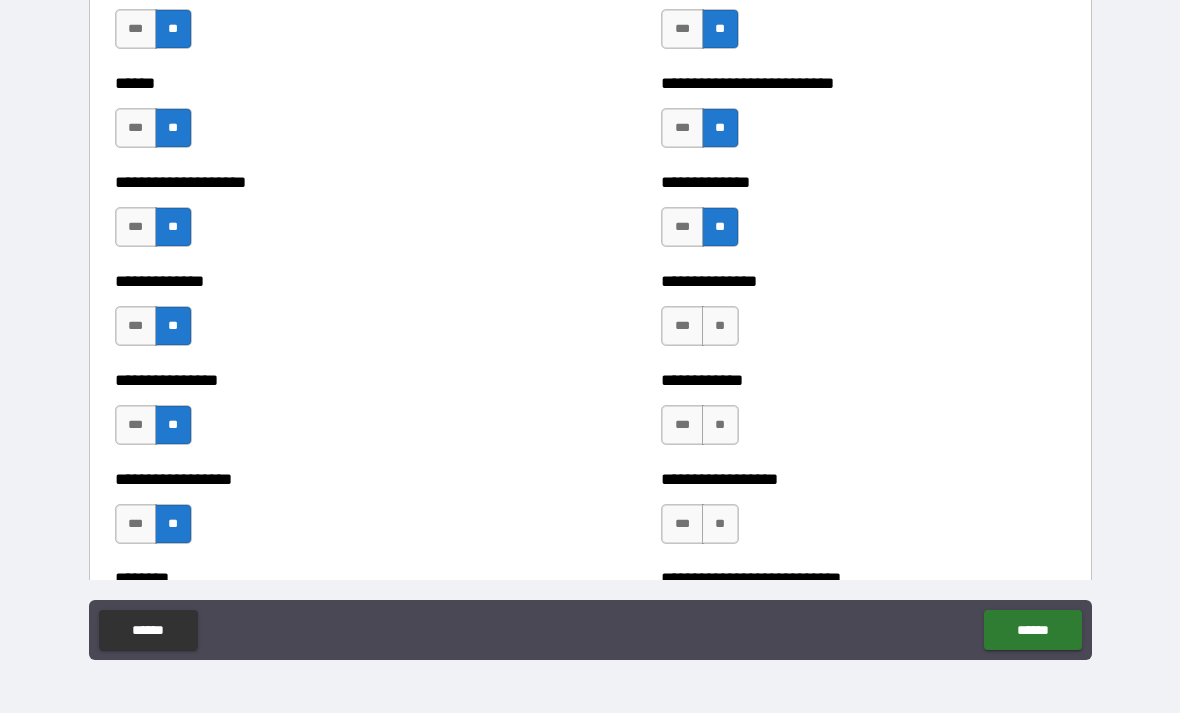 click on "**" at bounding box center [720, 326] 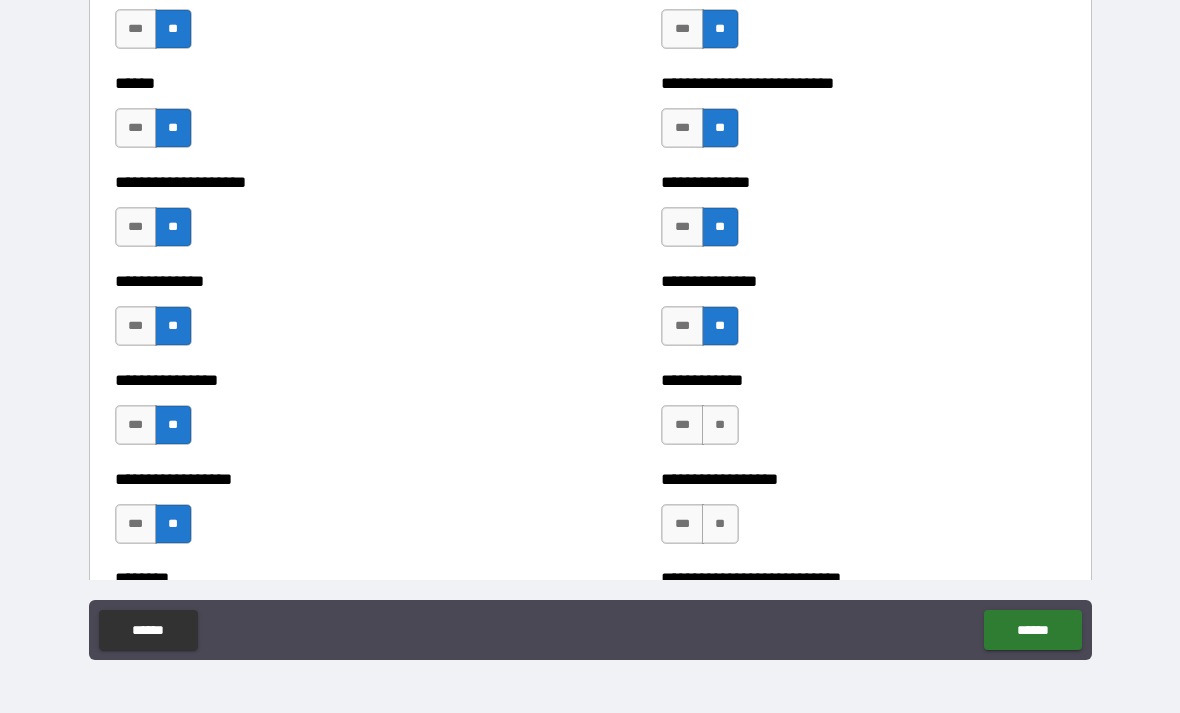 click on "**" at bounding box center [720, 425] 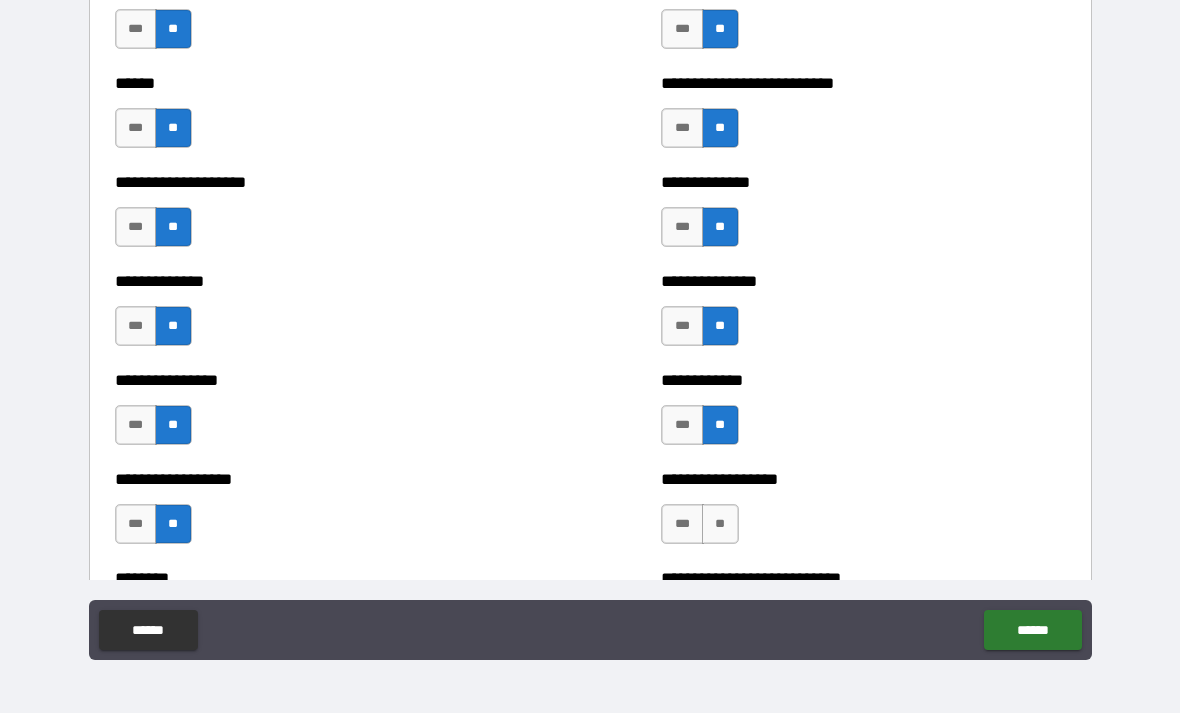 click on "**" at bounding box center [720, 524] 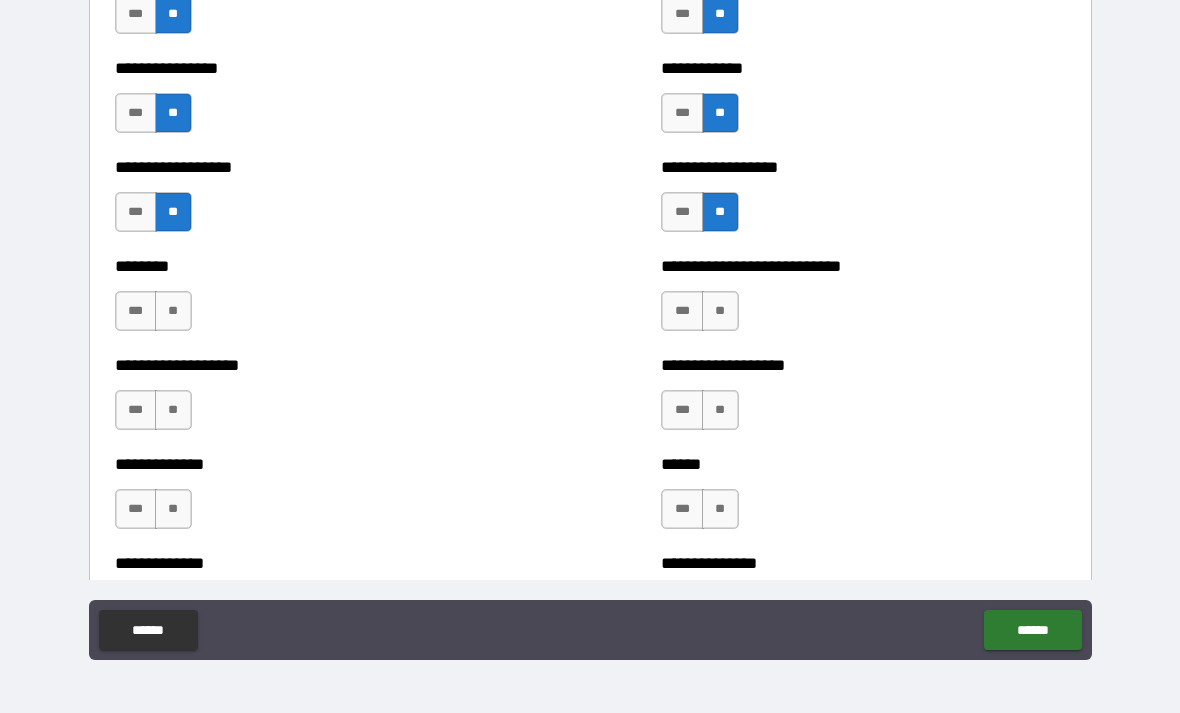 scroll, scrollTop: 4232, scrollLeft: 0, axis: vertical 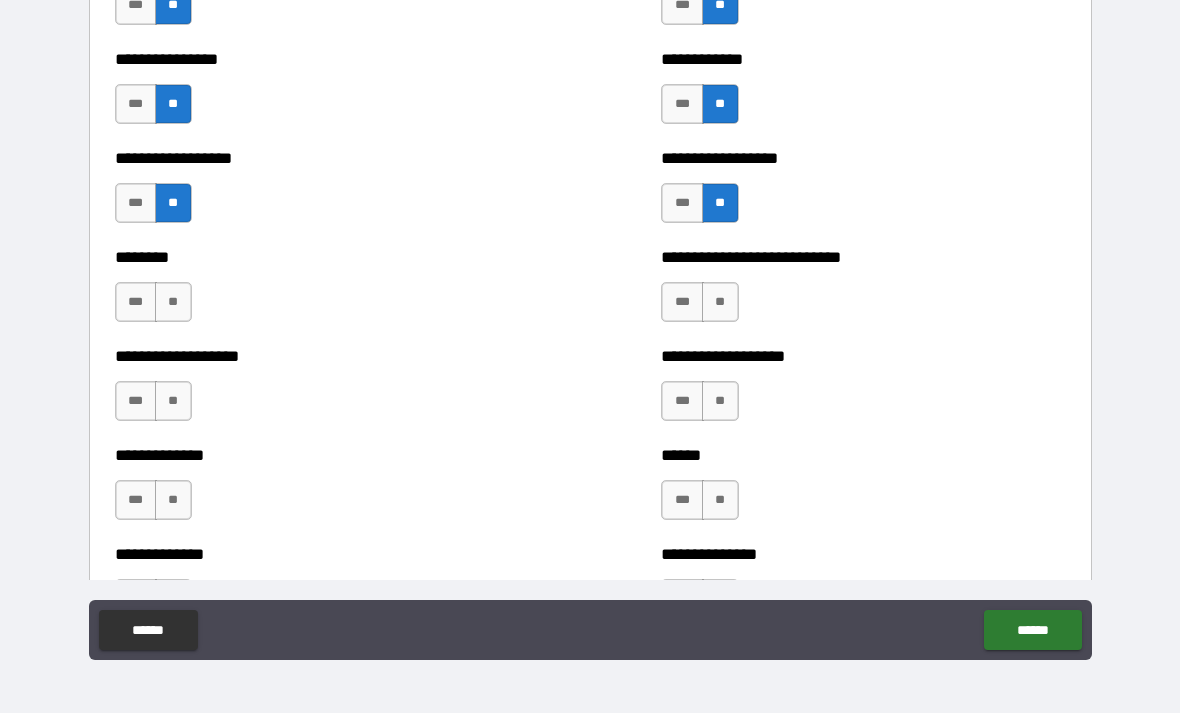 click on "**" at bounding box center (173, 302) 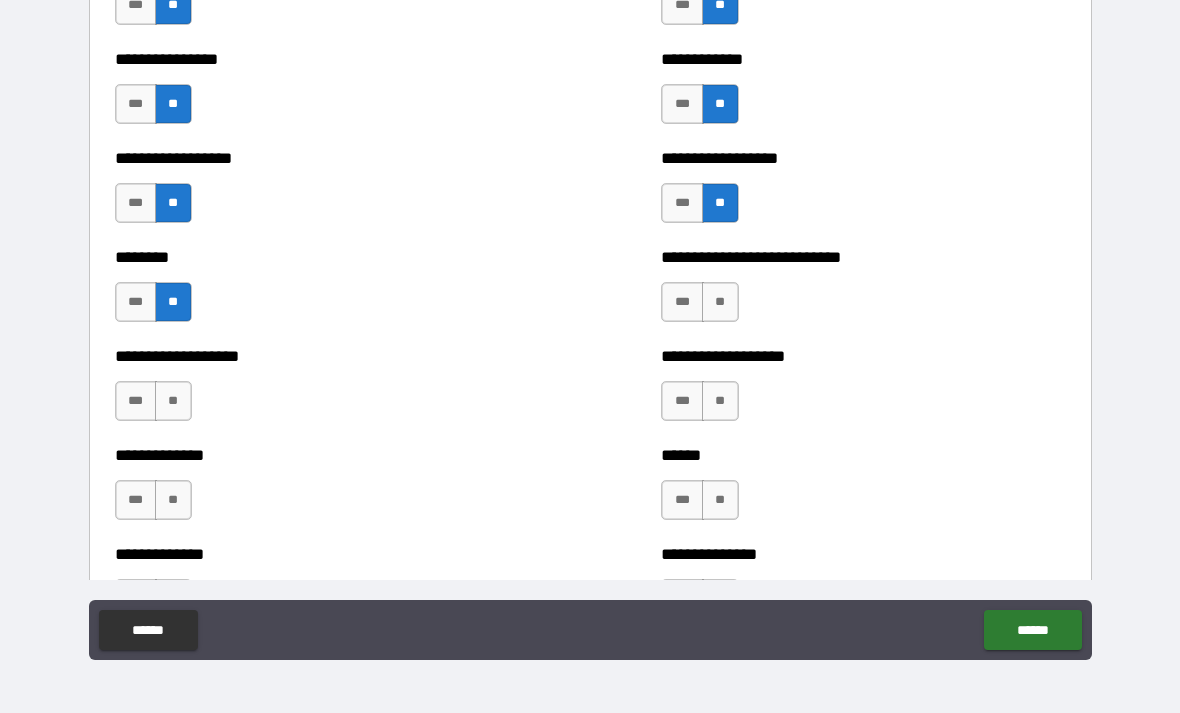 click on "**" at bounding box center (173, 401) 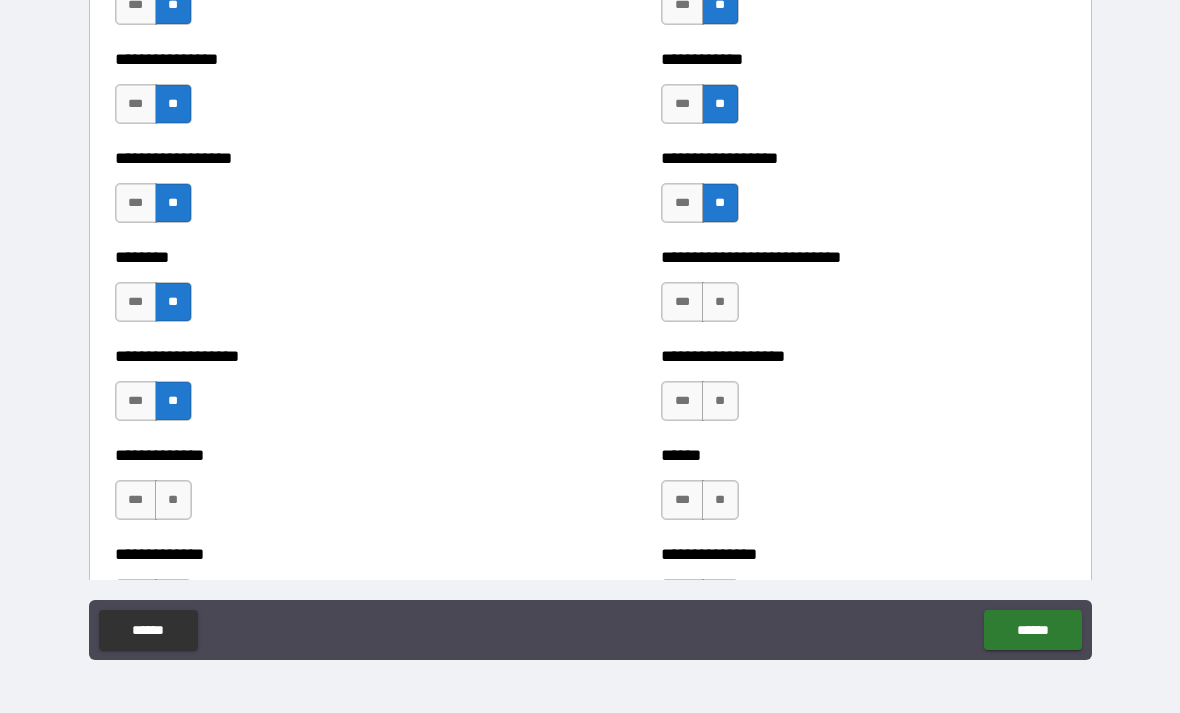 click on "**" at bounding box center [173, 500] 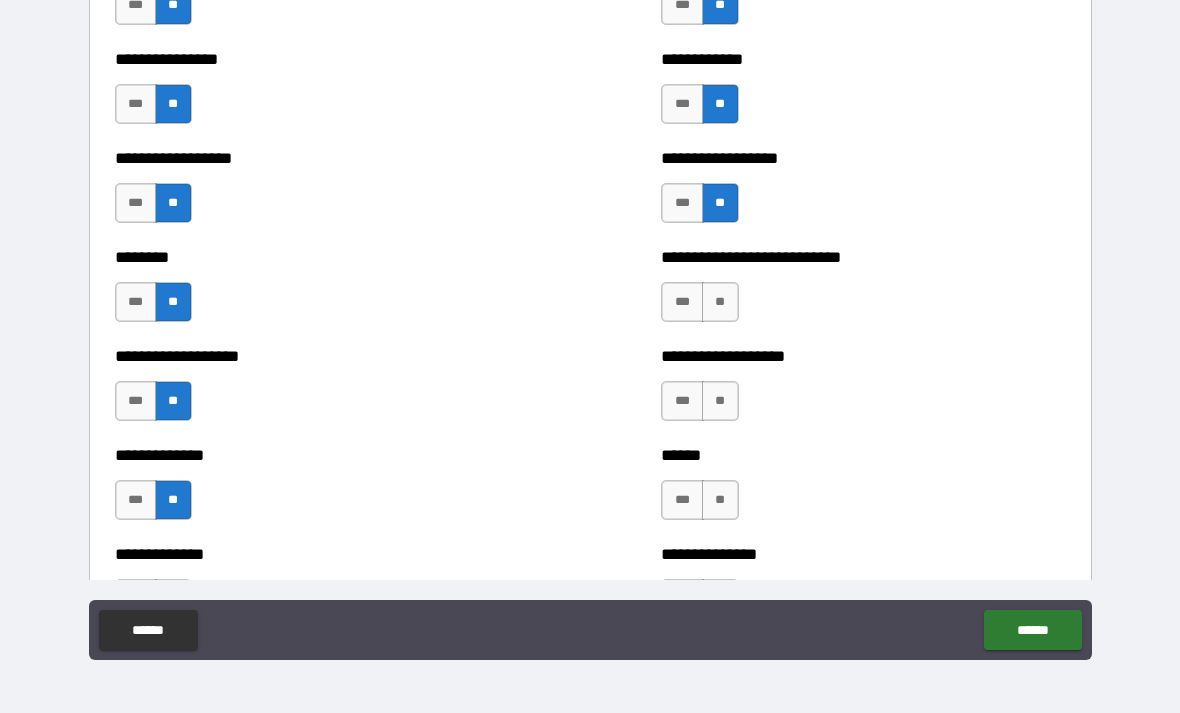 click on "**" at bounding box center (720, 302) 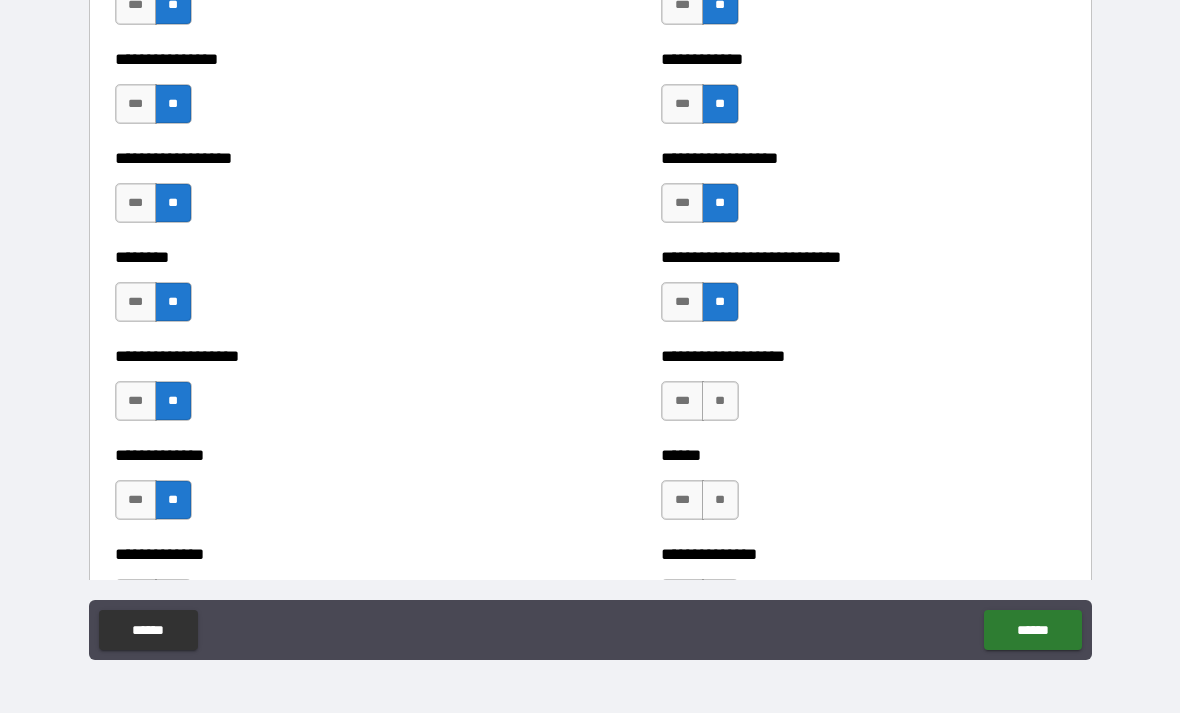 click on "**" at bounding box center (720, 401) 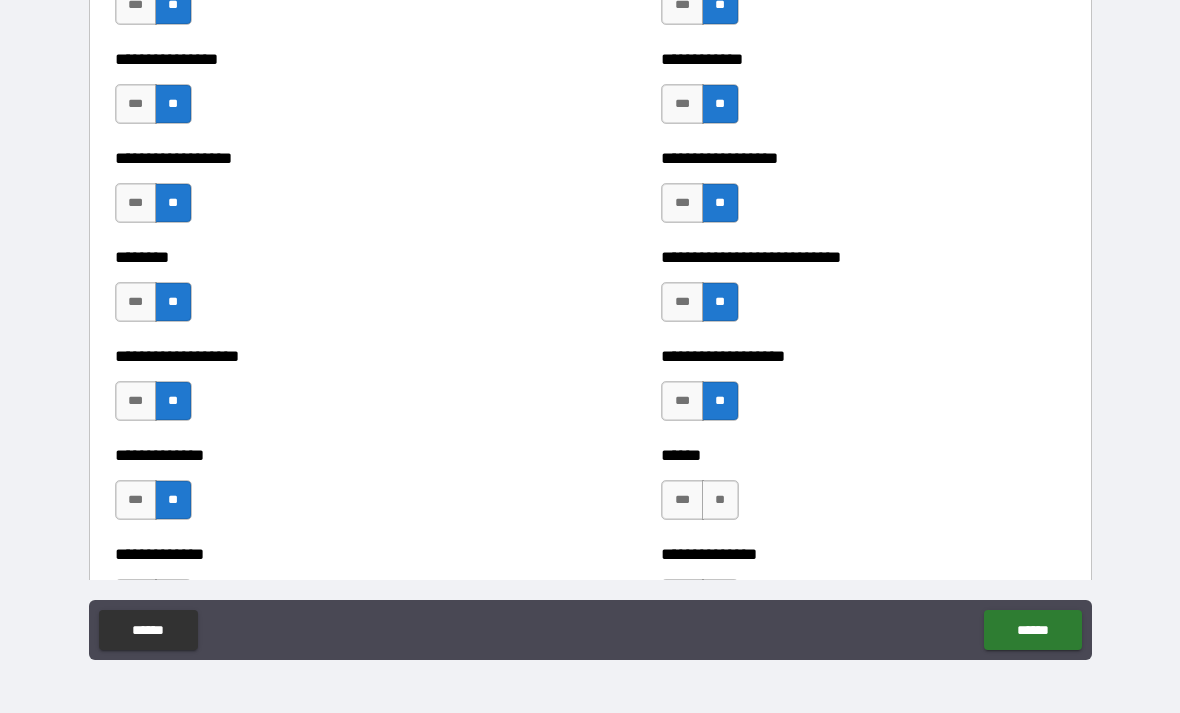 click on "**" at bounding box center [720, 500] 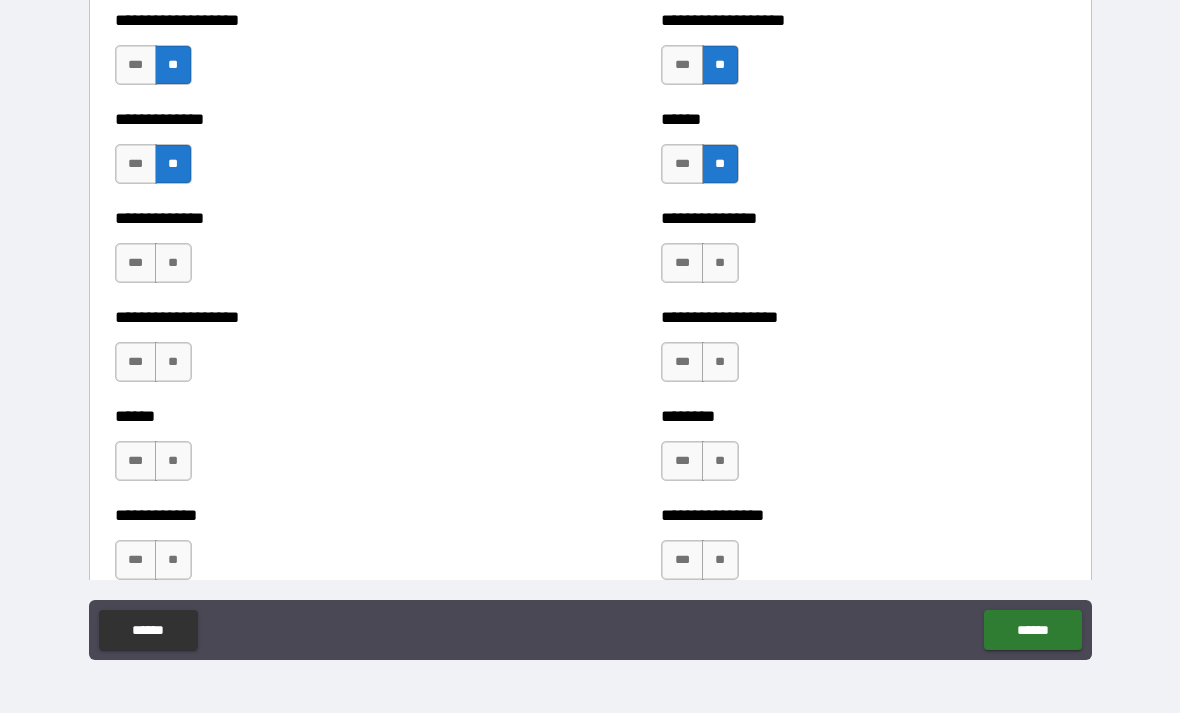 scroll, scrollTop: 4571, scrollLeft: 0, axis: vertical 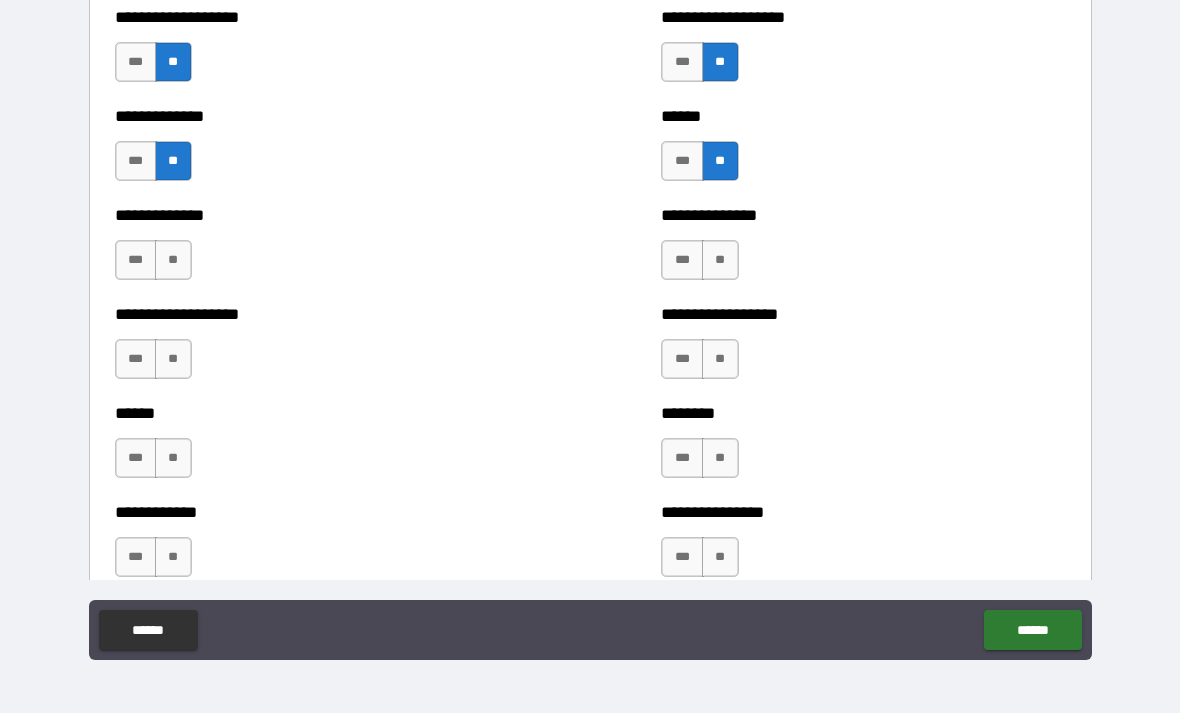 click on "***" at bounding box center [136, 260] 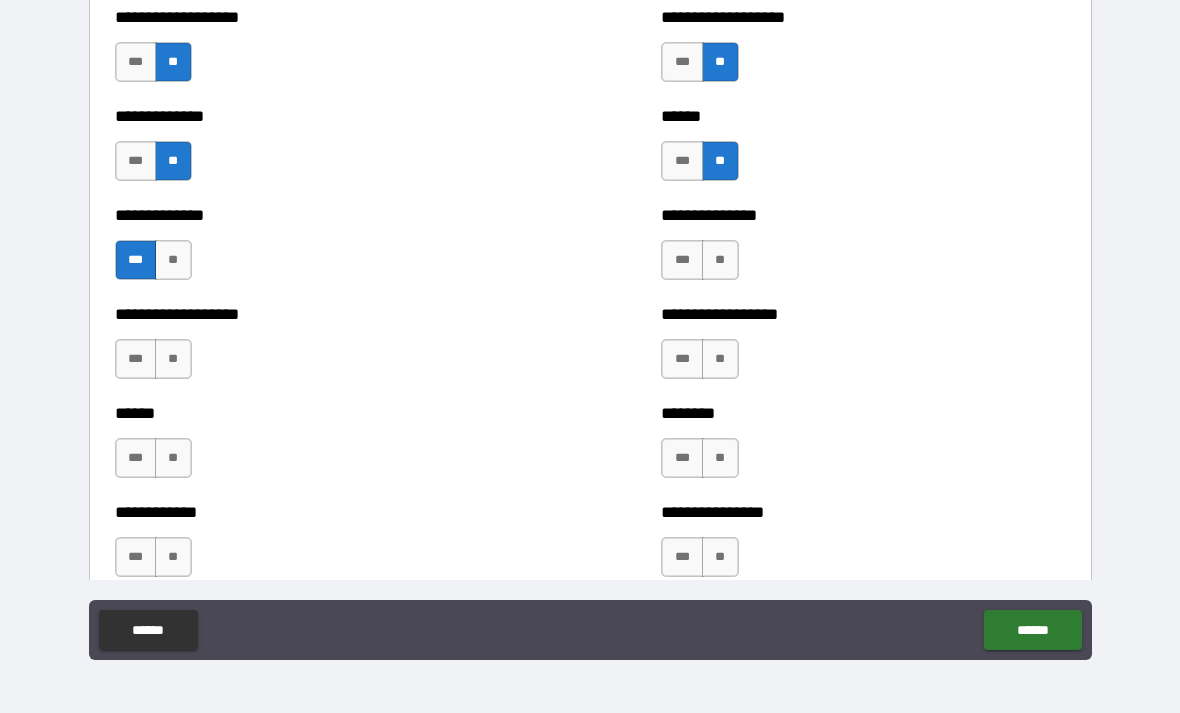 click on "**" at bounding box center [173, 359] 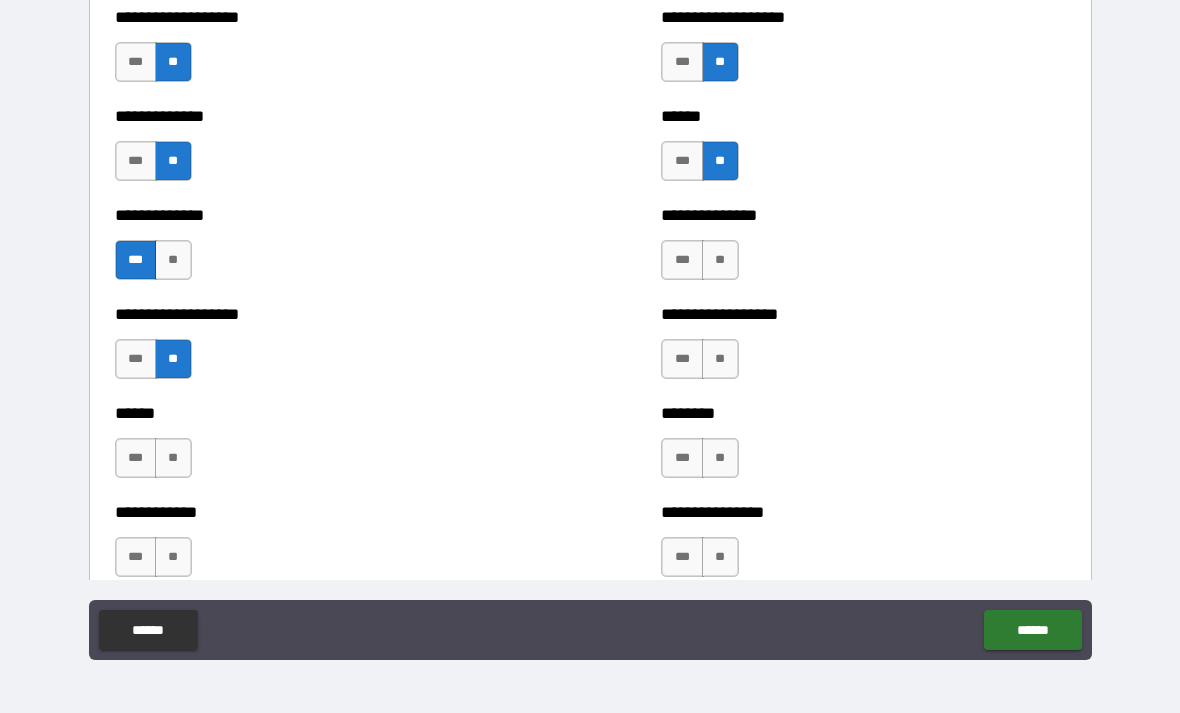 click on "**" at bounding box center (173, 458) 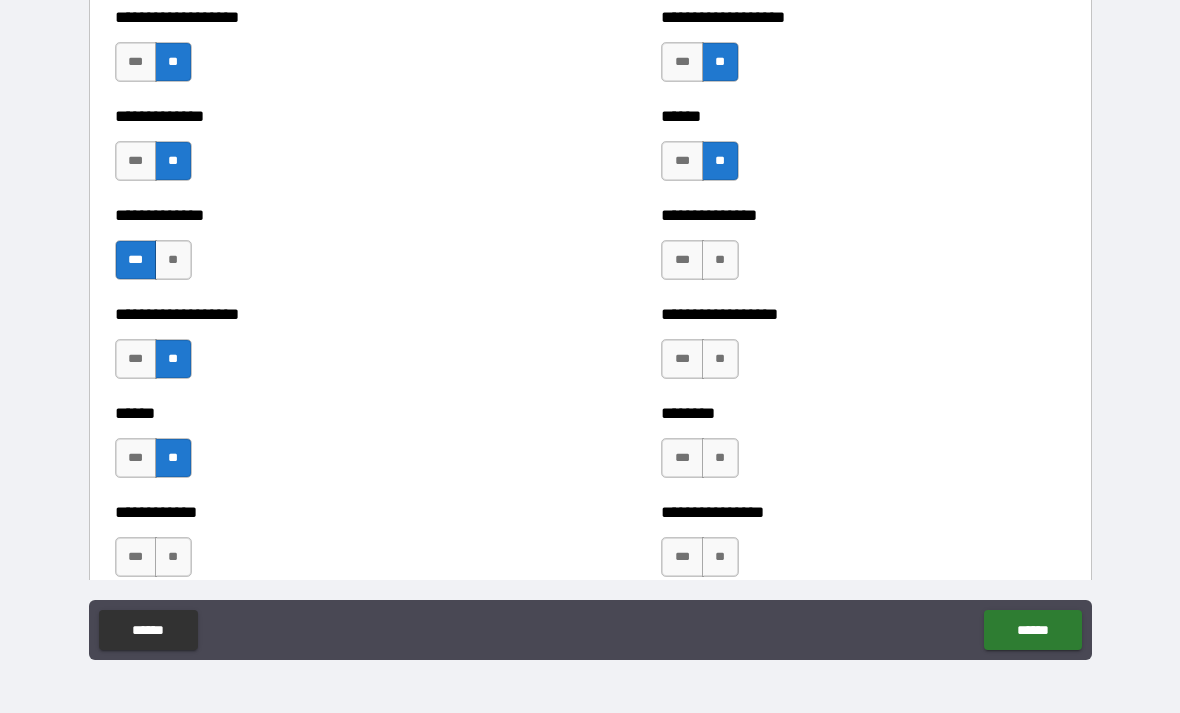 click on "**" at bounding box center (173, 557) 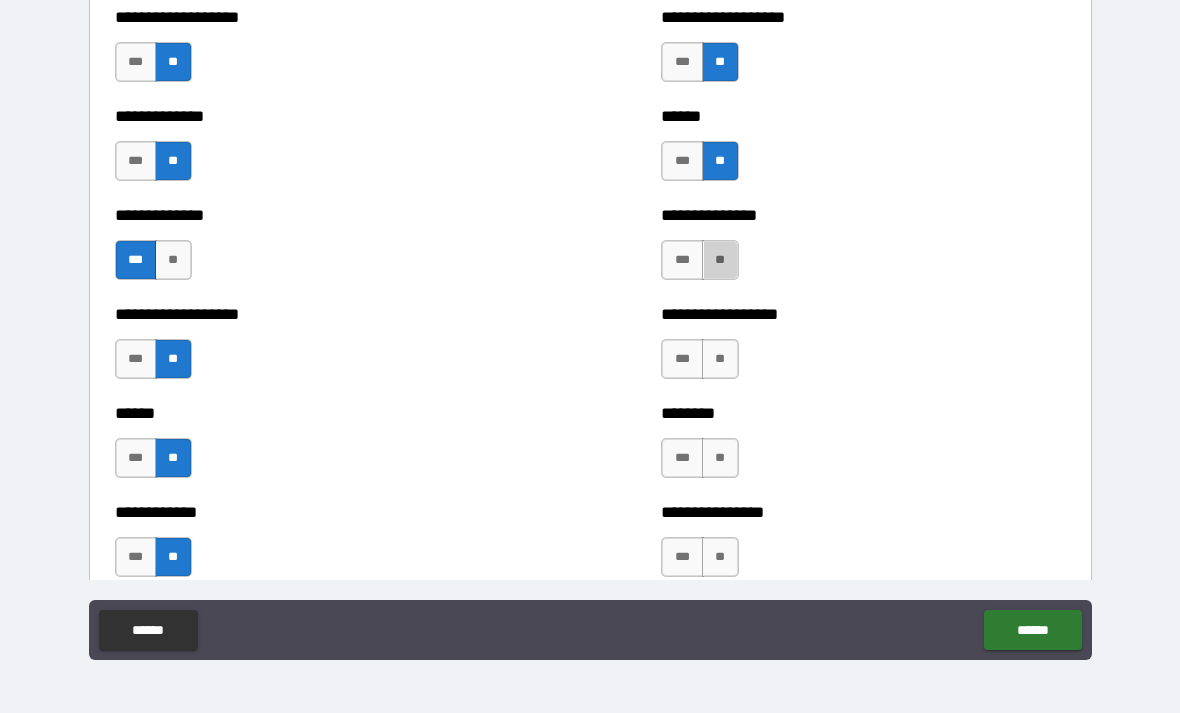 click on "**" at bounding box center (720, 260) 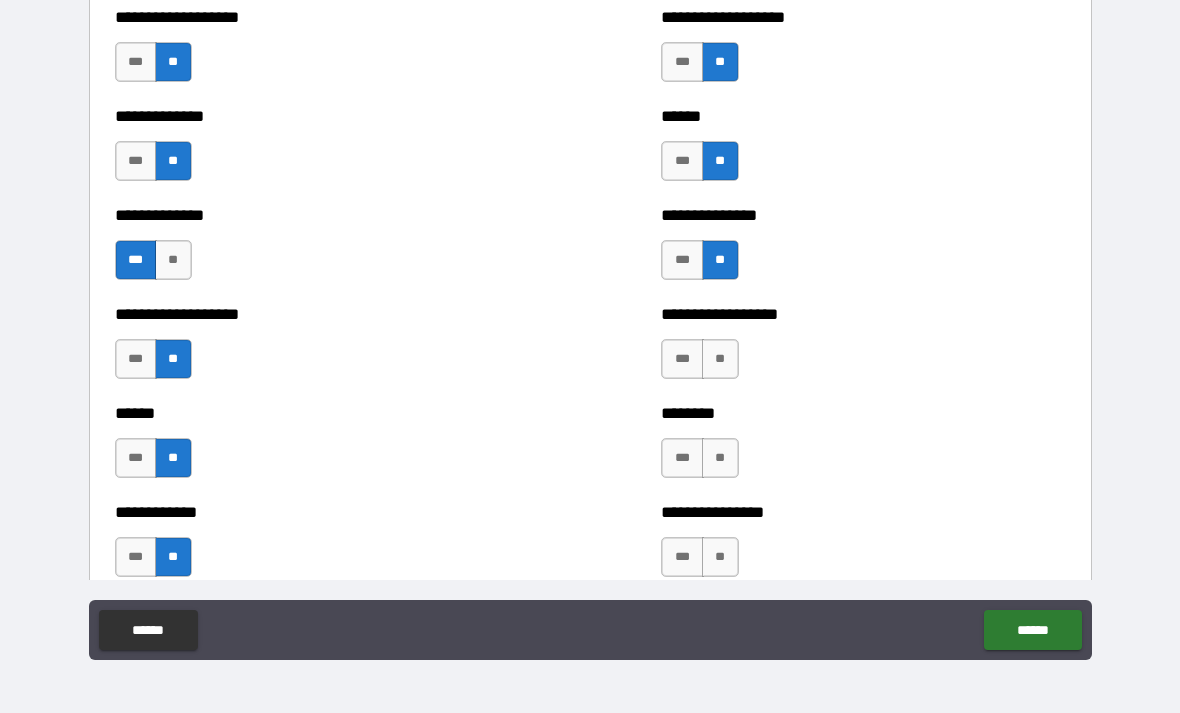 click on "***" at bounding box center [682, 359] 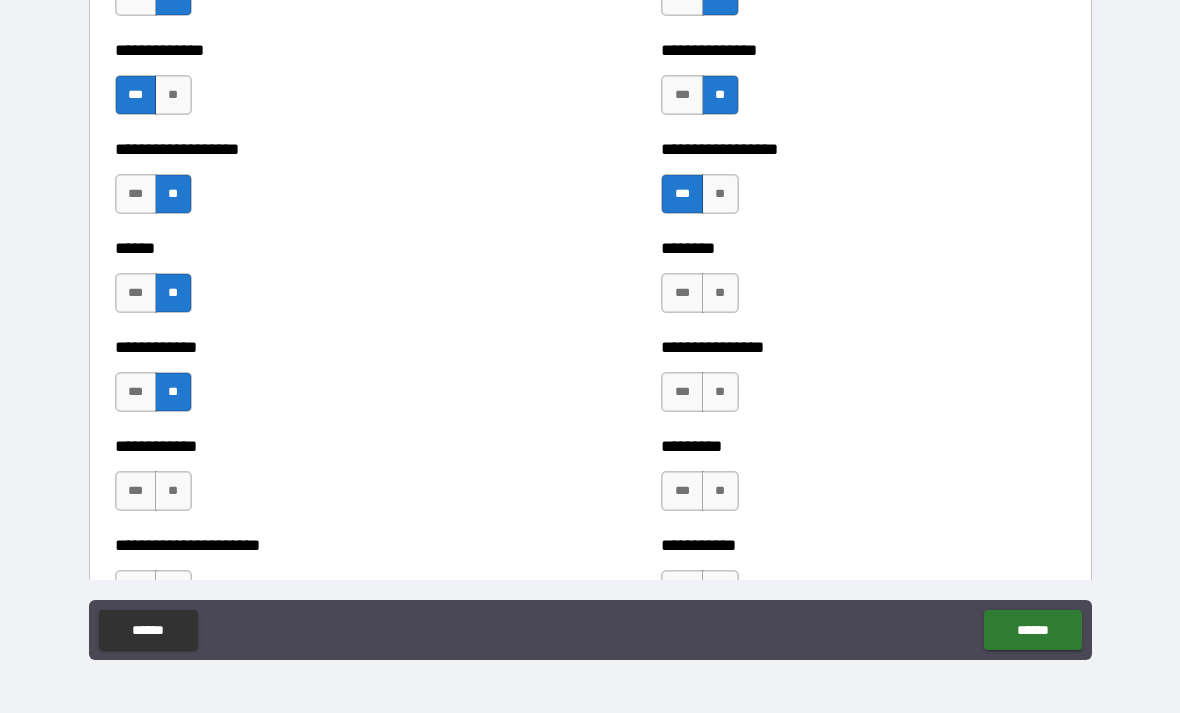 scroll, scrollTop: 4731, scrollLeft: 0, axis: vertical 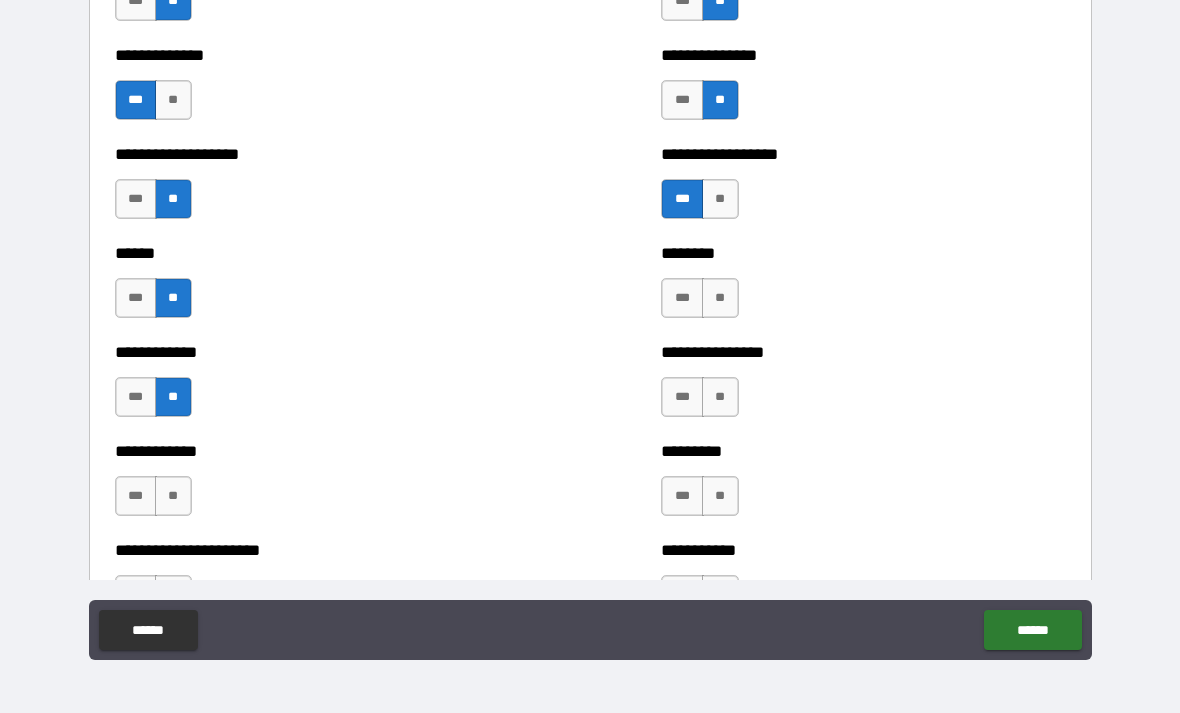 click on "**" at bounding box center [720, 298] 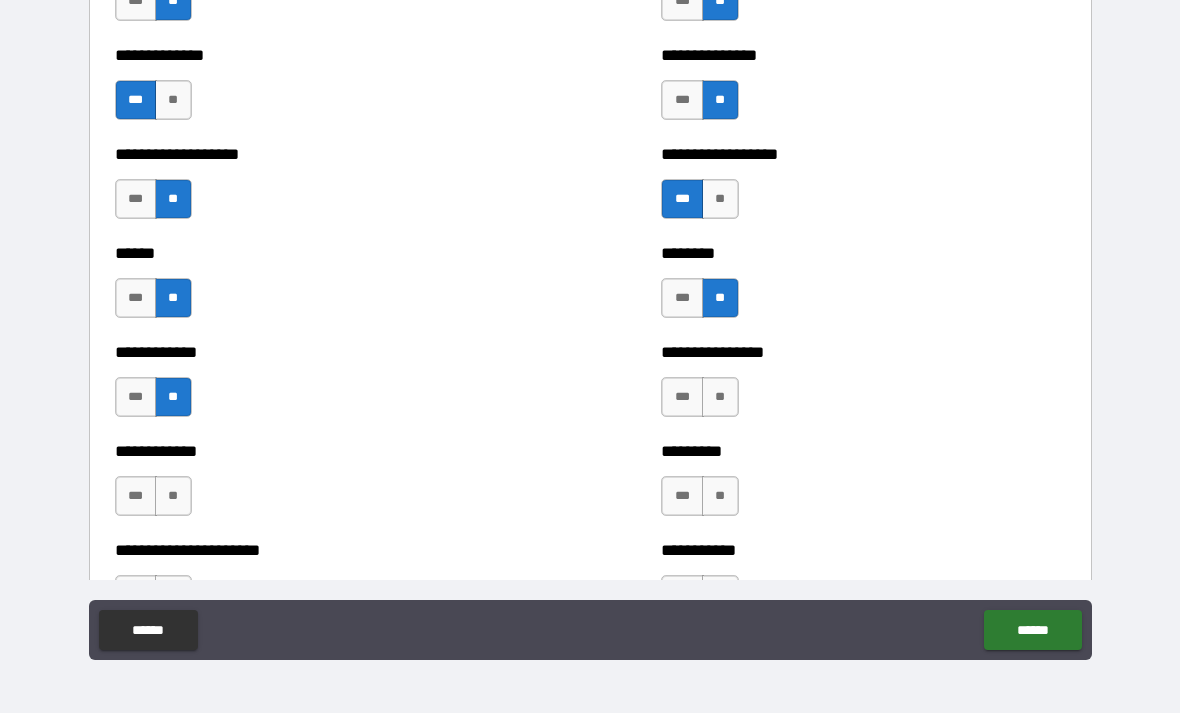 click on "***" at bounding box center (682, 397) 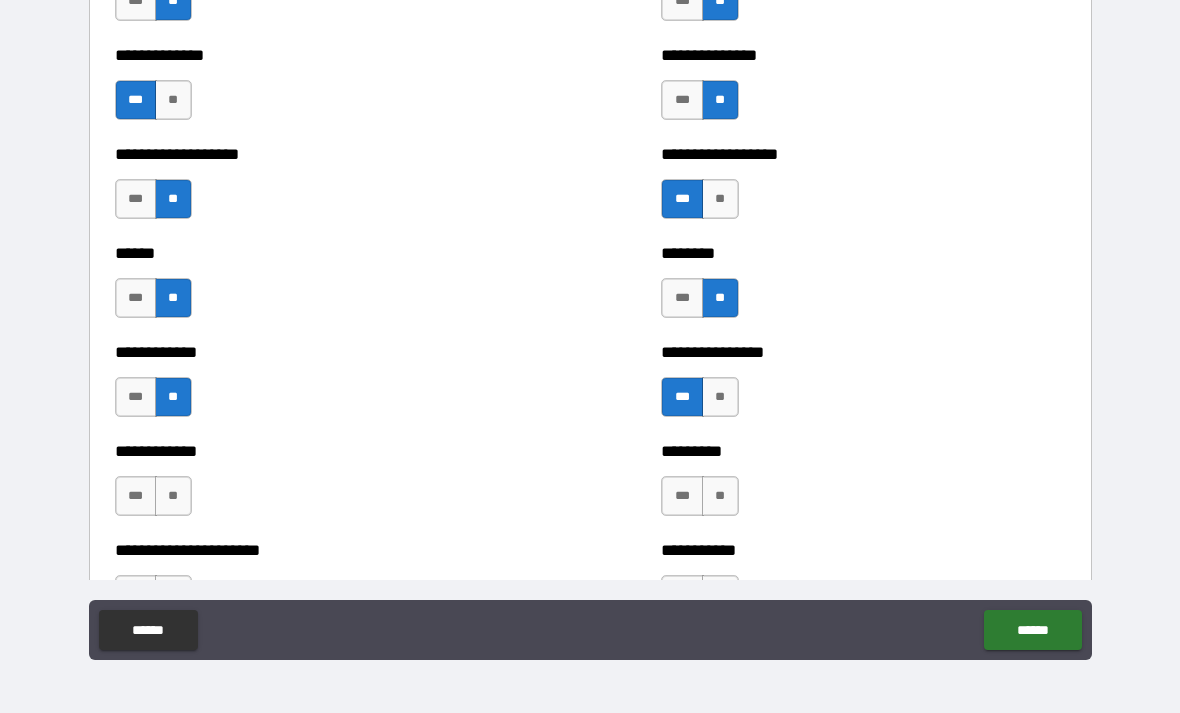 click on "***" at bounding box center [682, 496] 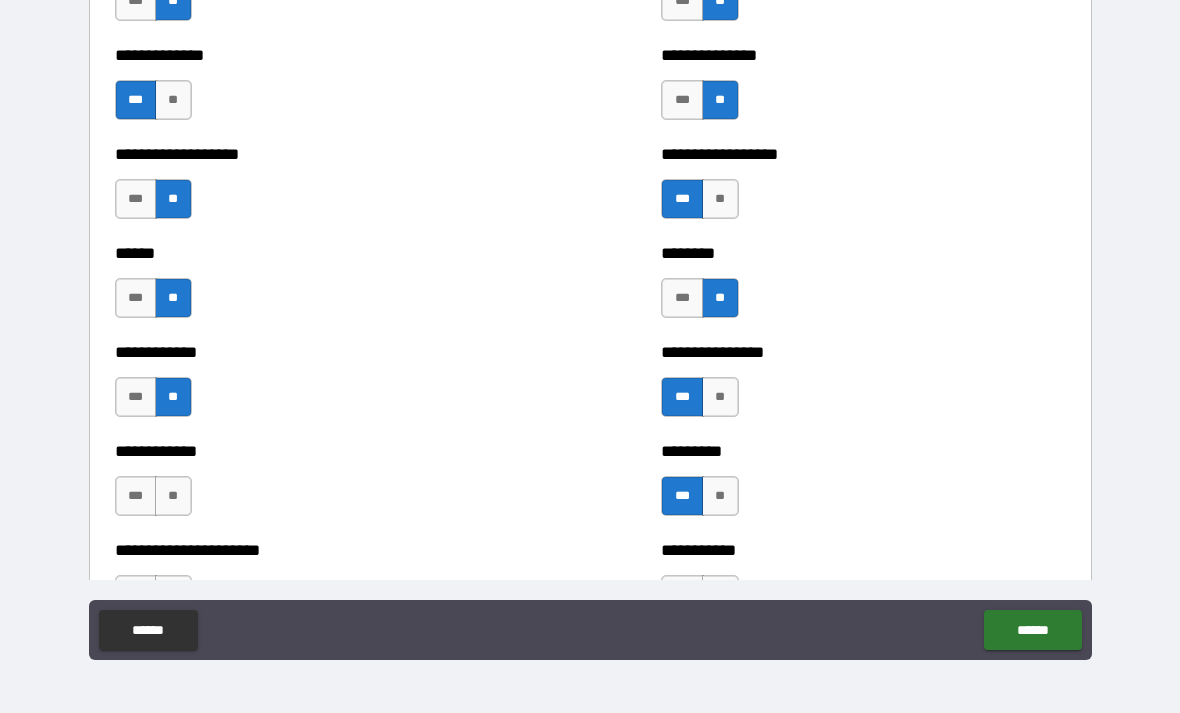 click on "**" at bounding box center (720, 496) 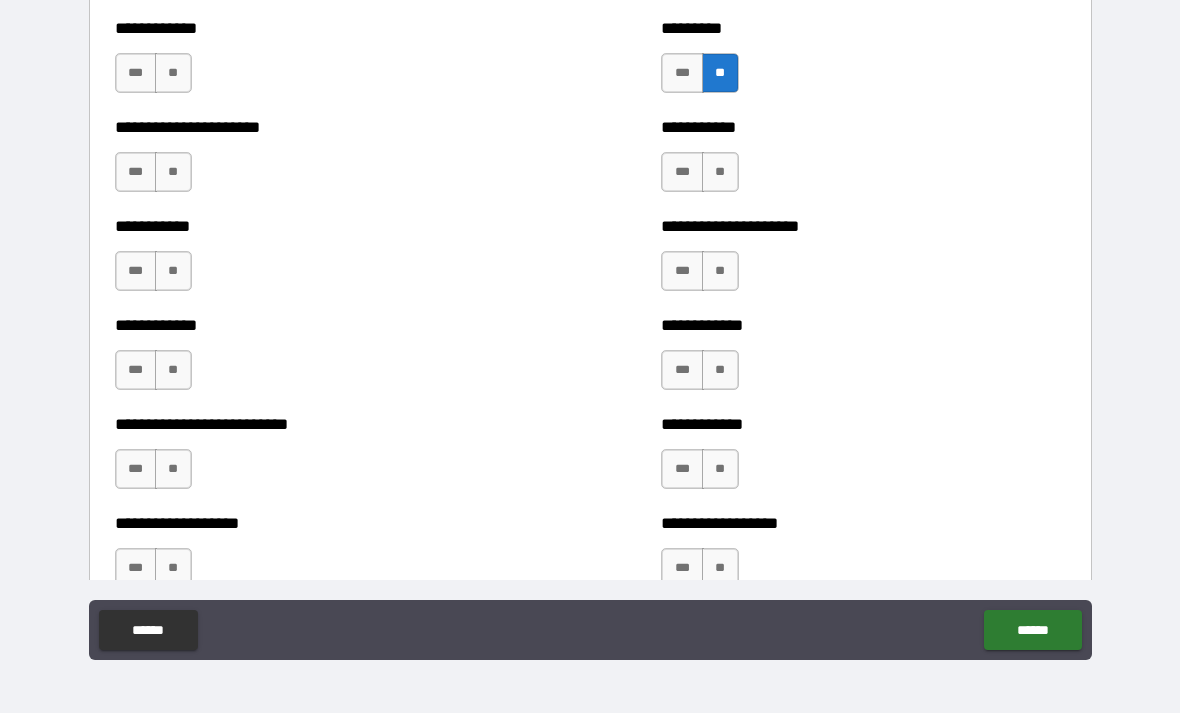 scroll, scrollTop: 5134, scrollLeft: 0, axis: vertical 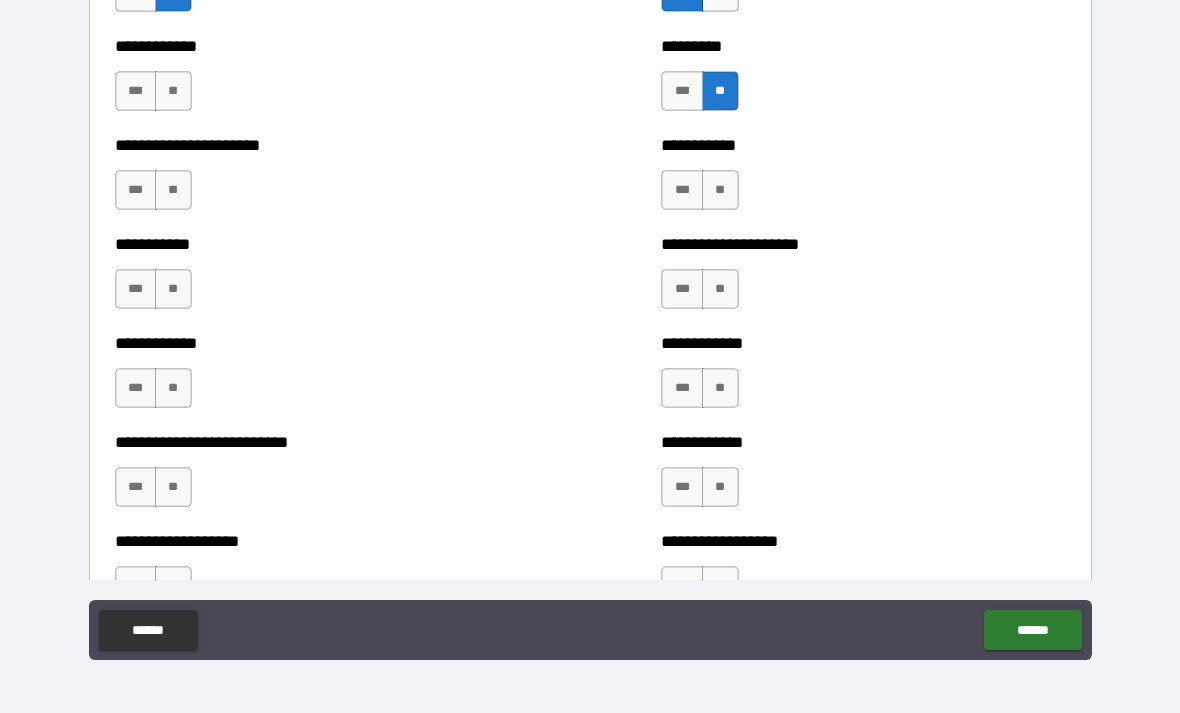 click on "**" at bounding box center [173, 91] 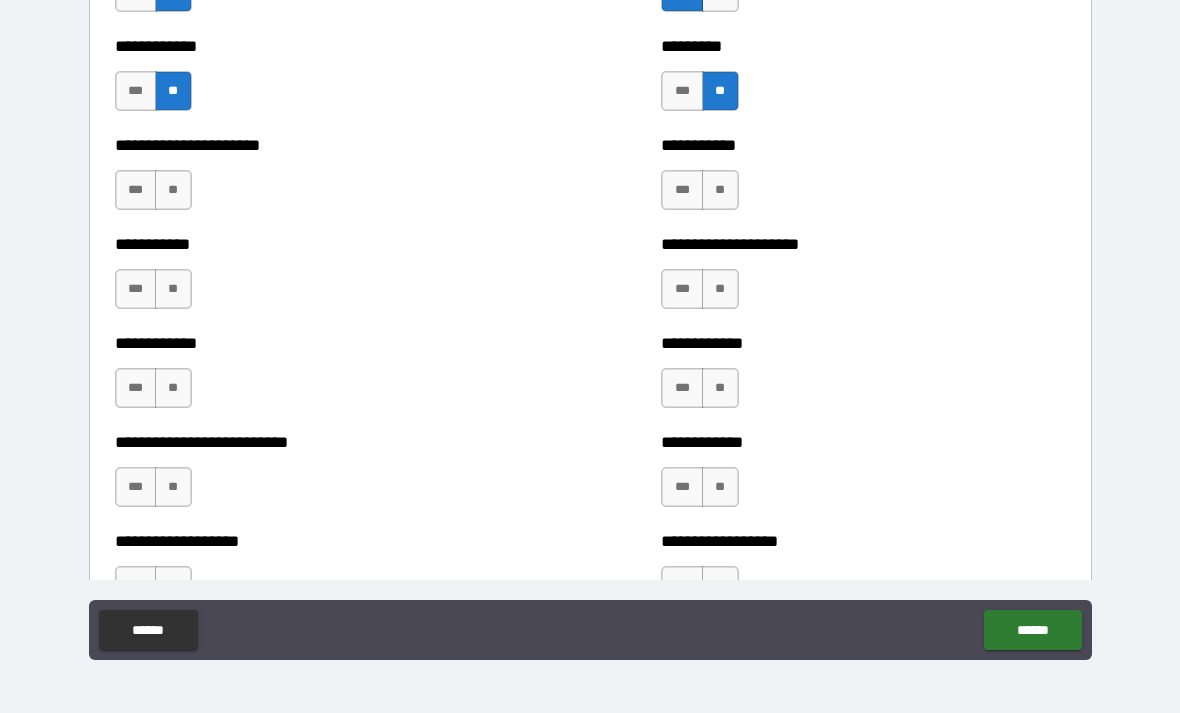 click on "**" at bounding box center [173, 190] 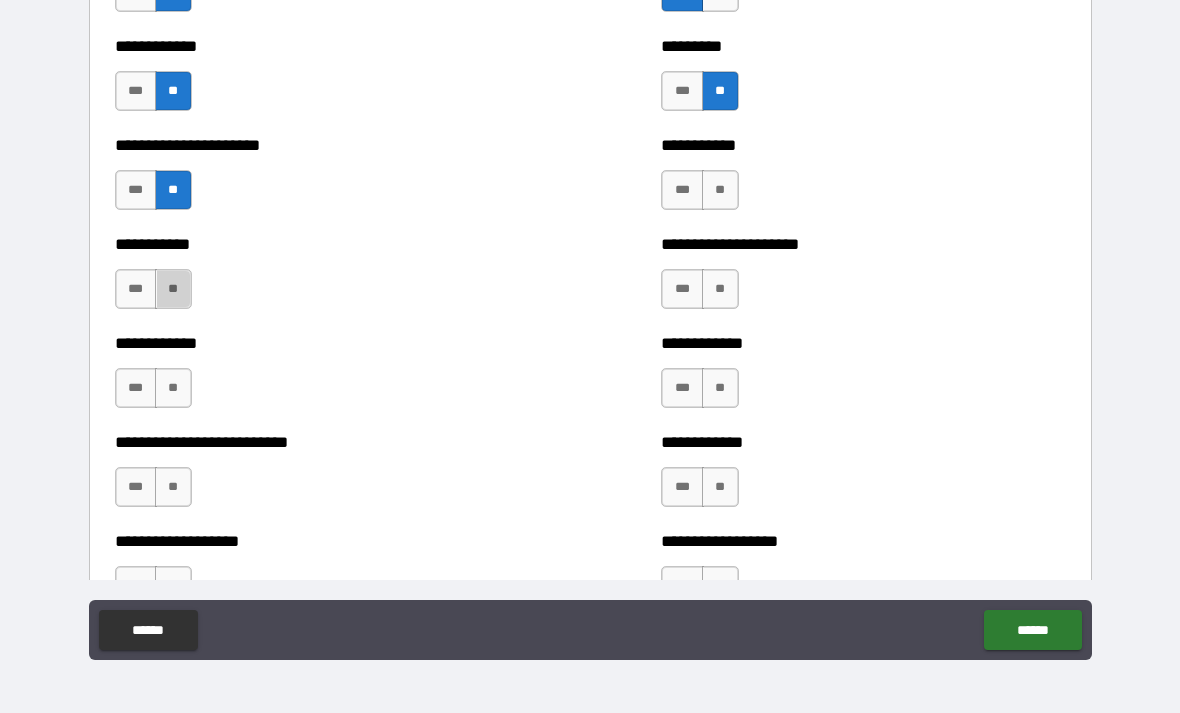 click on "**" at bounding box center [173, 289] 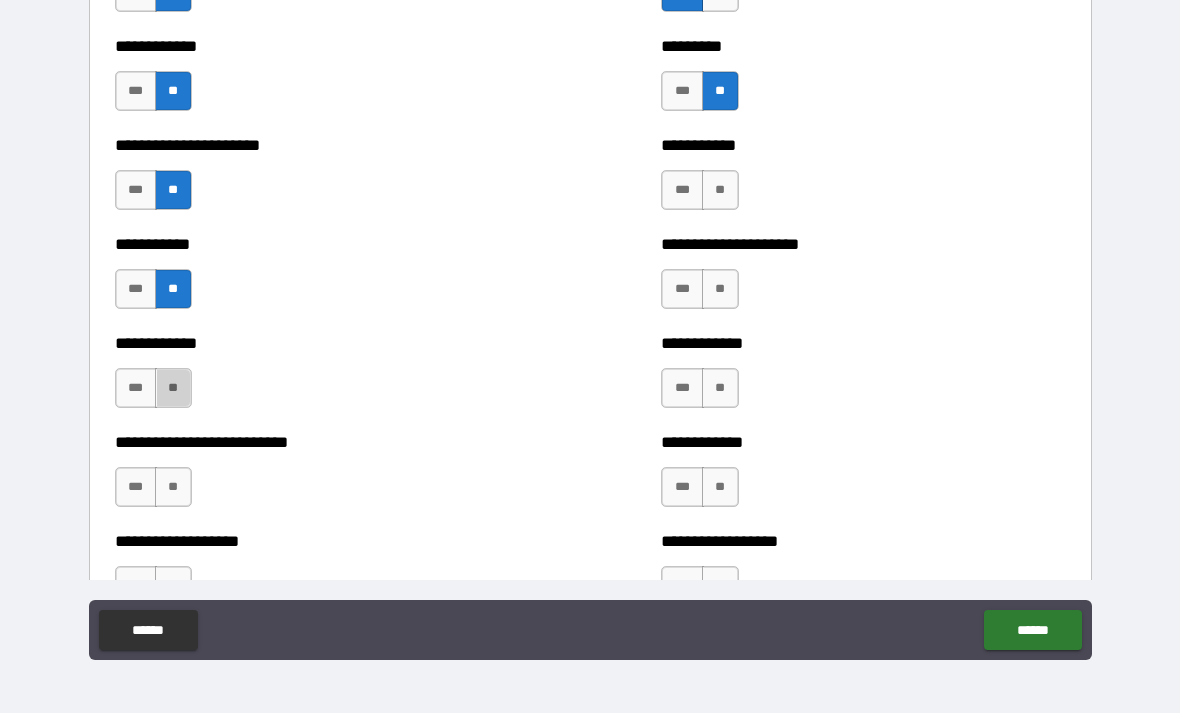 click on "**" at bounding box center [173, 388] 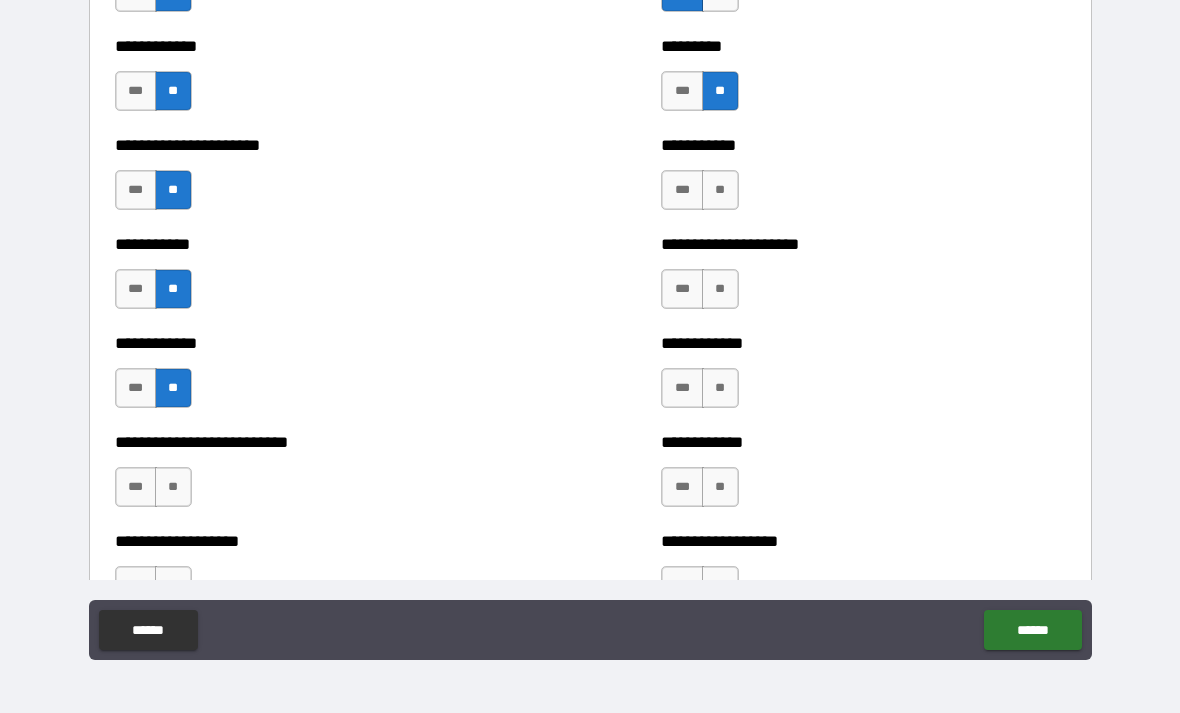 click on "**" at bounding box center (173, 487) 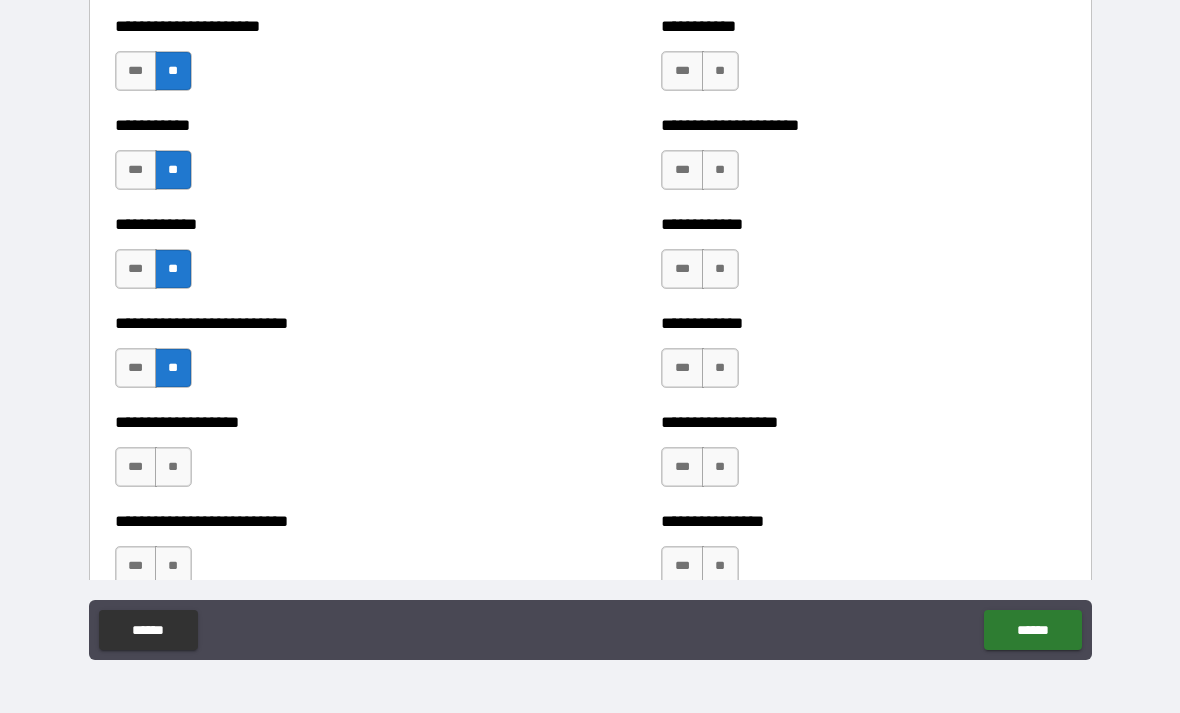 scroll, scrollTop: 5274, scrollLeft: 0, axis: vertical 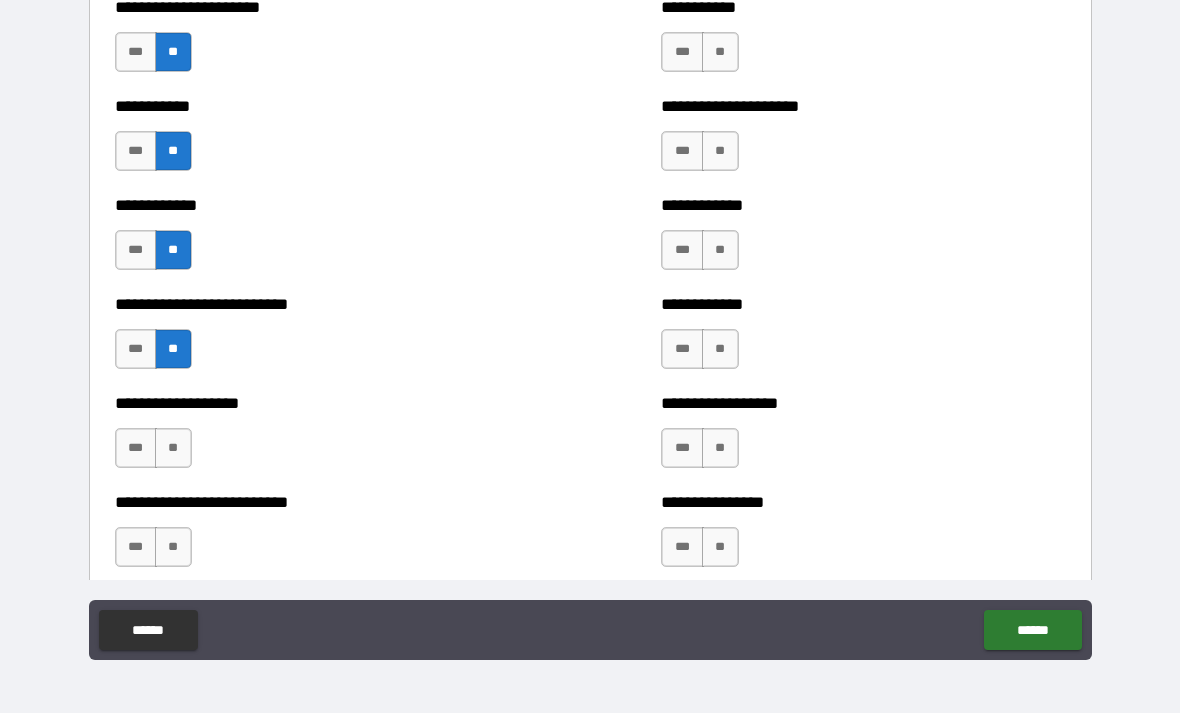click on "**" at bounding box center (720, 52) 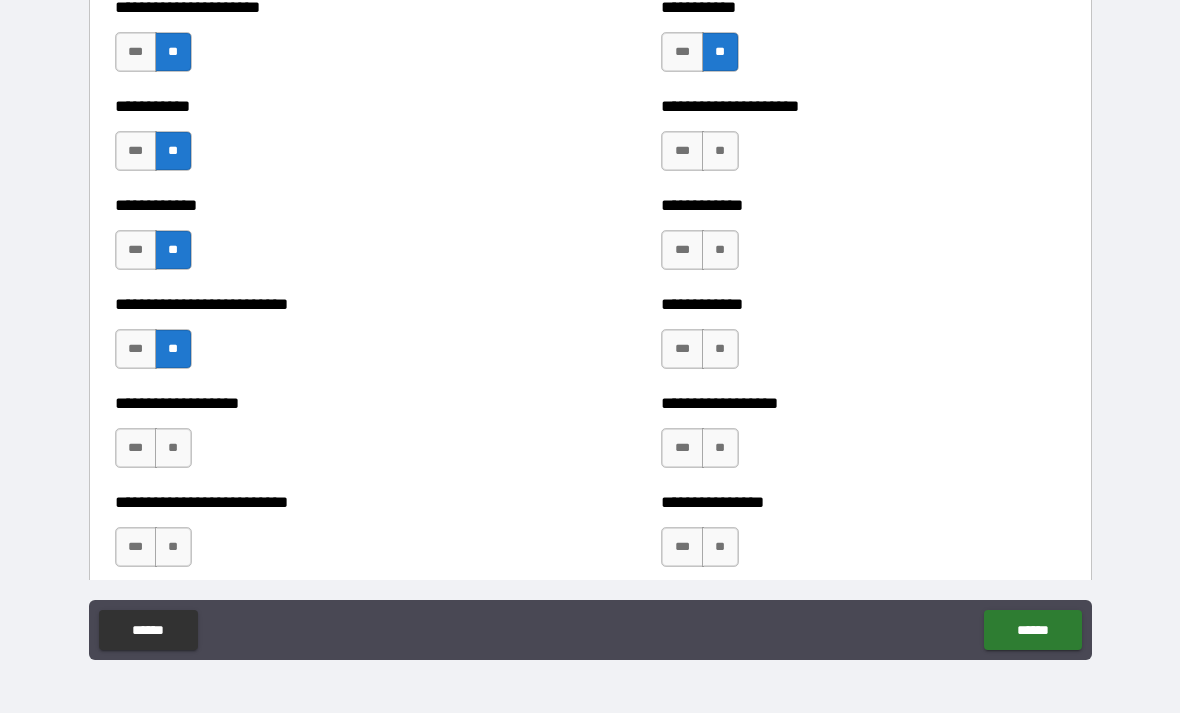 click on "**" at bounding box center (720, 151) 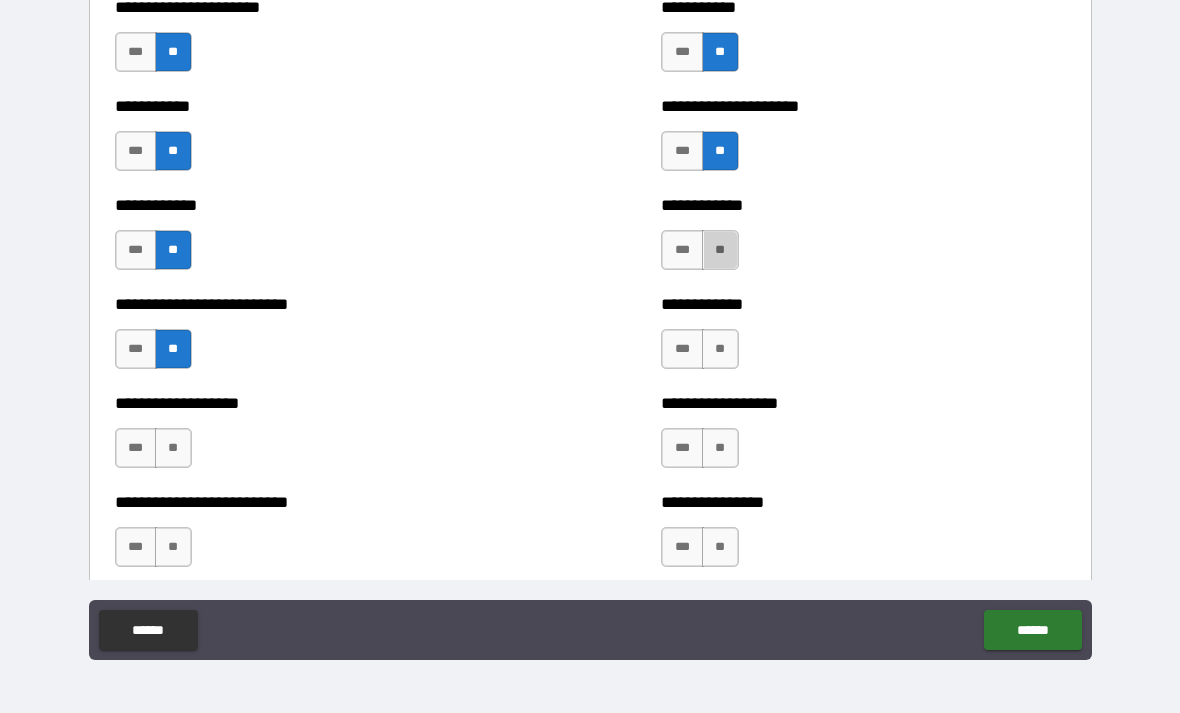 click on "**" at bounding box center [720, 250] 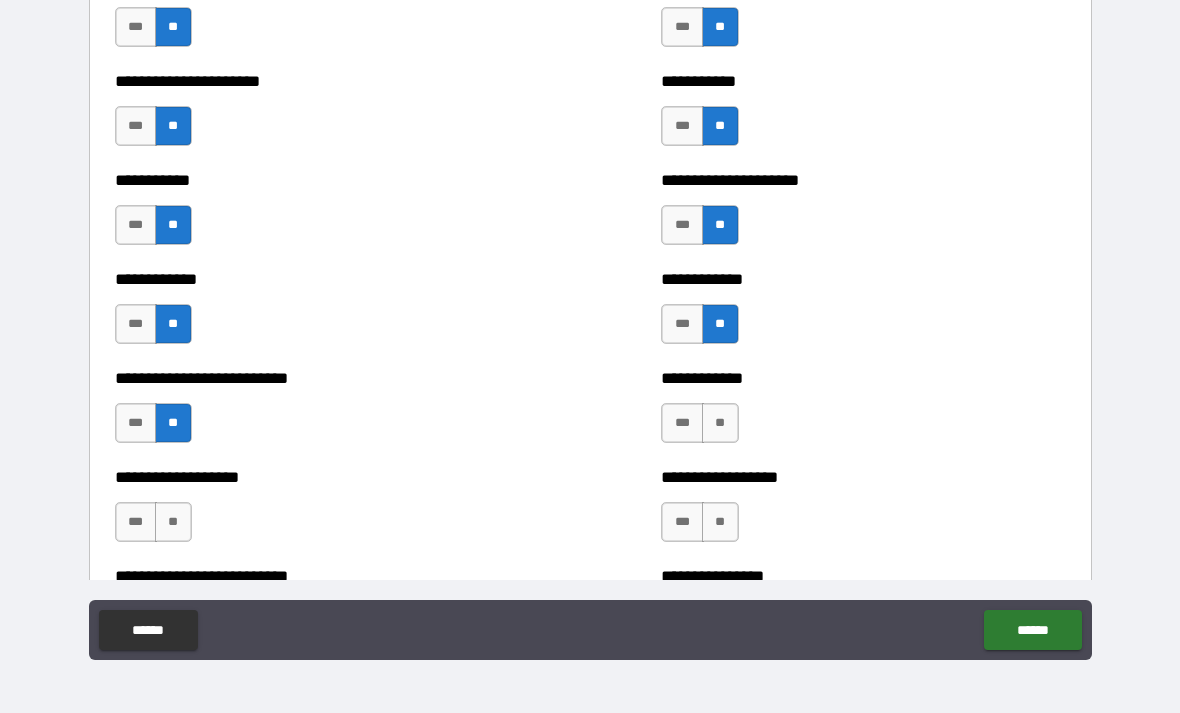 scroll, scrollTop: 5194, scrollLeft: 0, axis: vertical 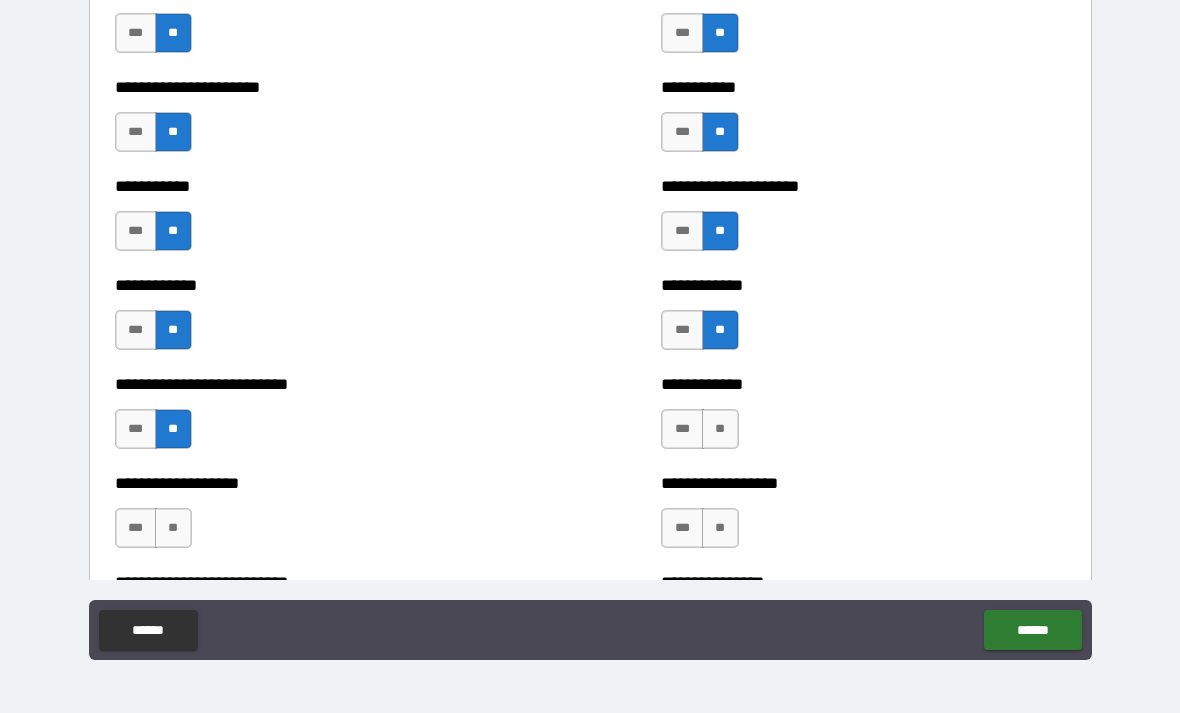 click on "**" at bounding box center [720, 429] 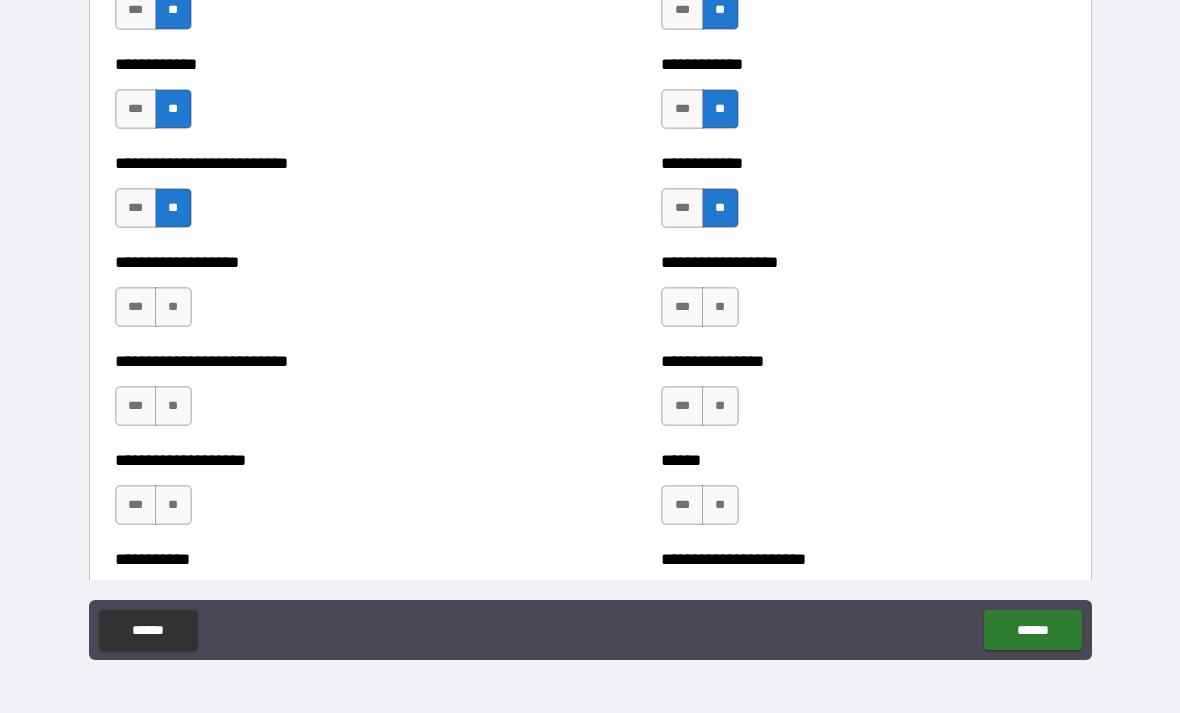 scroll, scrollTop: 5466, scrollLeft: 0, axis: vertical 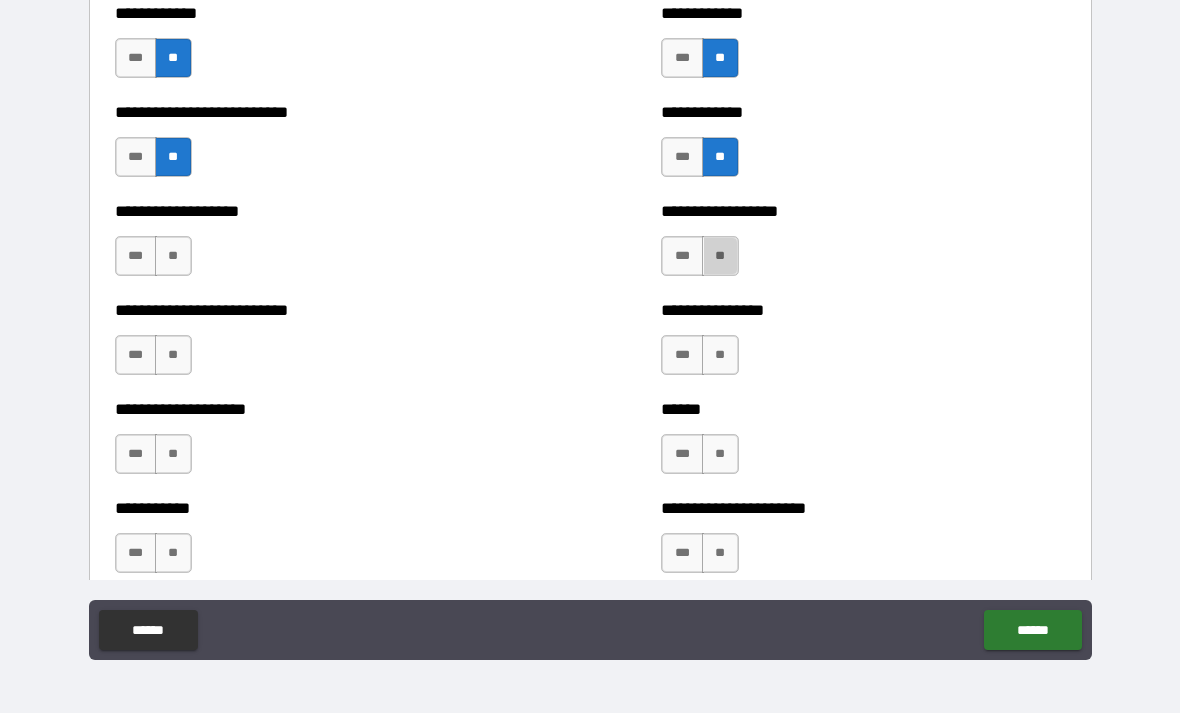 click on "**" at bounding box center [720, 256] 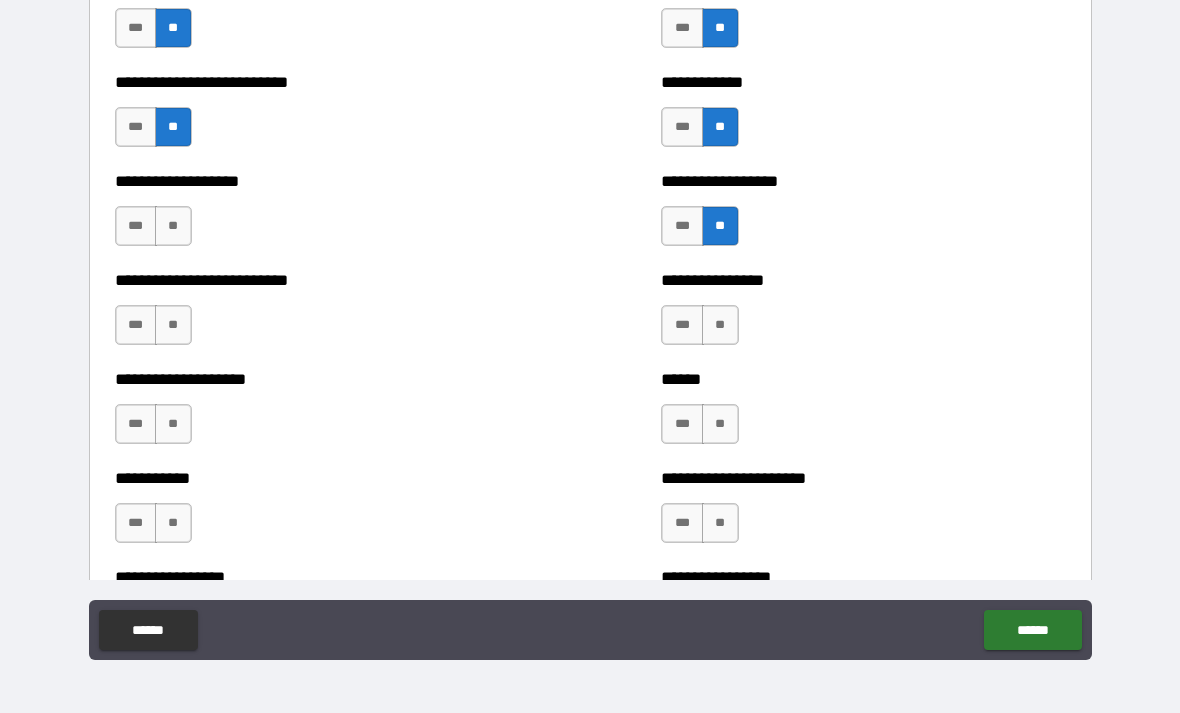 scroll, scrollTop: 5506, scrollLeft: 0, axis: vertical 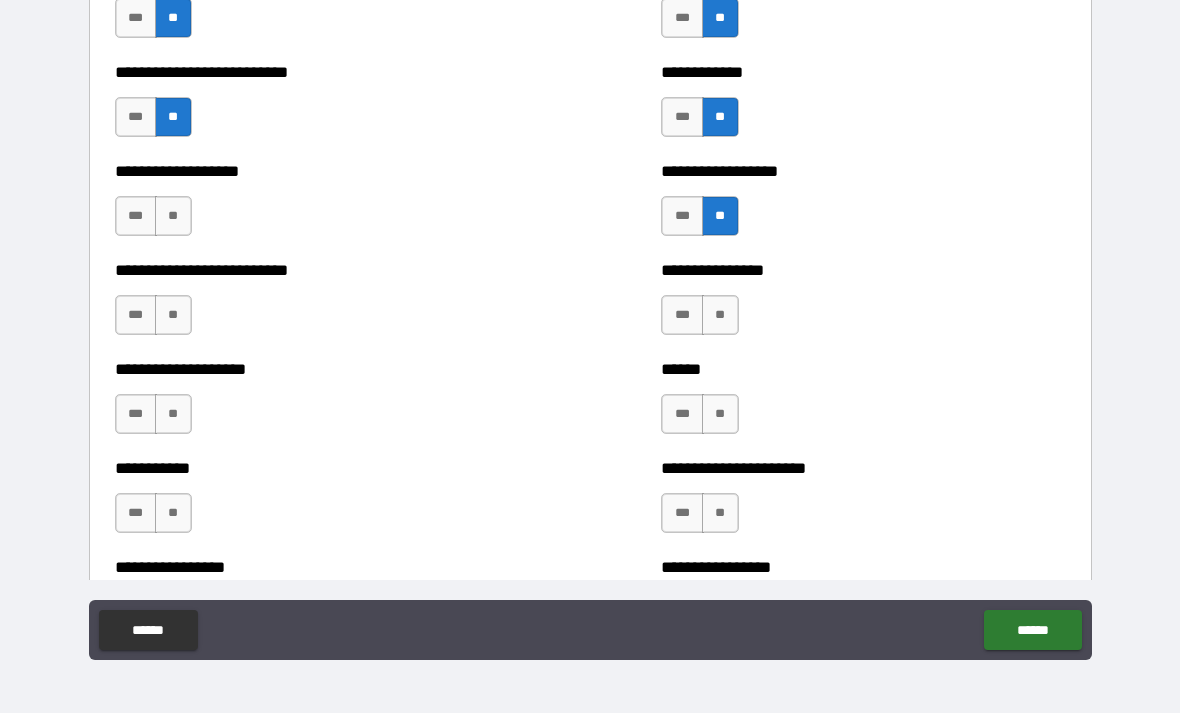click on "**" at bounding box center (173, 216) 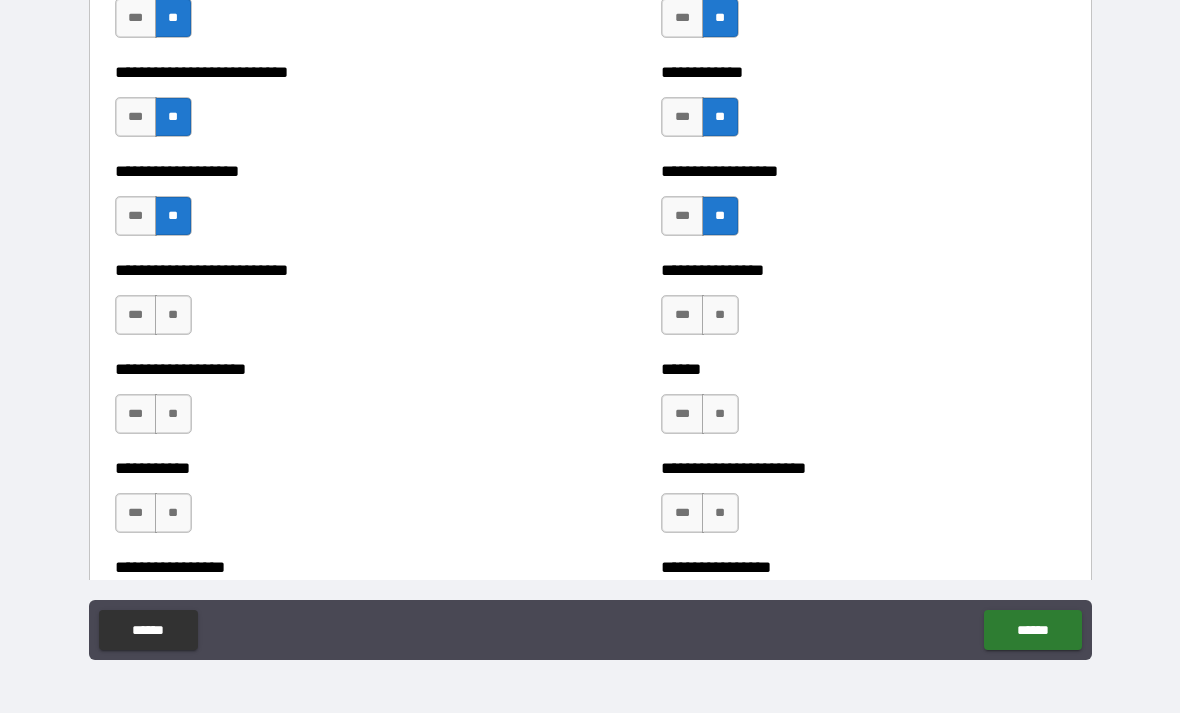 click on "**" at bounding box center [173, 315] 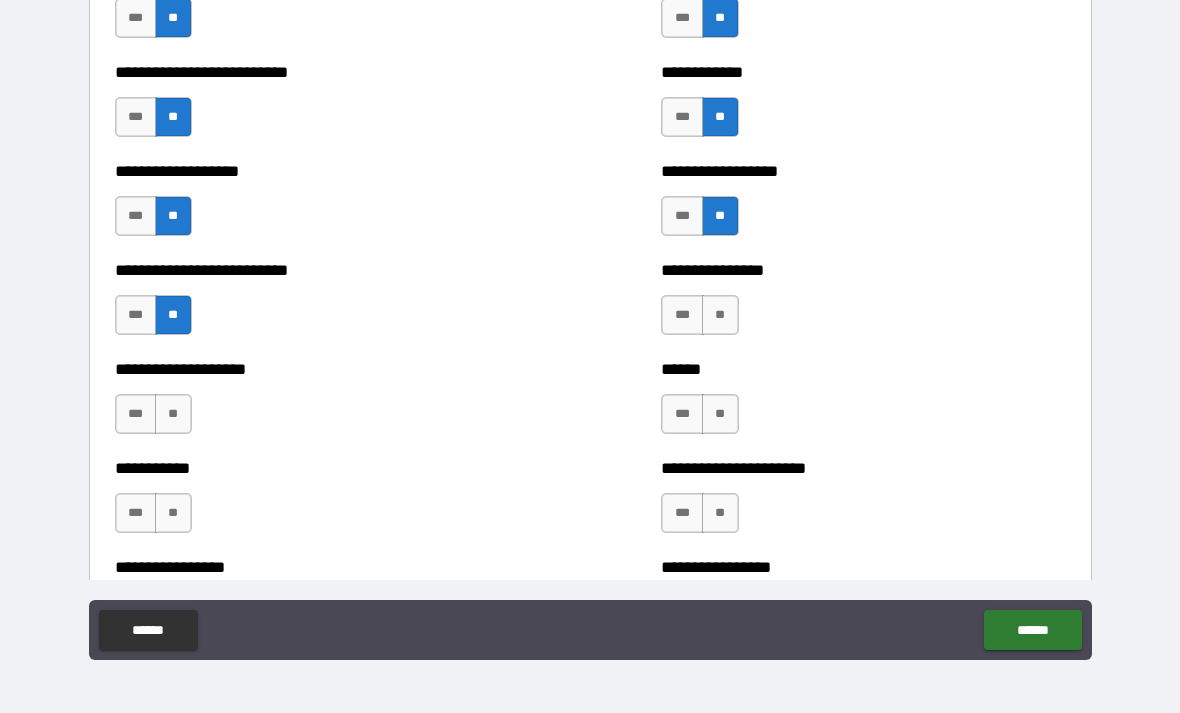 click on "**" at bounding box center (173, 414) 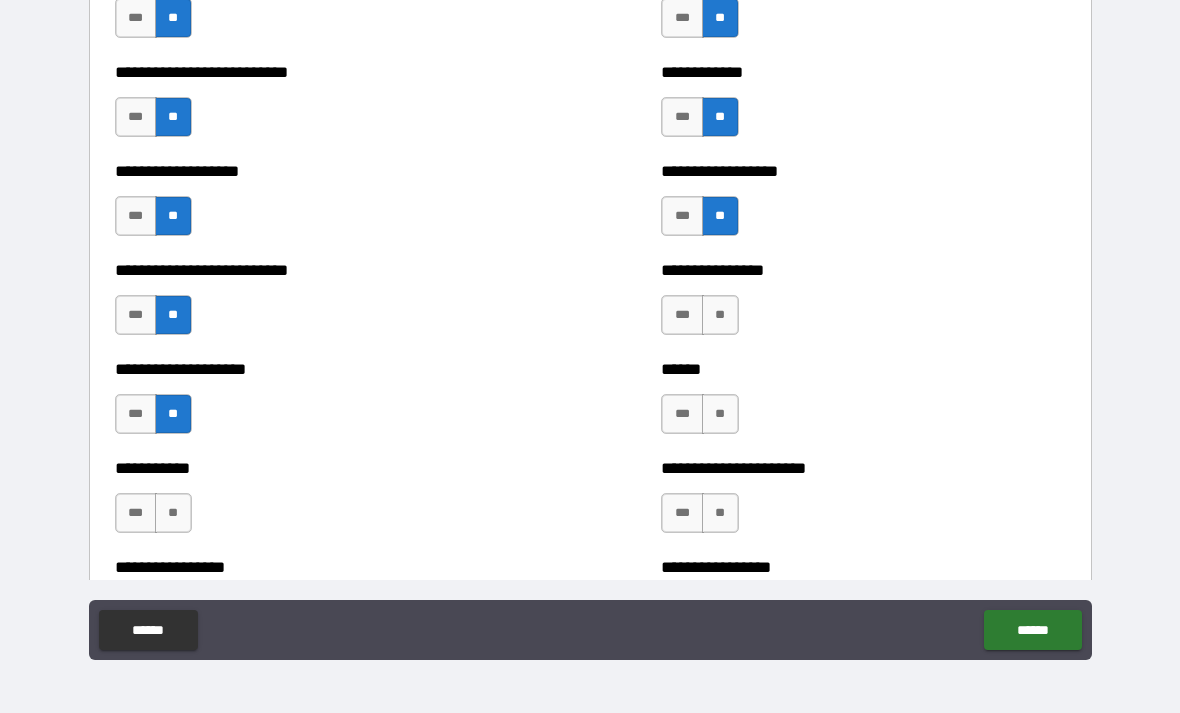 click on "**" at bounding box center [173, 513] 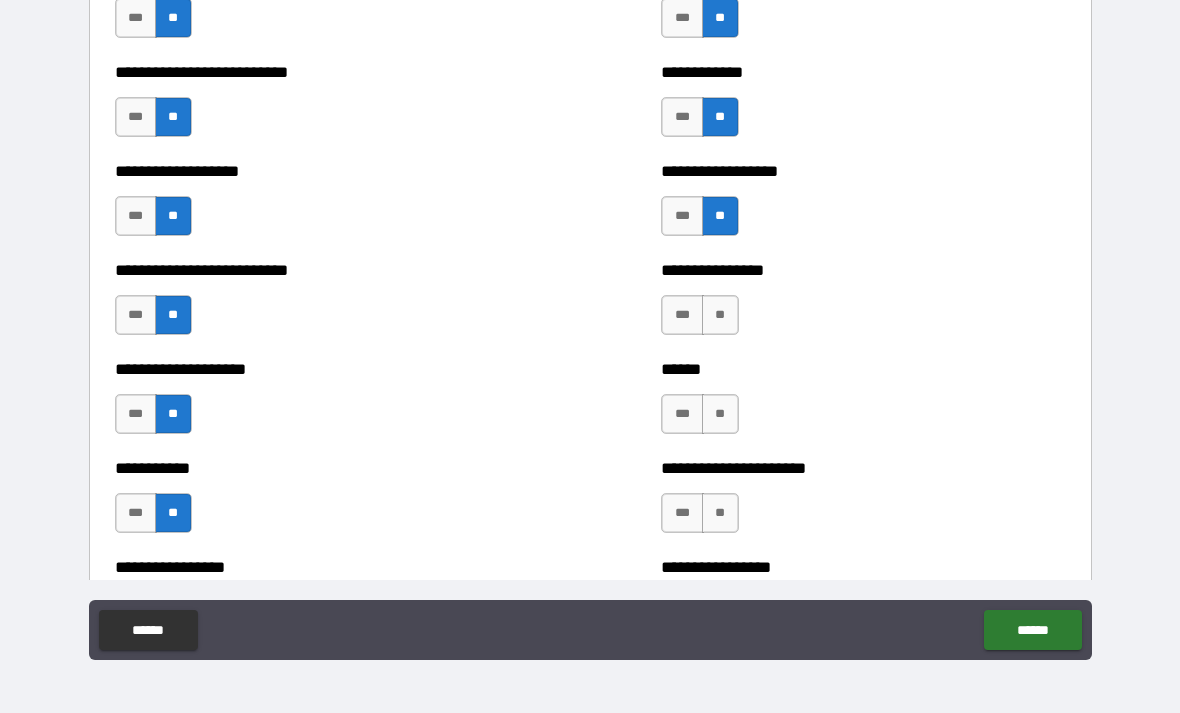 click on "**" at bounding box center (720, 315) 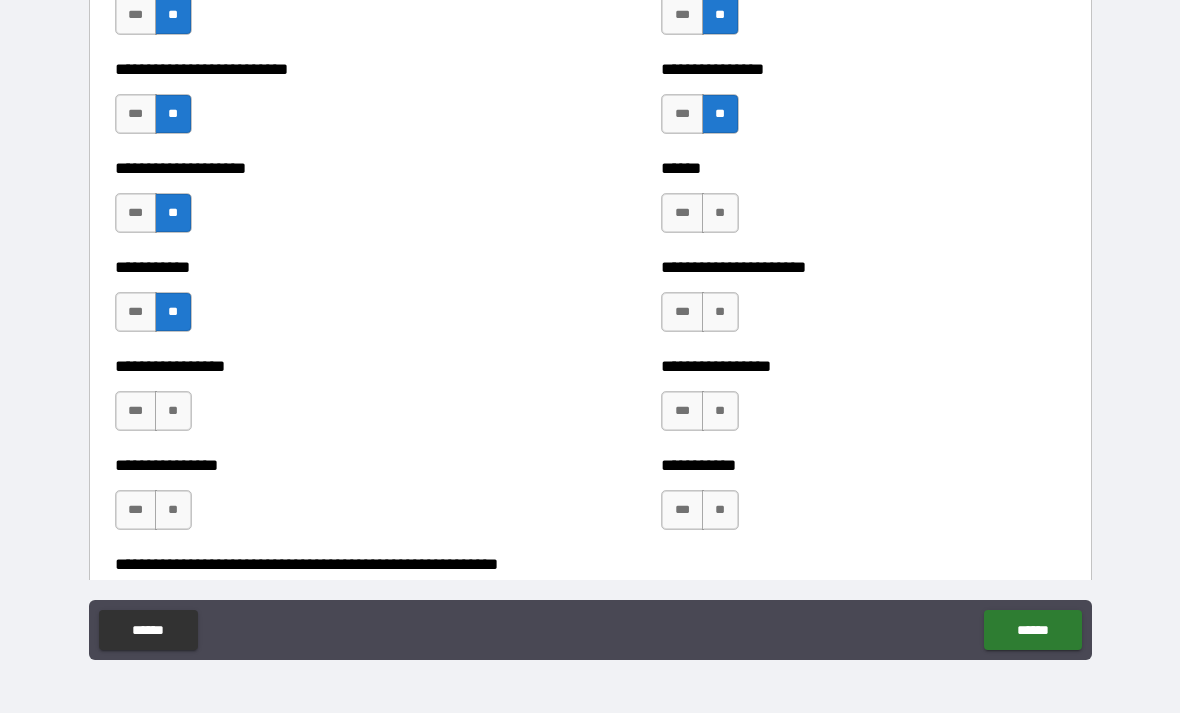 scroll, scrollTop: 5711, scrollLeft: 0, axis: vertical 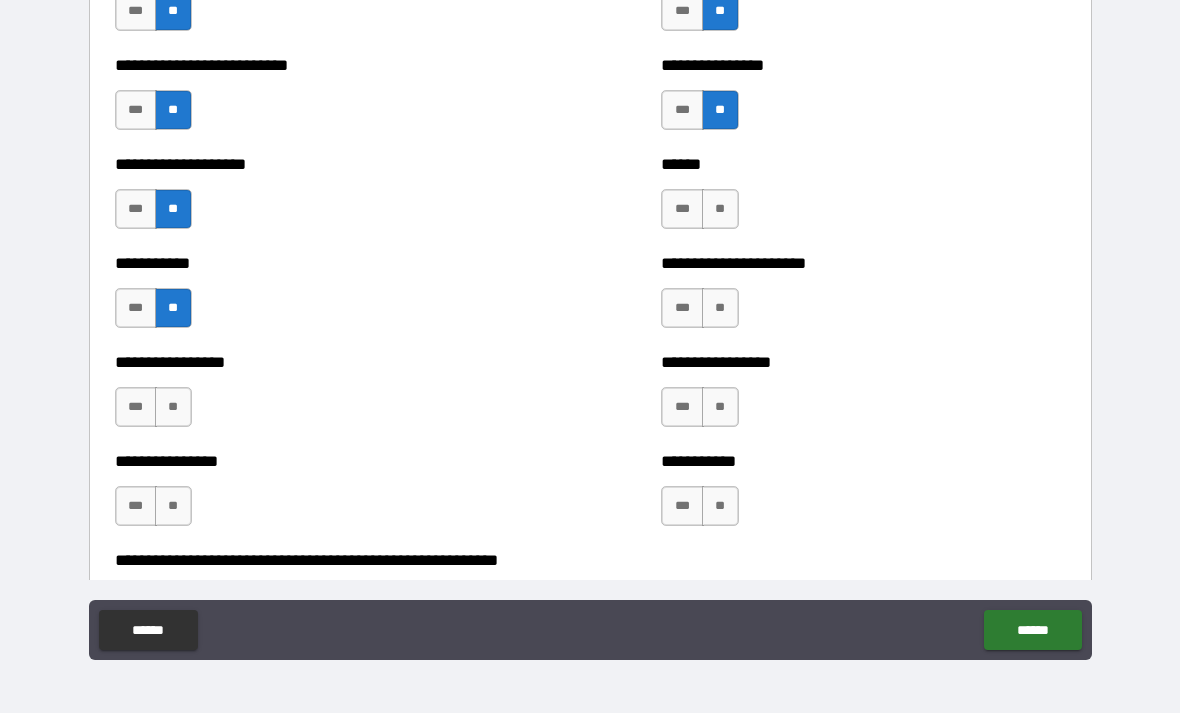 click on "**" at bounding box center [720, 209] 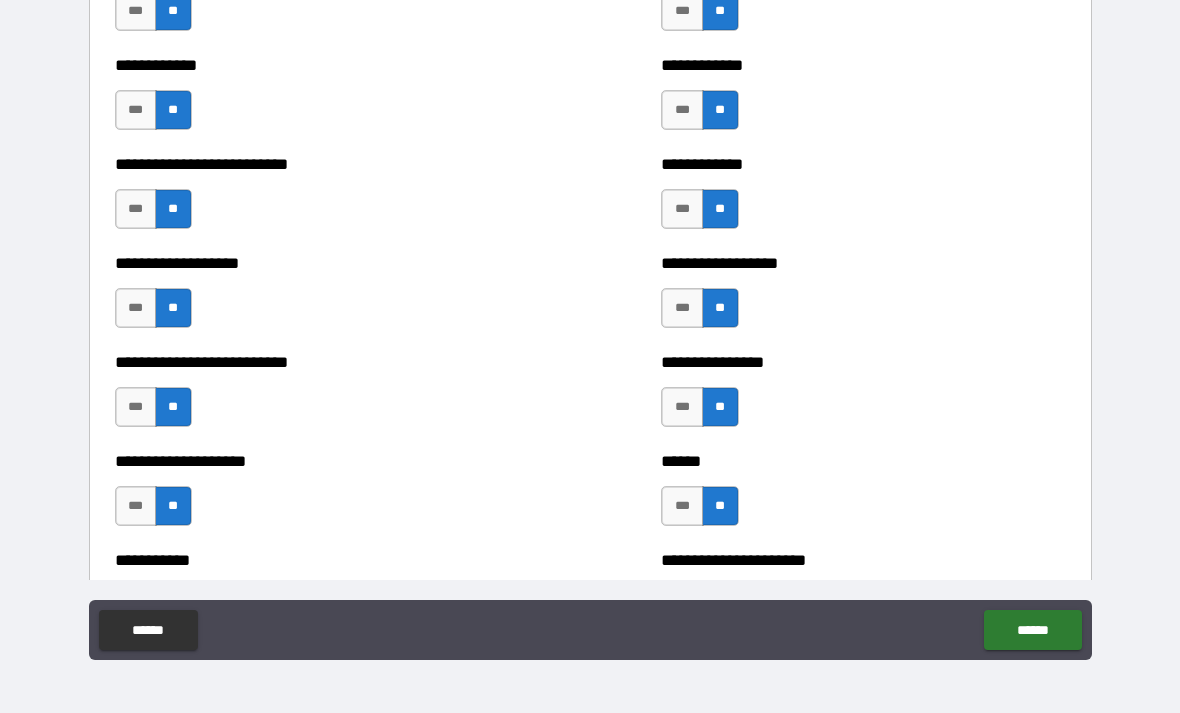 click on "******   ******" at bounding box center (590, 632) 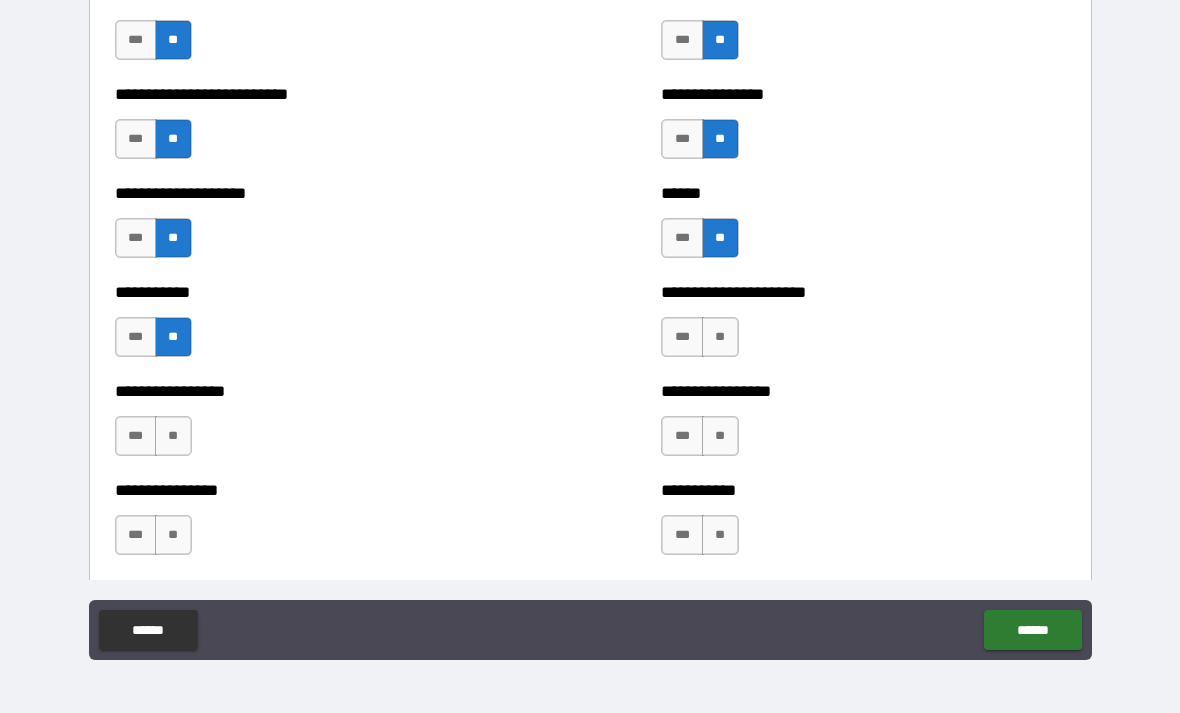 scroll, scrollTop: 5681, scrollLeft: 0, axis: vertical 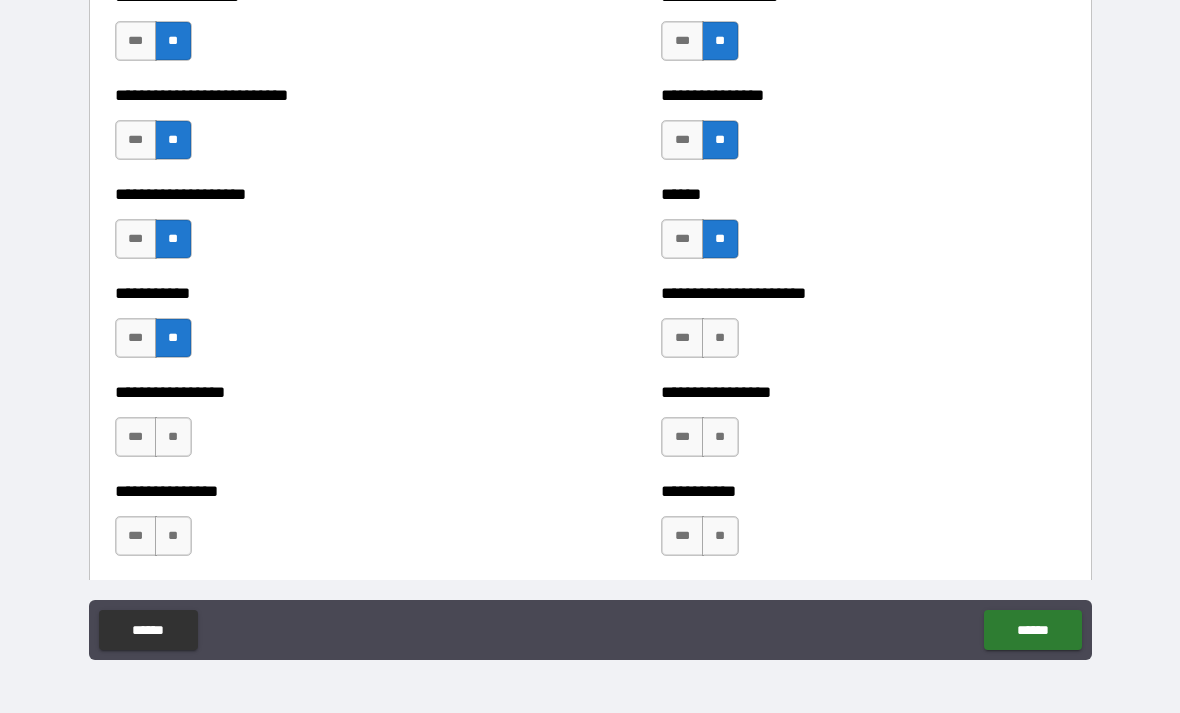 click on "**" at bounding box center [720, 338] 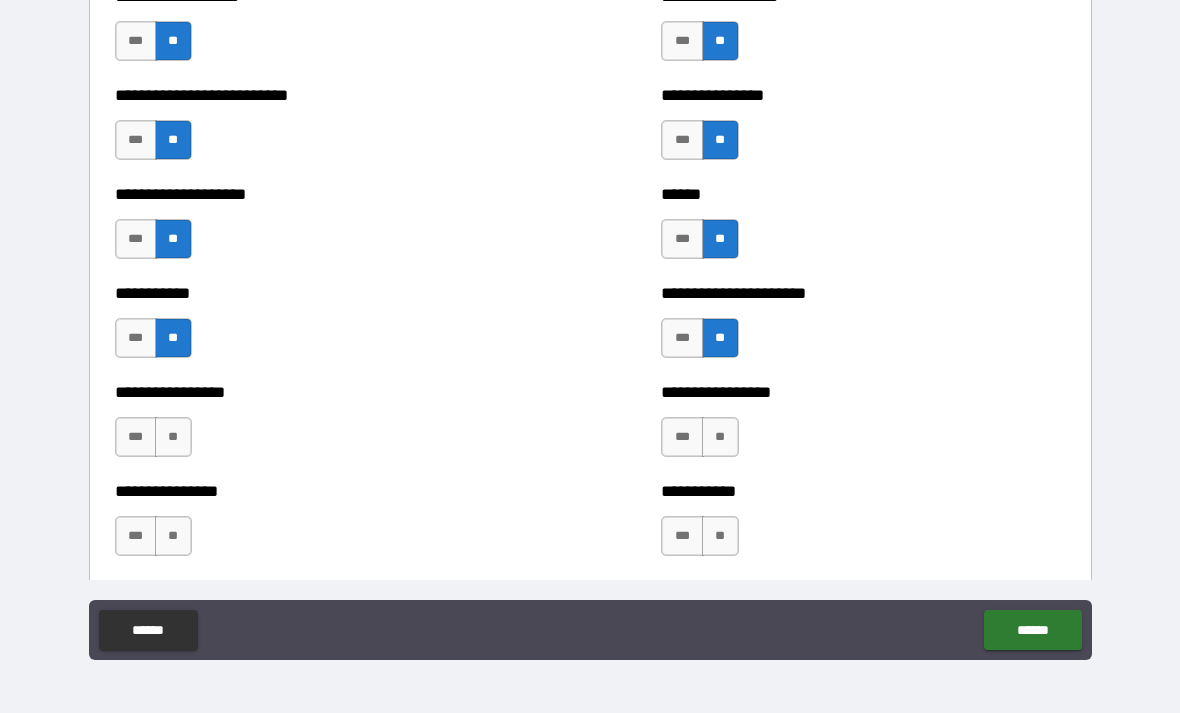 click on "**" at bounding box center [720, 437] 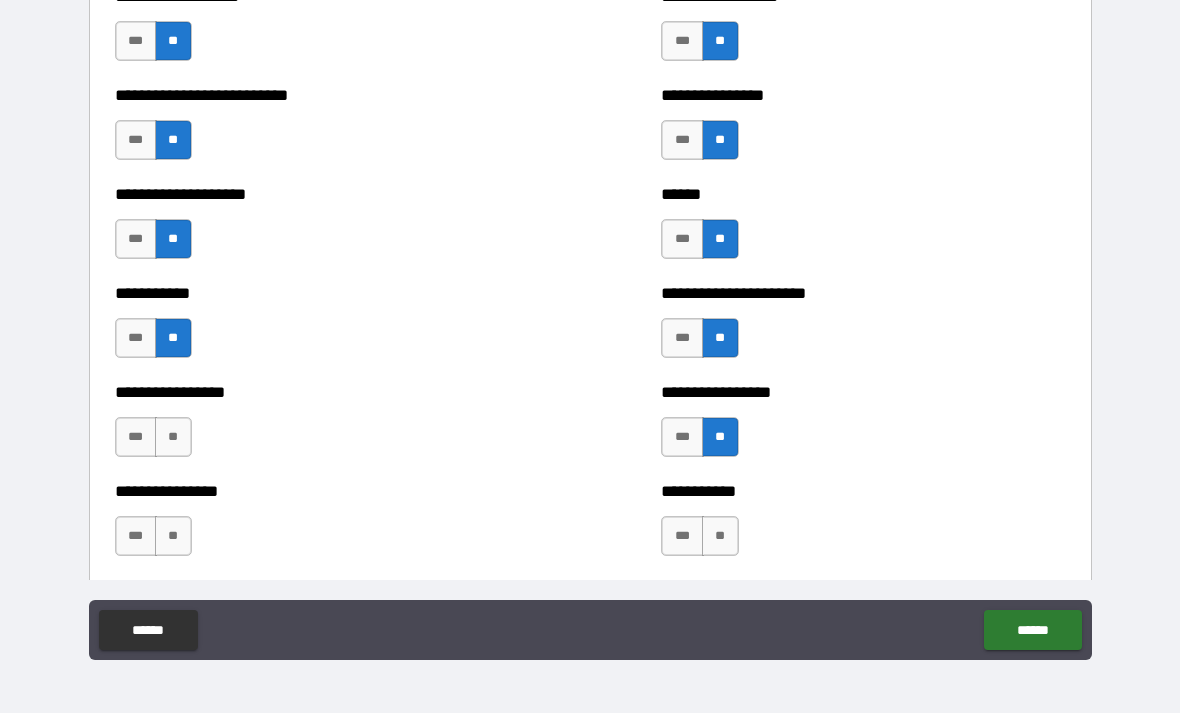 click on "**" at bounding box center [720, 536] 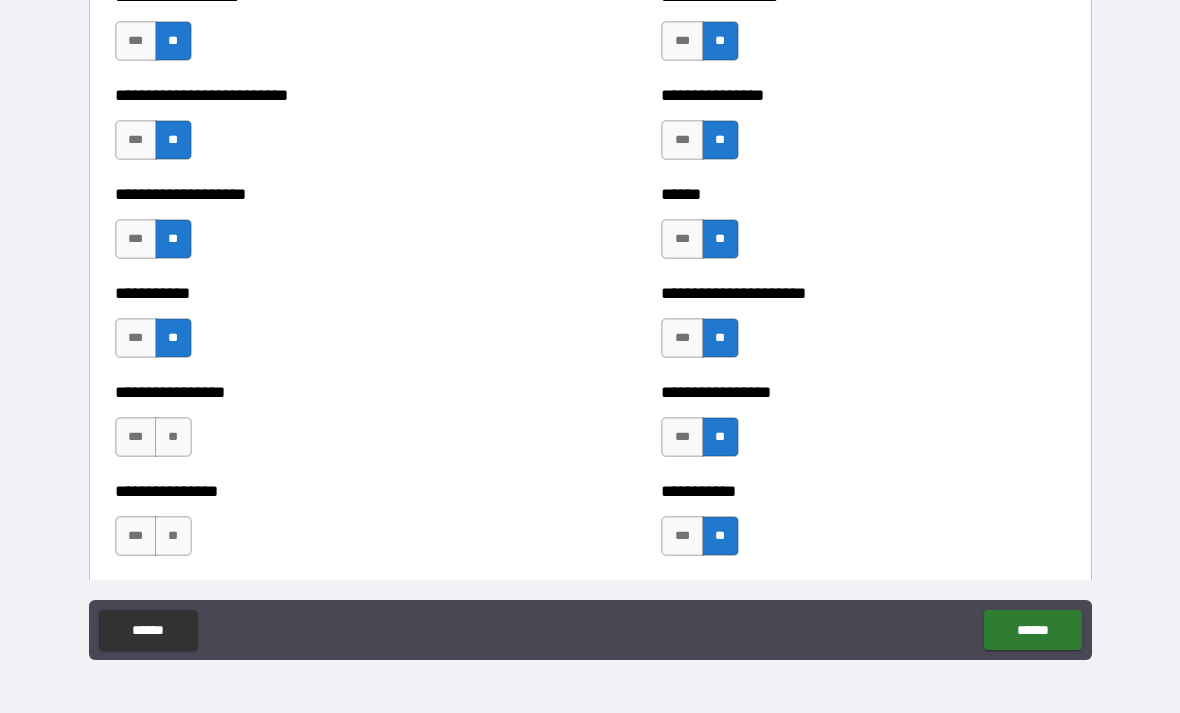 click on "**" at bounding box center (173, 437) 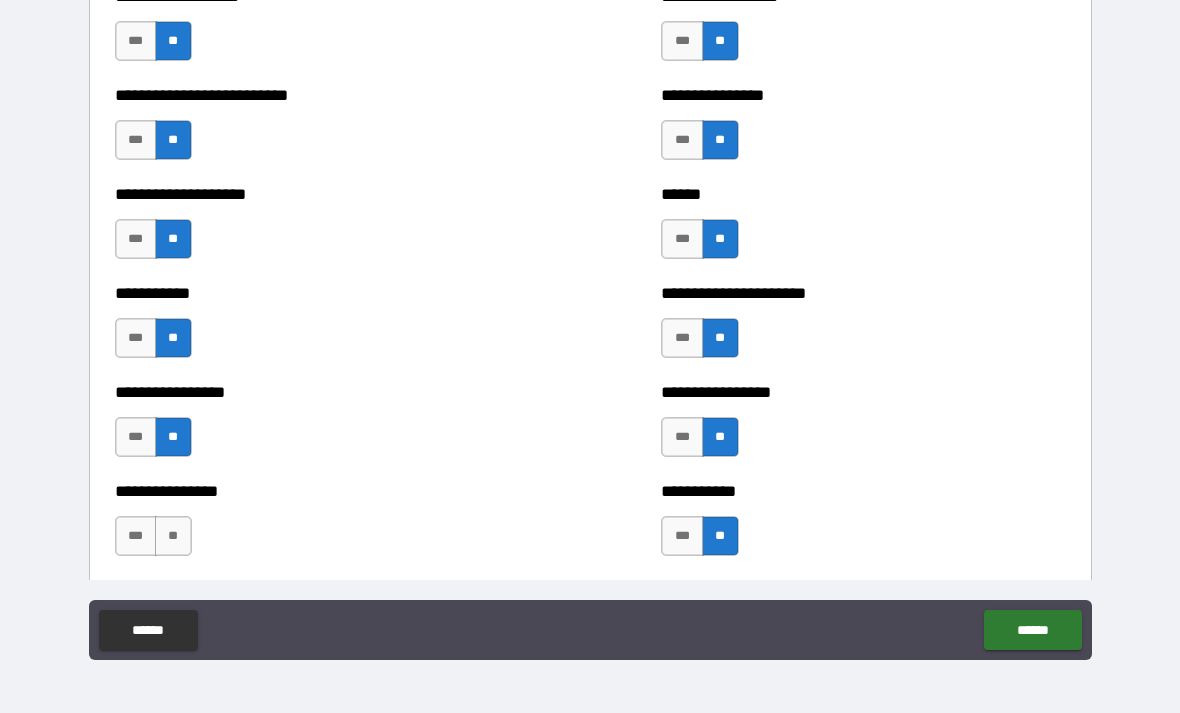 scroll, scrollTop: 5678, scrollLeft: 0, axis: vertical 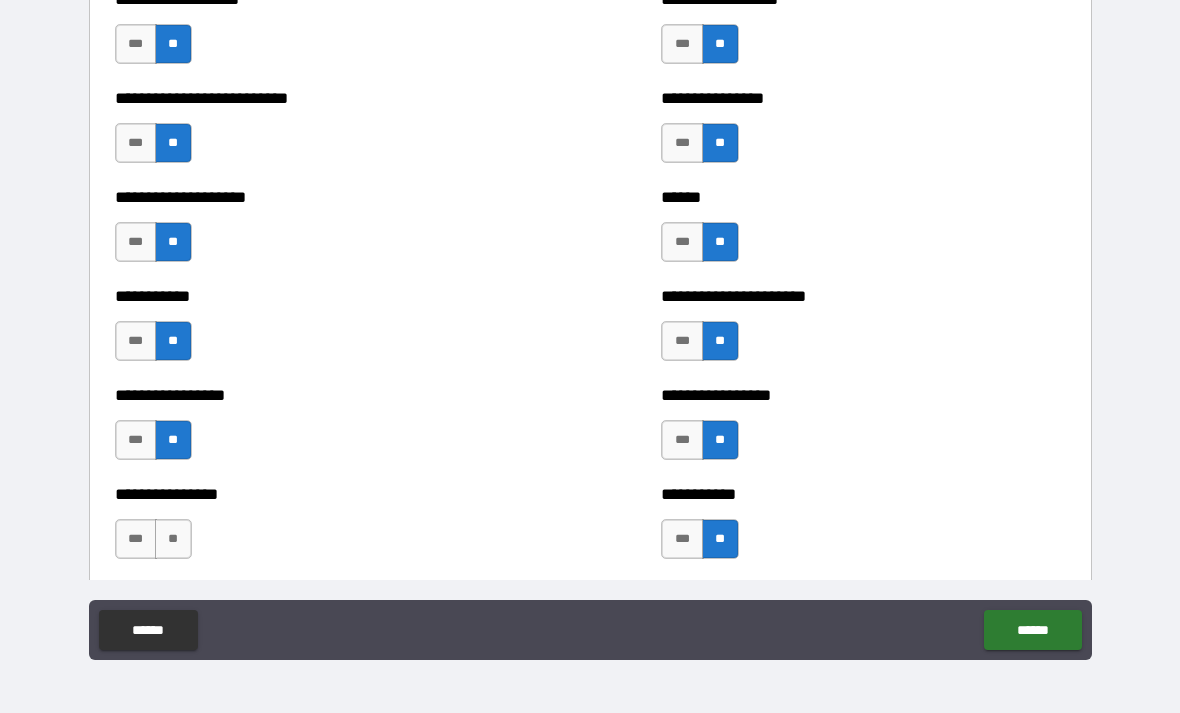 click on "**" at bounding box center [173, 539] 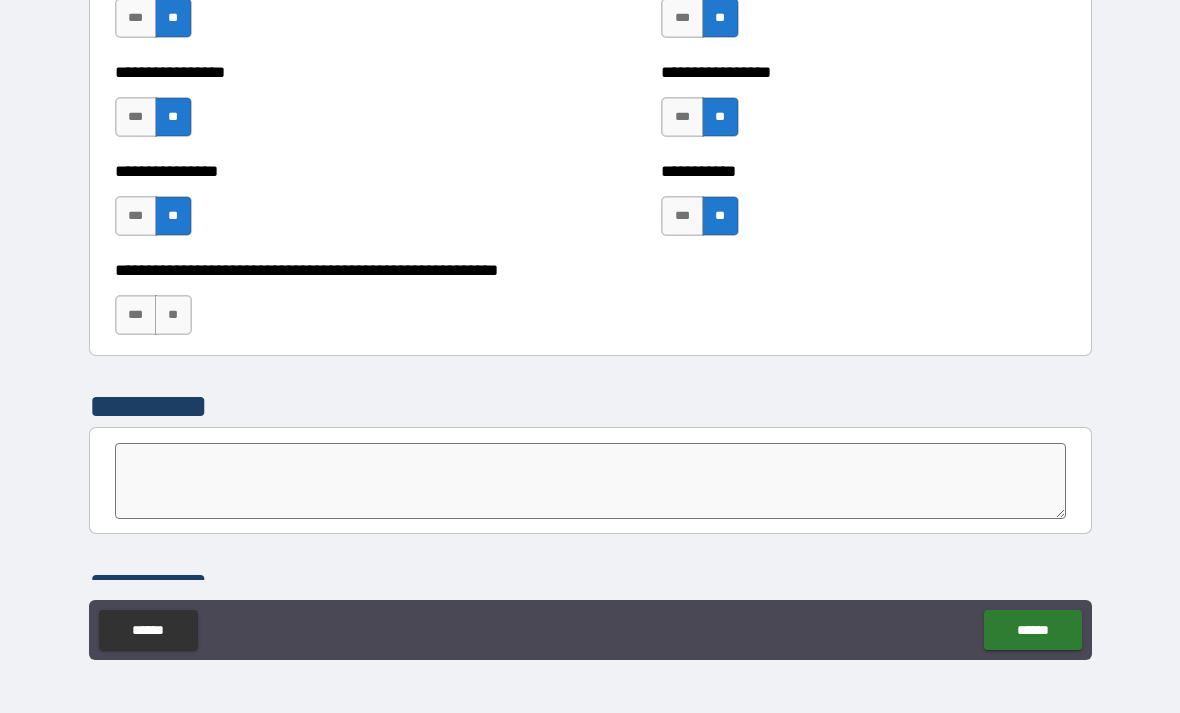 scroll, scrollTop: 6015, scrollLeft: 0, axis: vertical 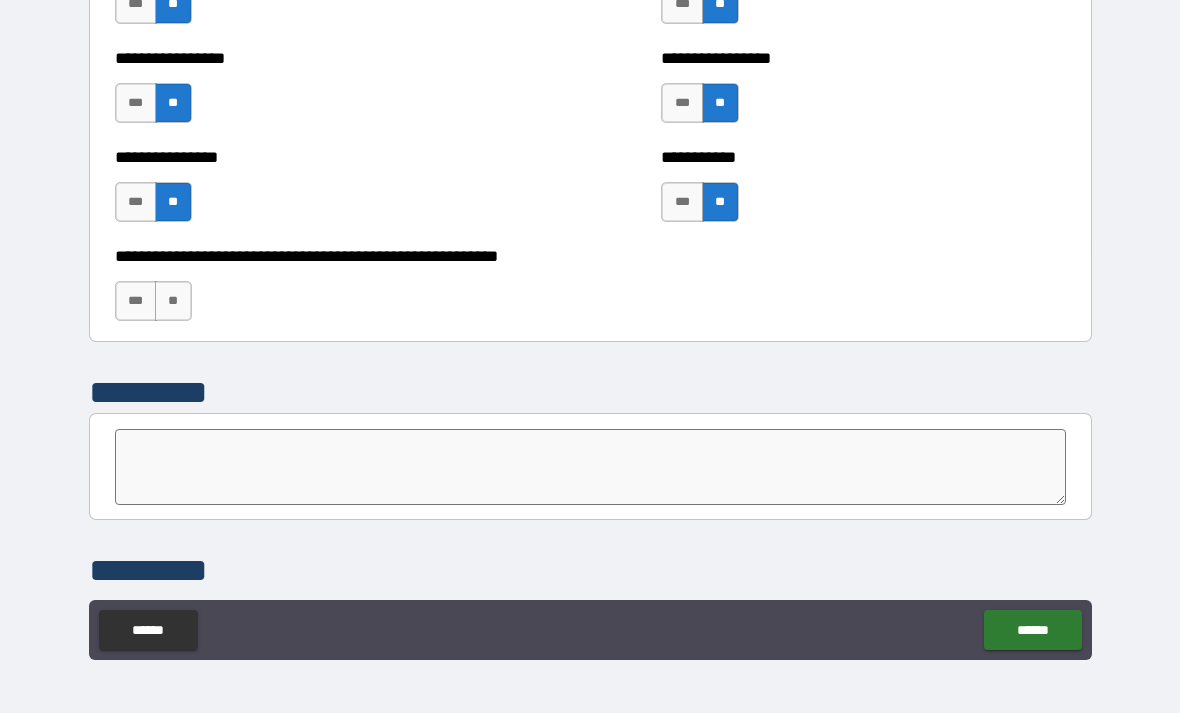 click on "**" at bounding box center [173, 301] 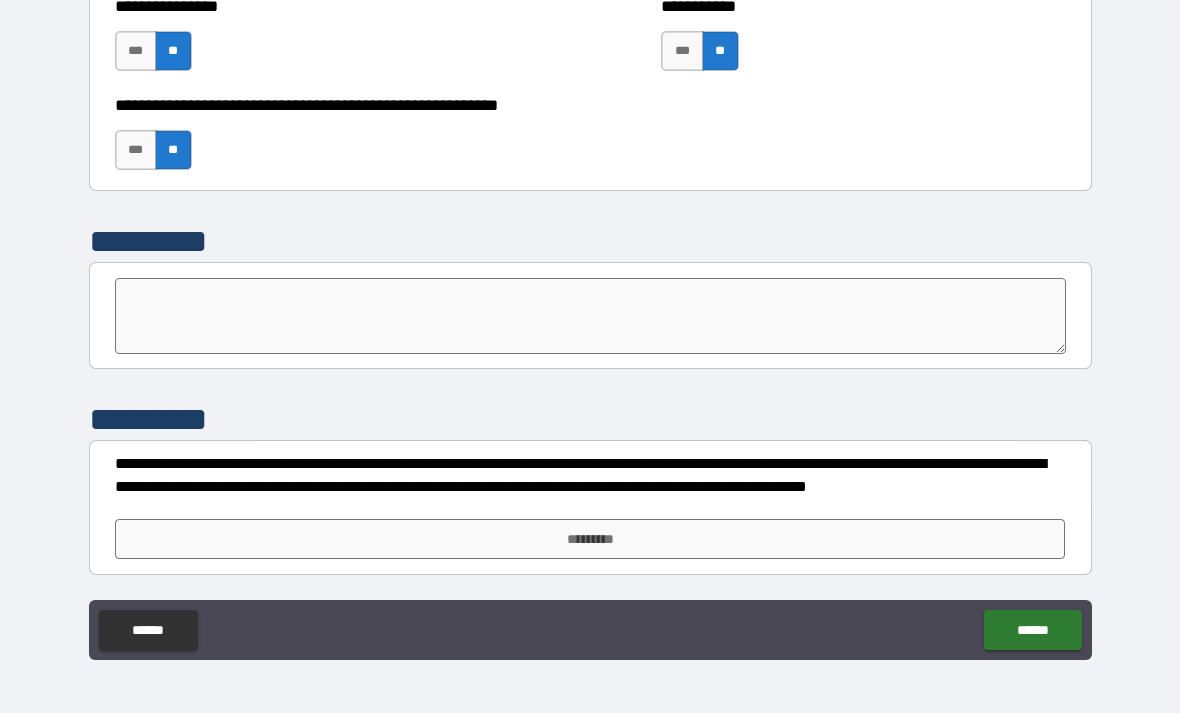 scroll, scrollTop: 6166, scrollLeft: 0, axis: vertical 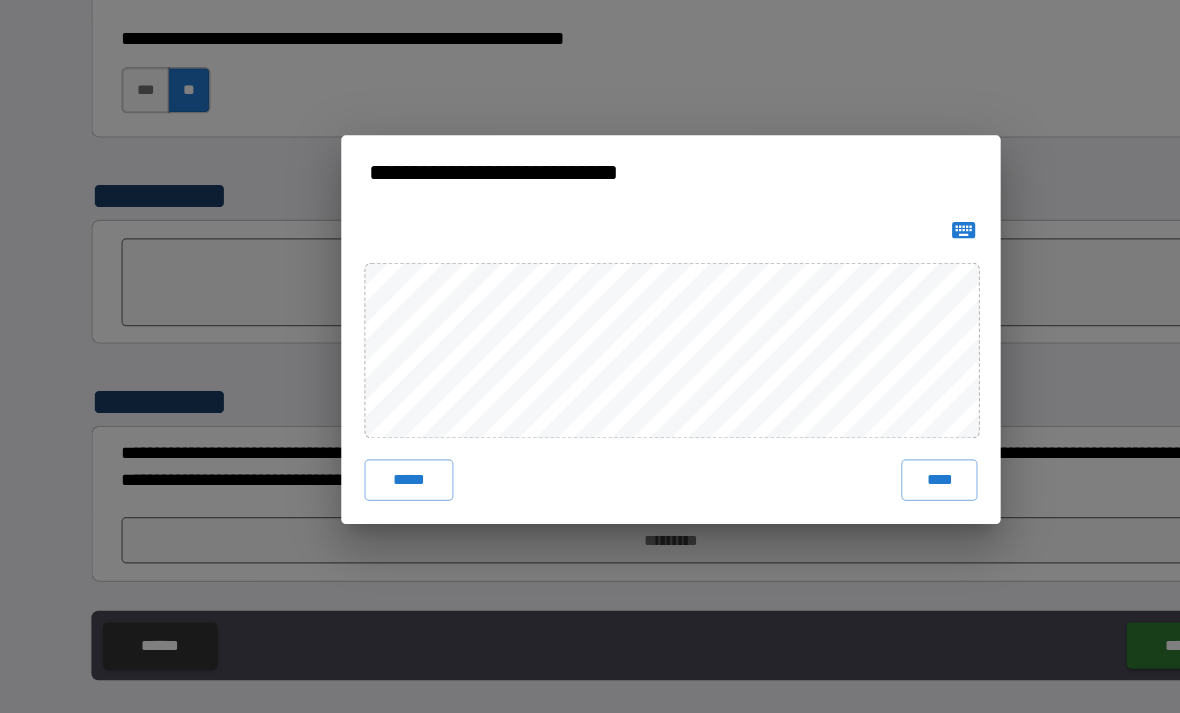 click on "**********" at bounding box center [590, 356] 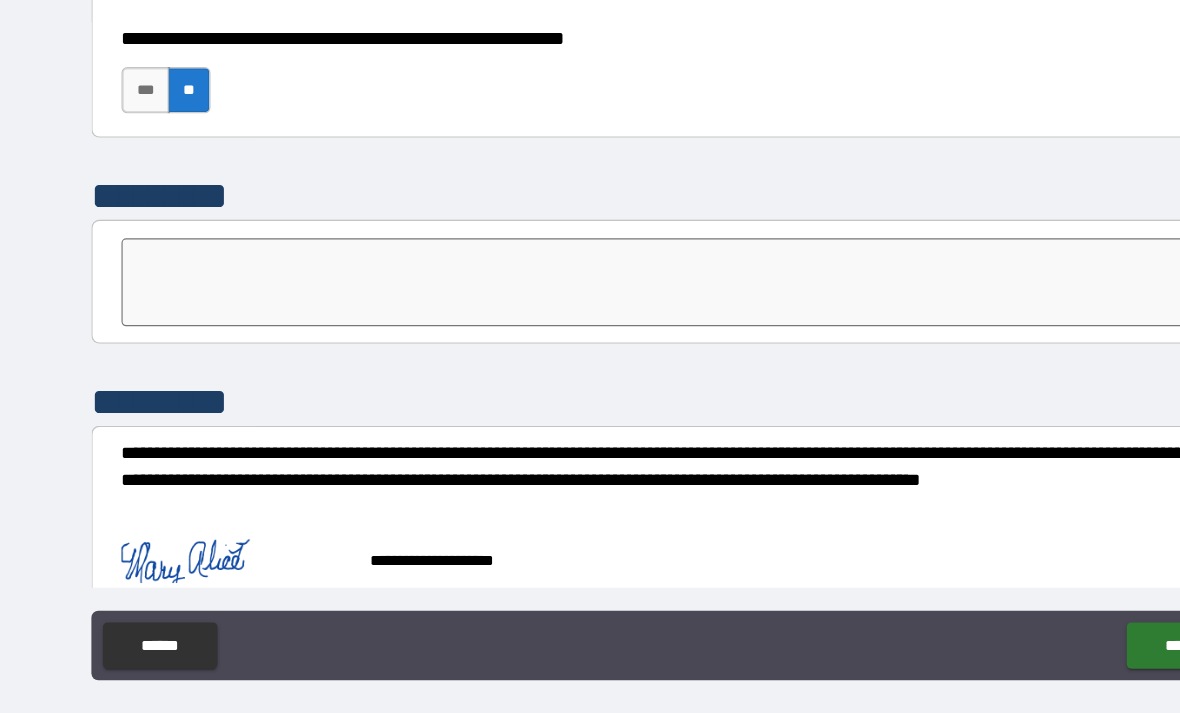 scroll, scrollTop: 6156, scrollLeft: 0, axis: vertical 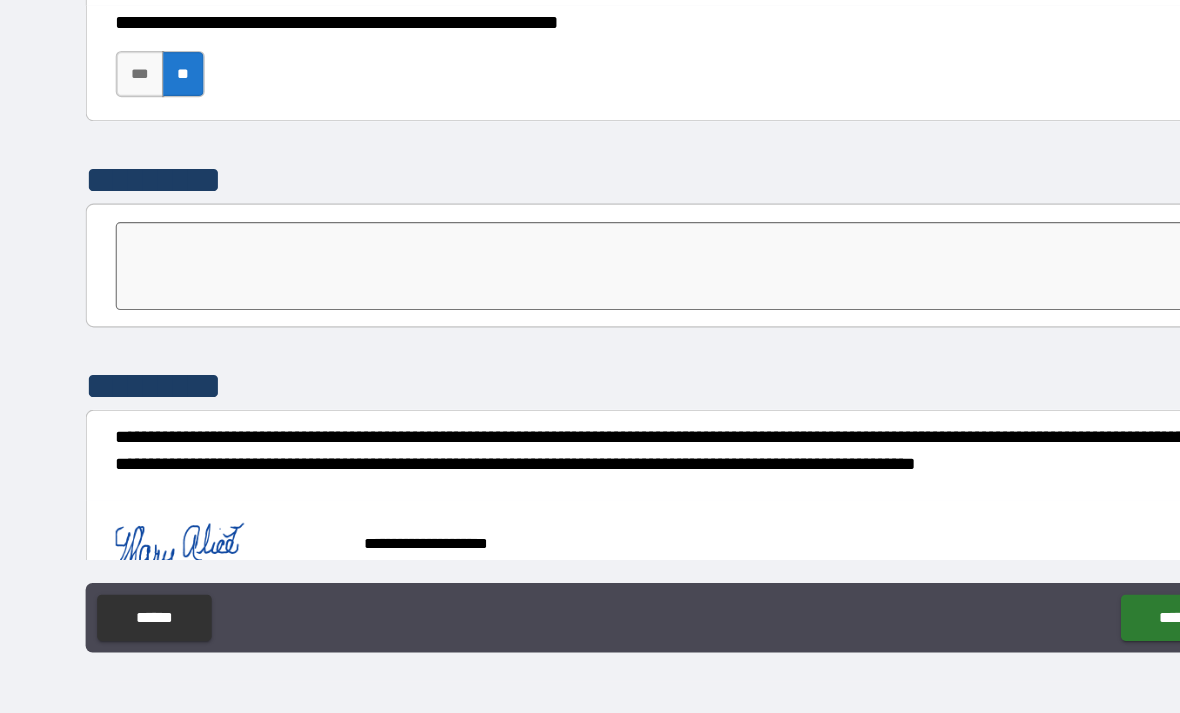 click on "**********" at bounding box center (590, 557) 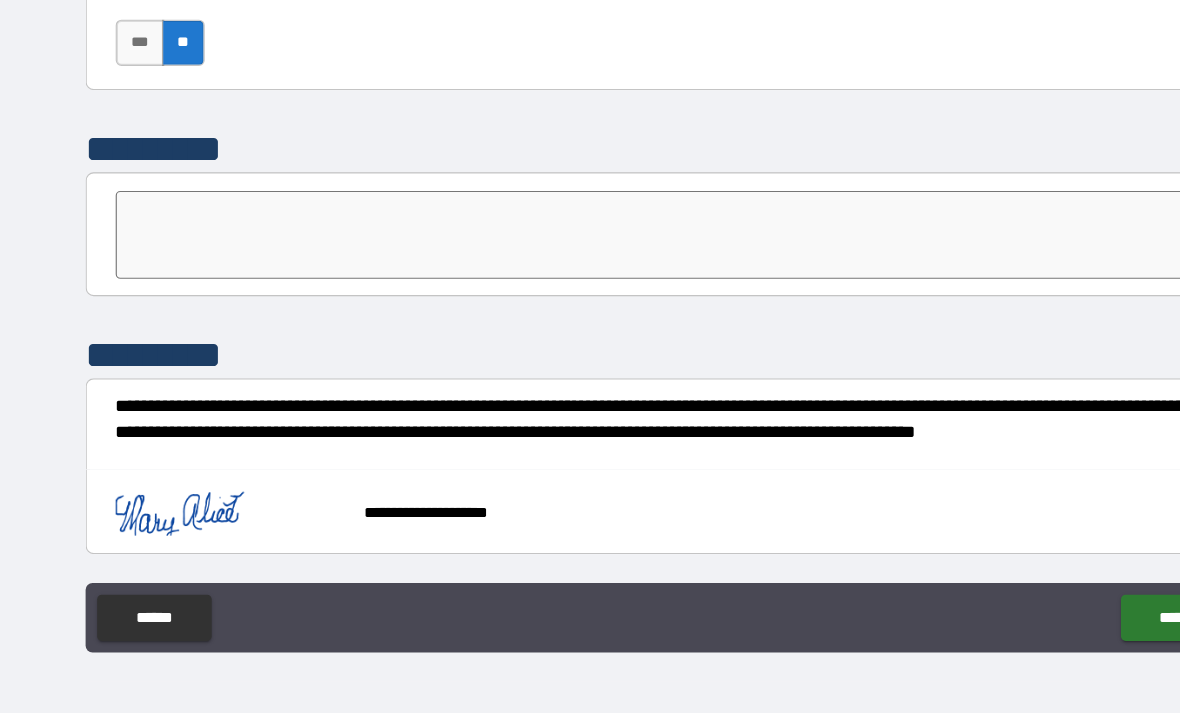 scroll, scrollTop: 6183, scrollLeft: 0, axis: vertical 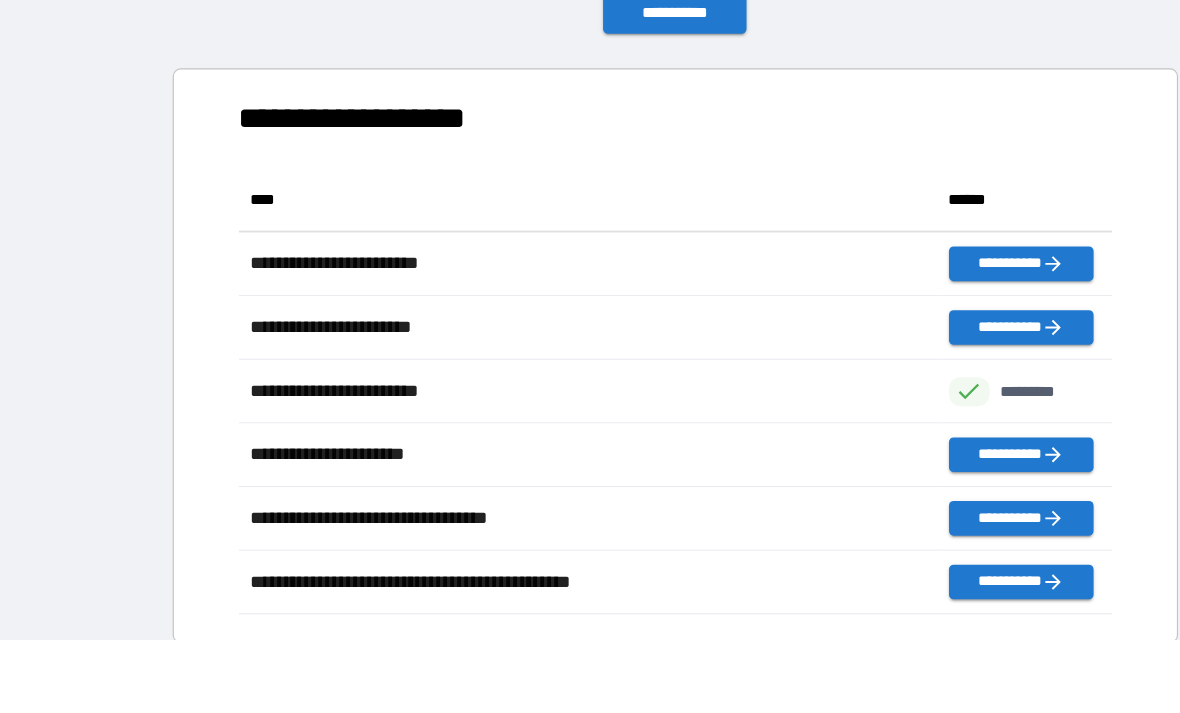 click on "**********" at bounding box center [598, 107] 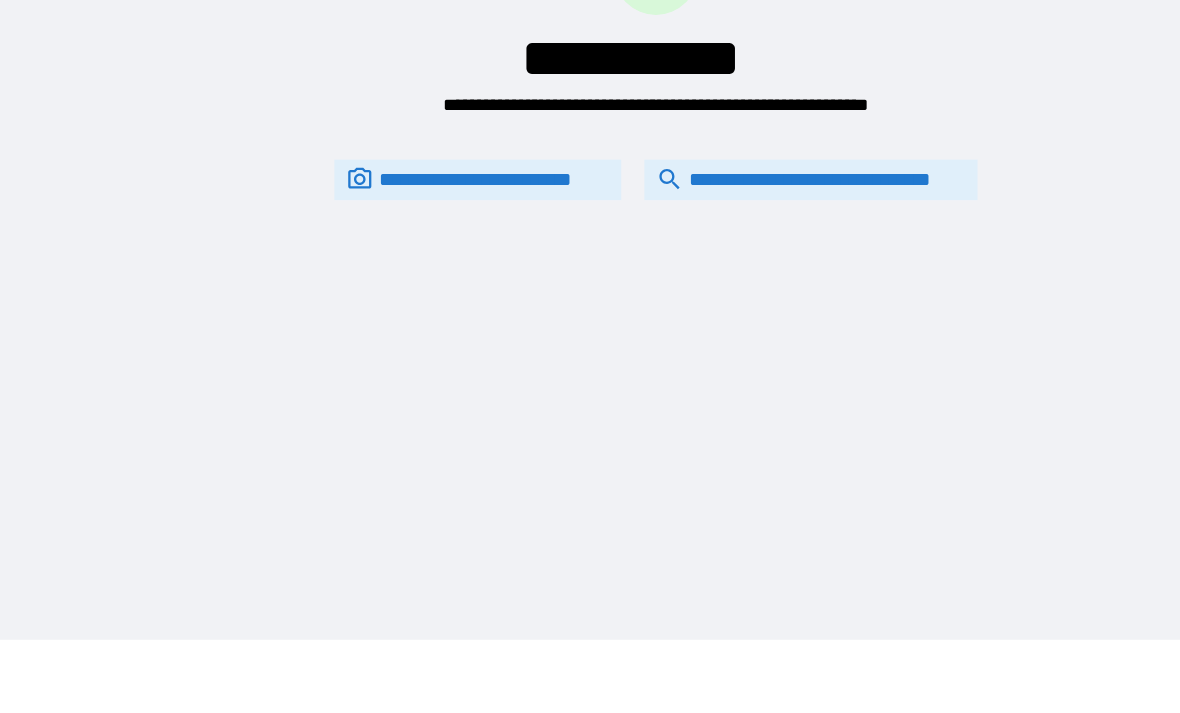 click on "**********" at bounding box center [716, 251] 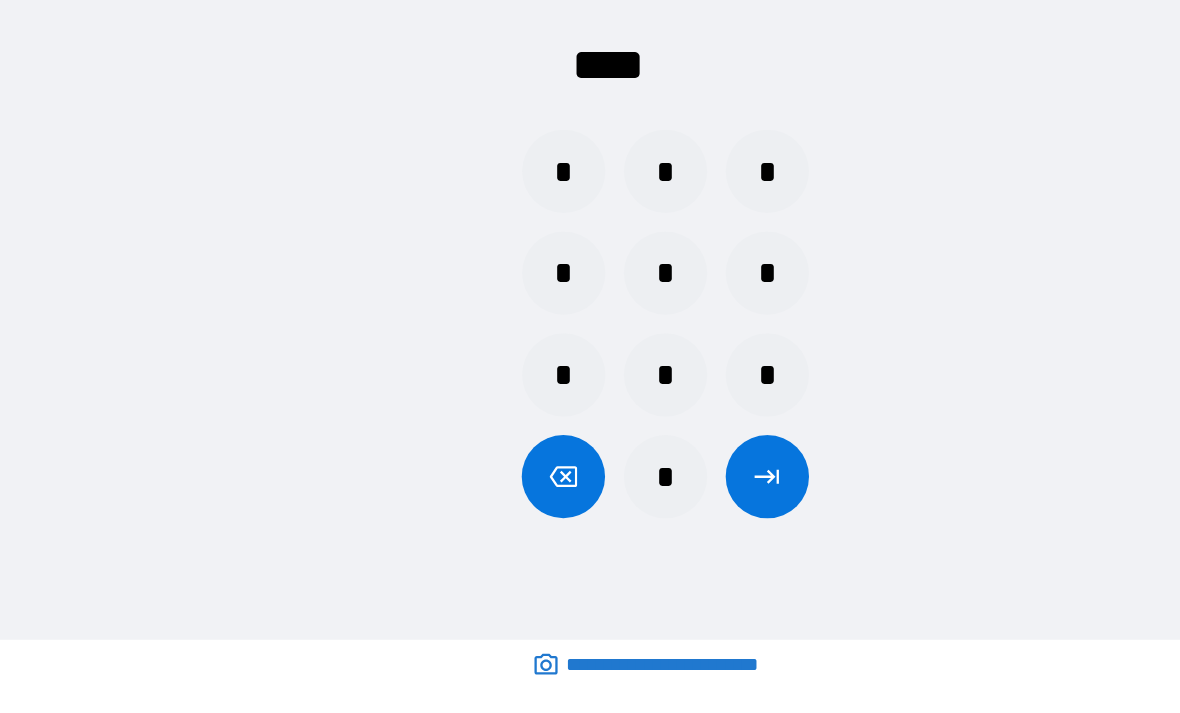 click on "*" at bounding box center [590, 244] 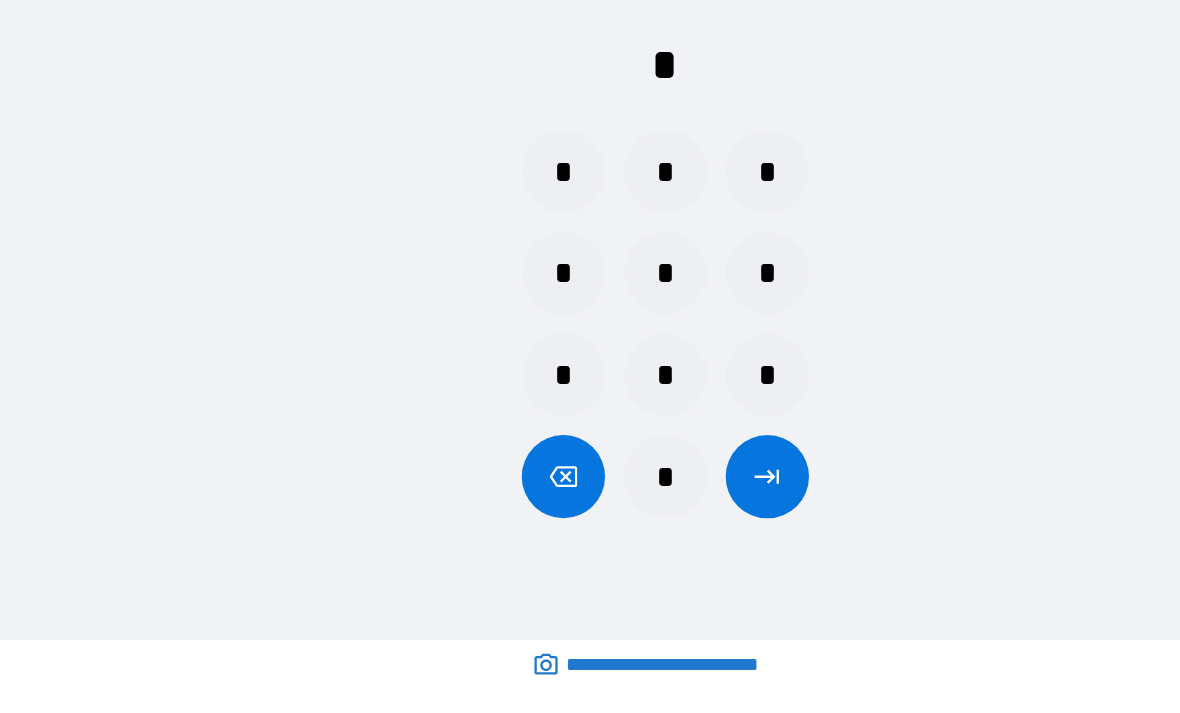 click on "*" at bounding box center [590, 332] 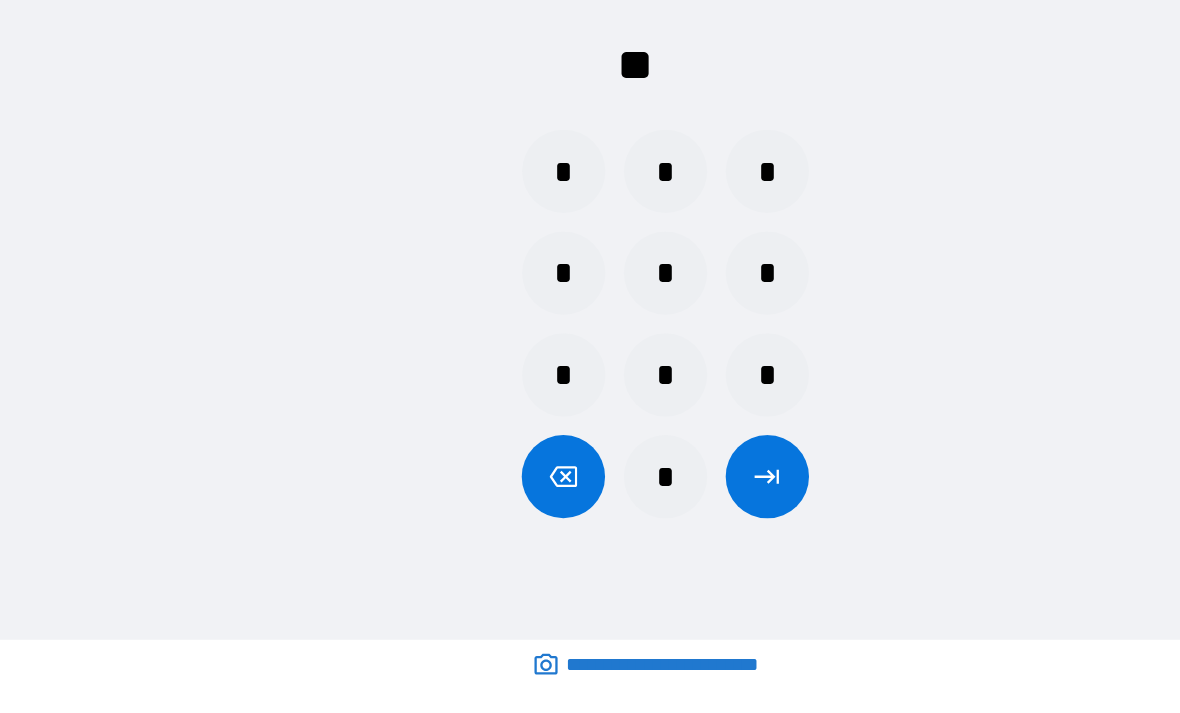 click on "*" at bounding box center [678, 420] 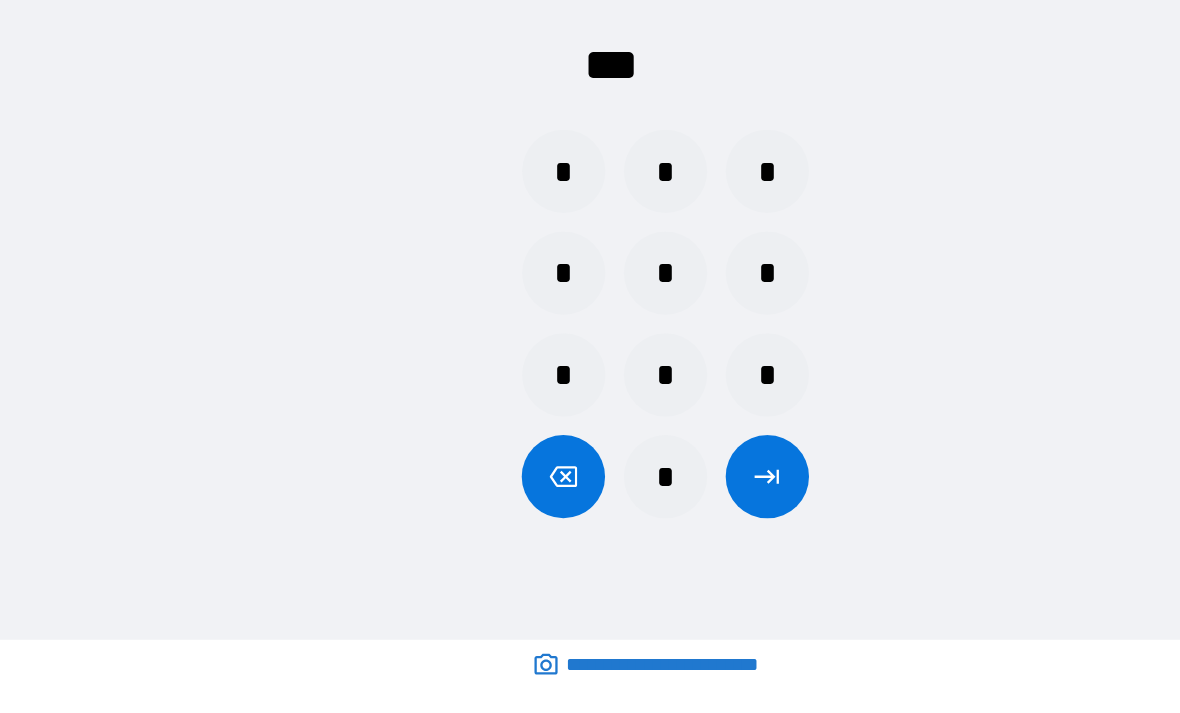 click at bounding box center (678, 508) 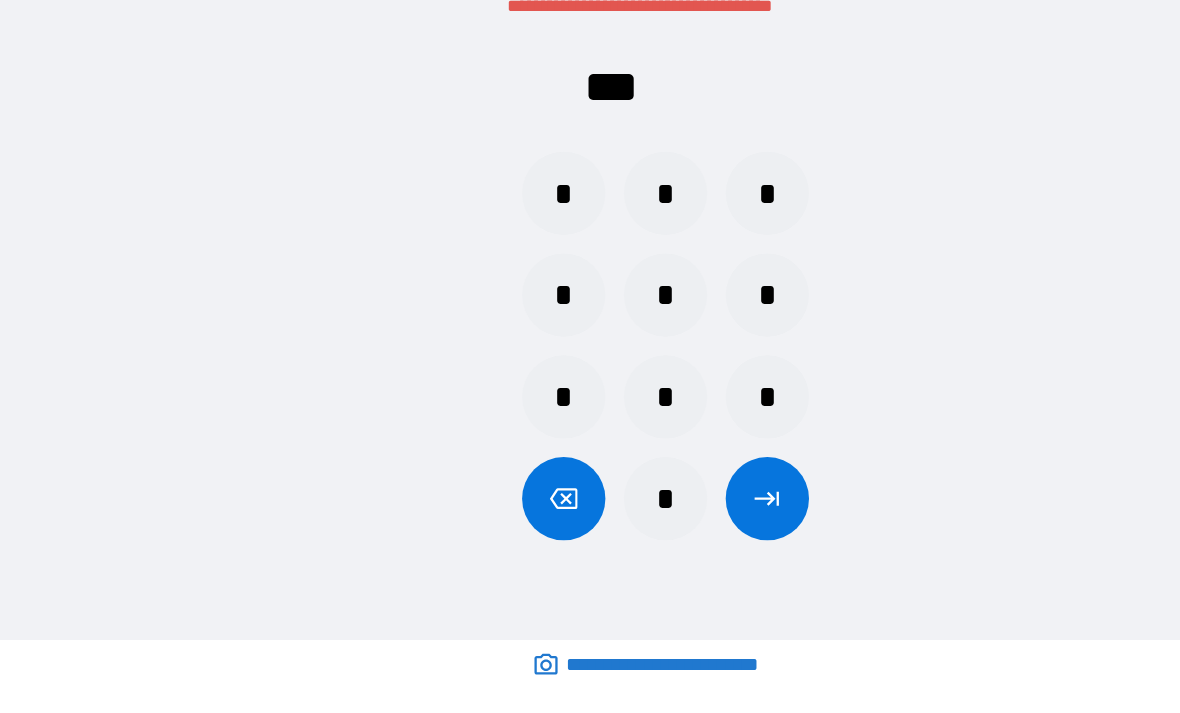 click 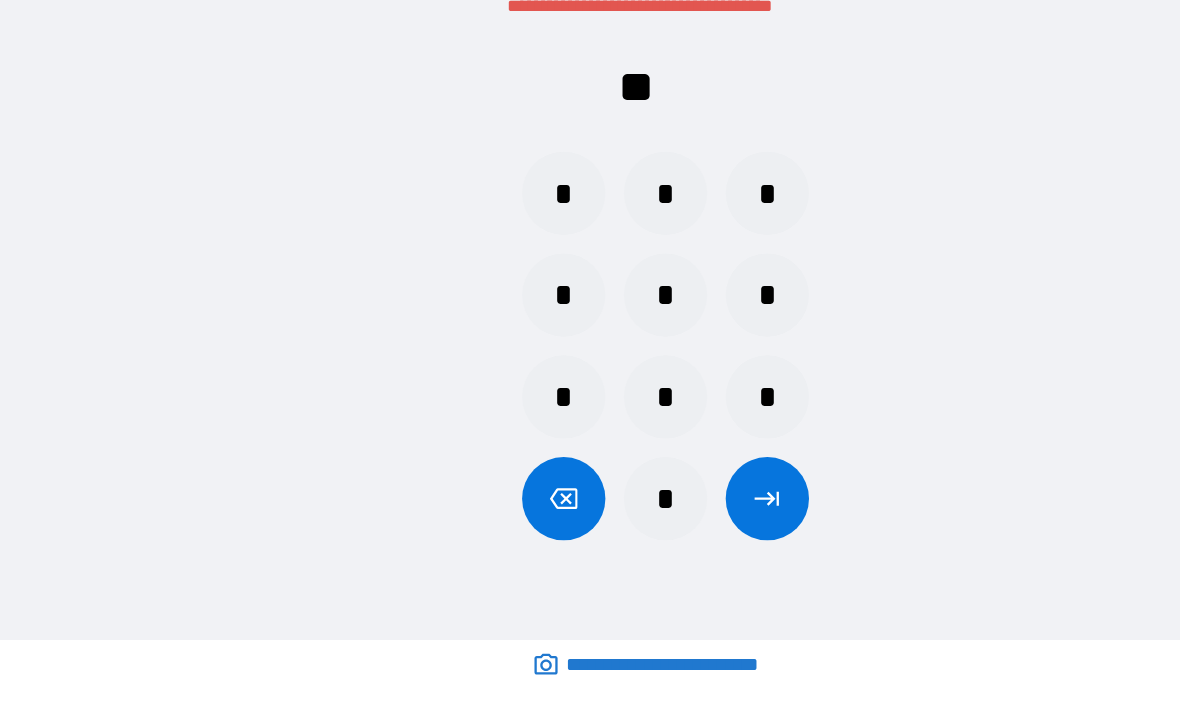 click on "*" at bounding box center (502, 263) 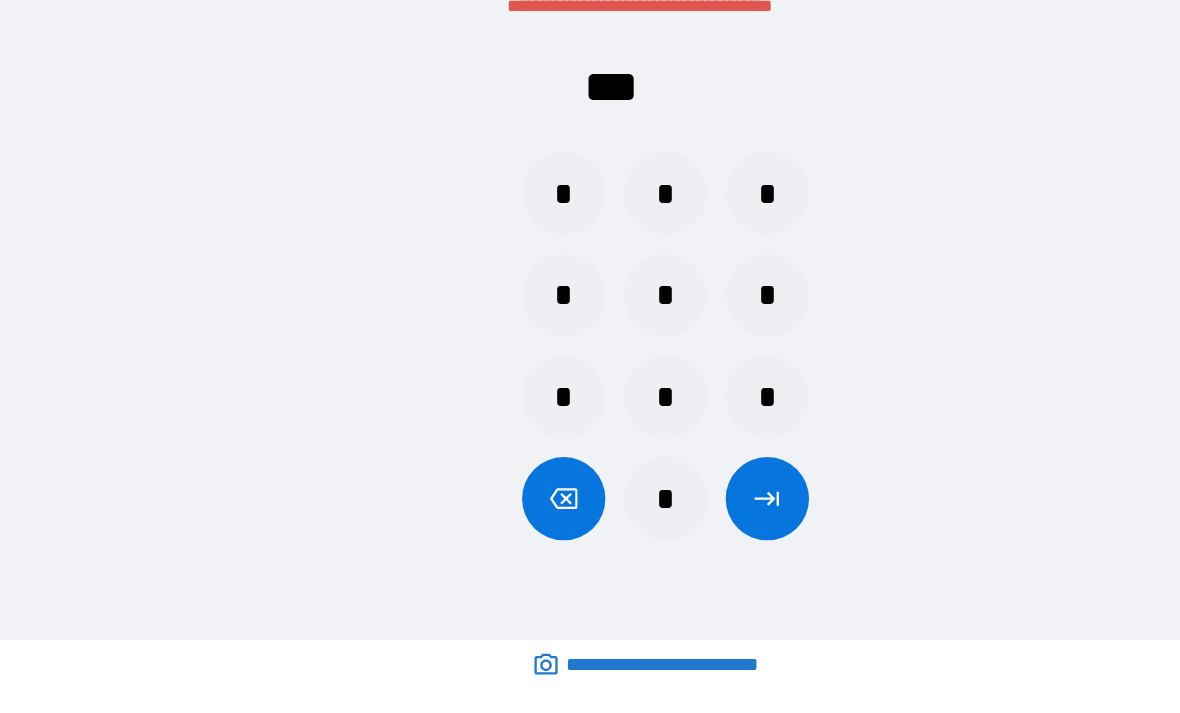 click on "*" at bounding box center [678, 439] 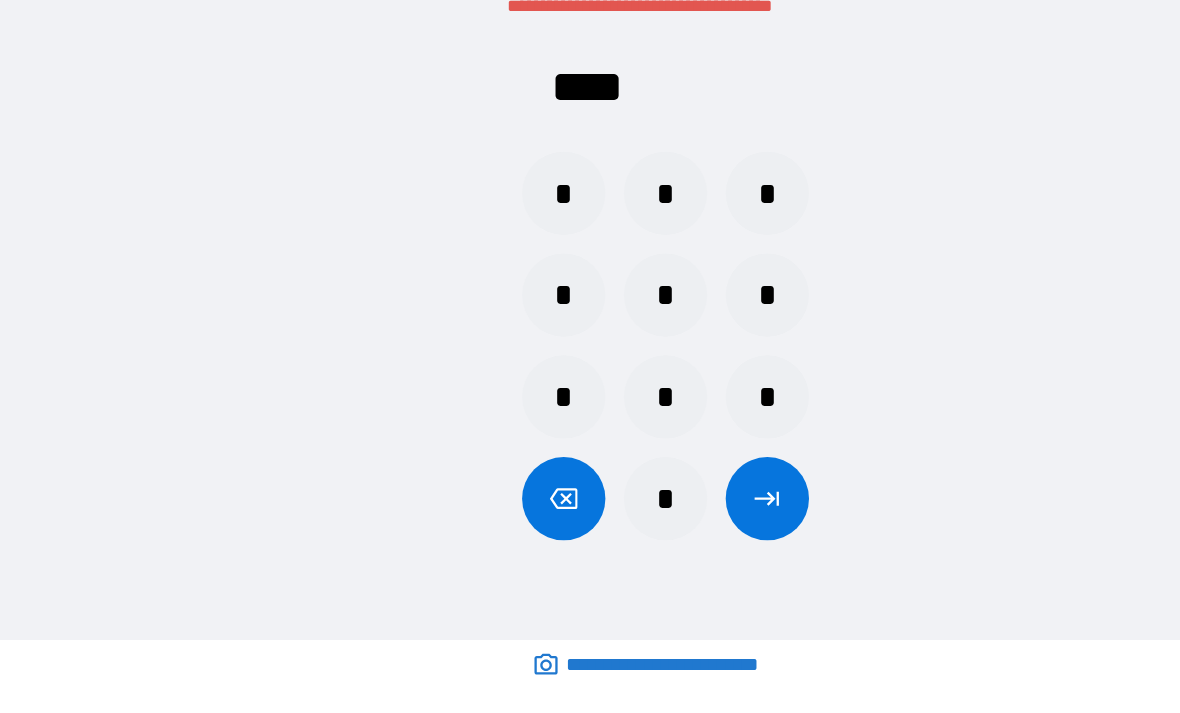 click at bounding box center (678, 527) 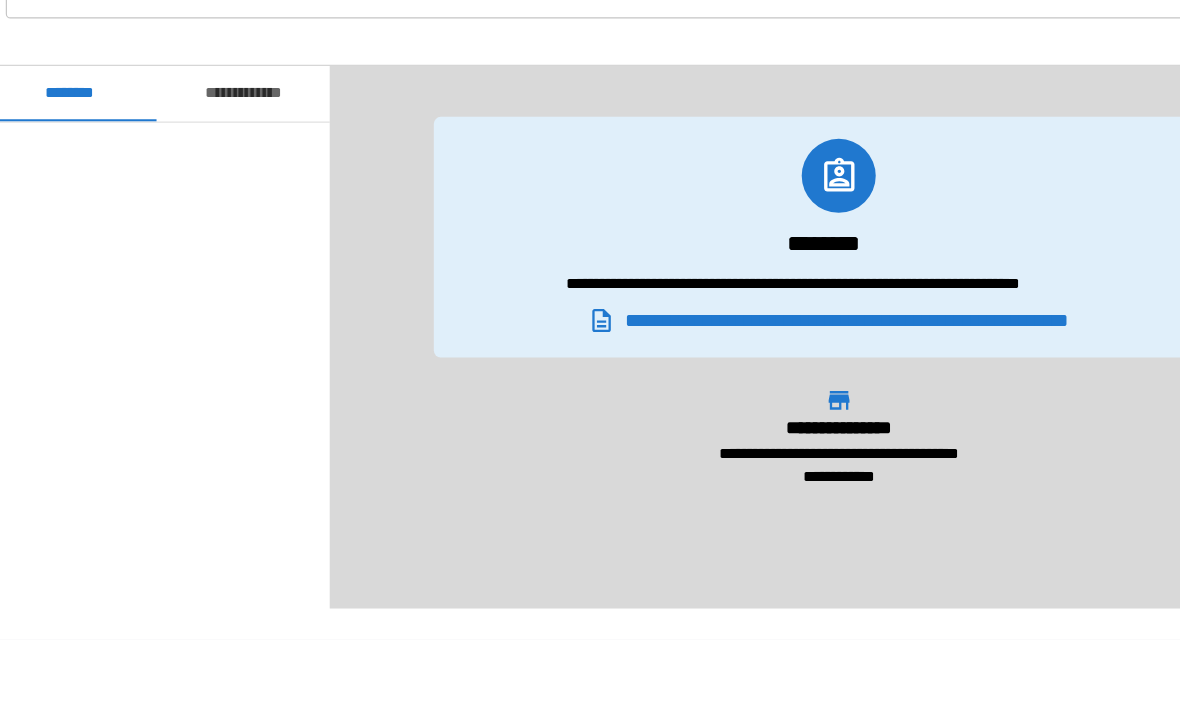 scroll, scrollTop: 960, scrollLeft: 0, axis: vertical 